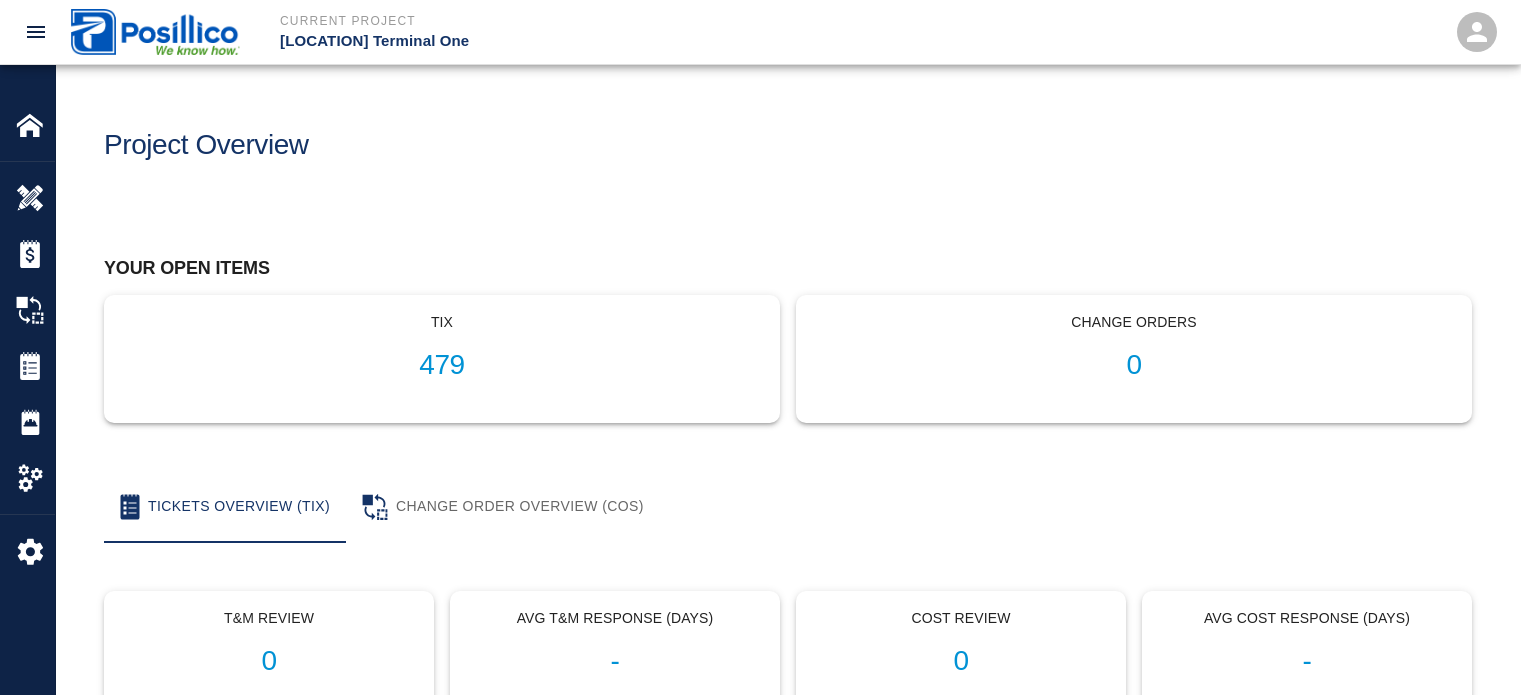 scroll, scrollTop: 0, scrollLeft: 0, axis: both 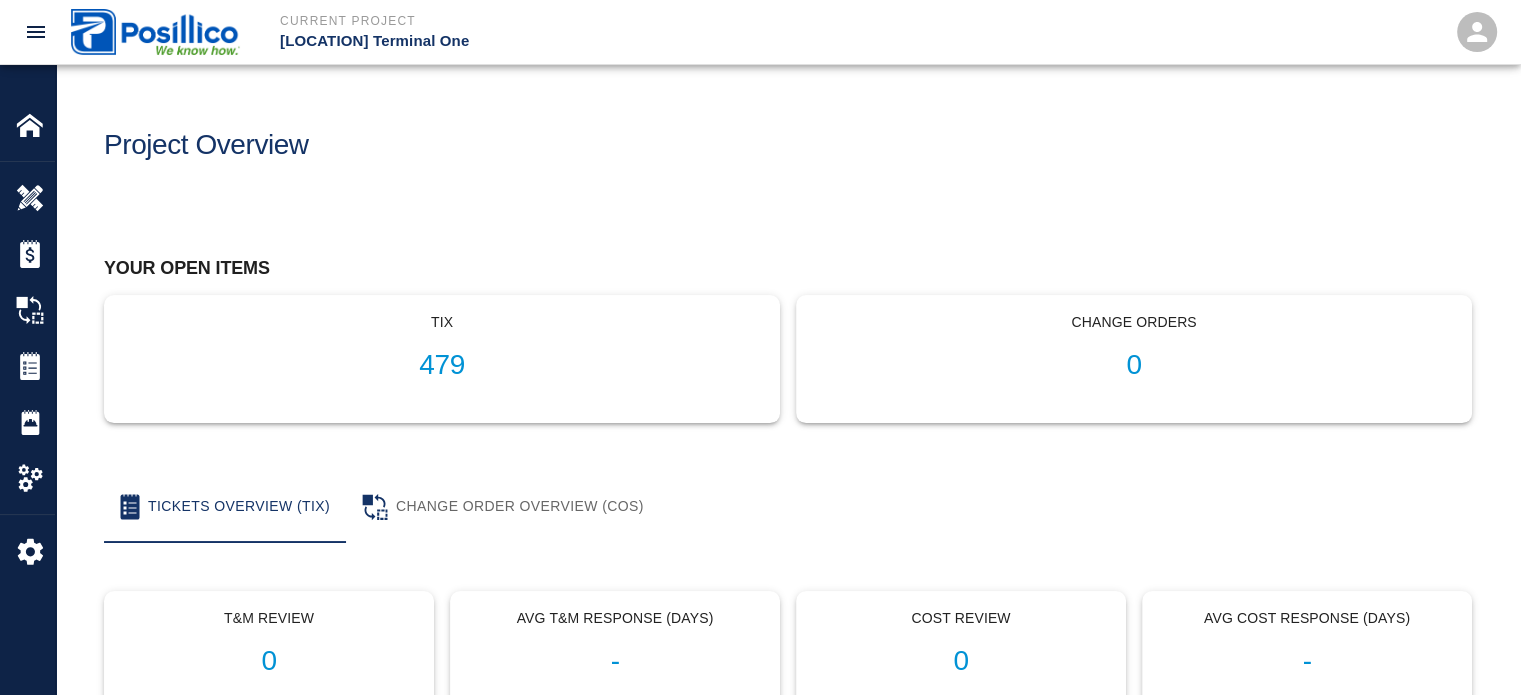 click on "Project Overview" at bounding box center (780, 137) 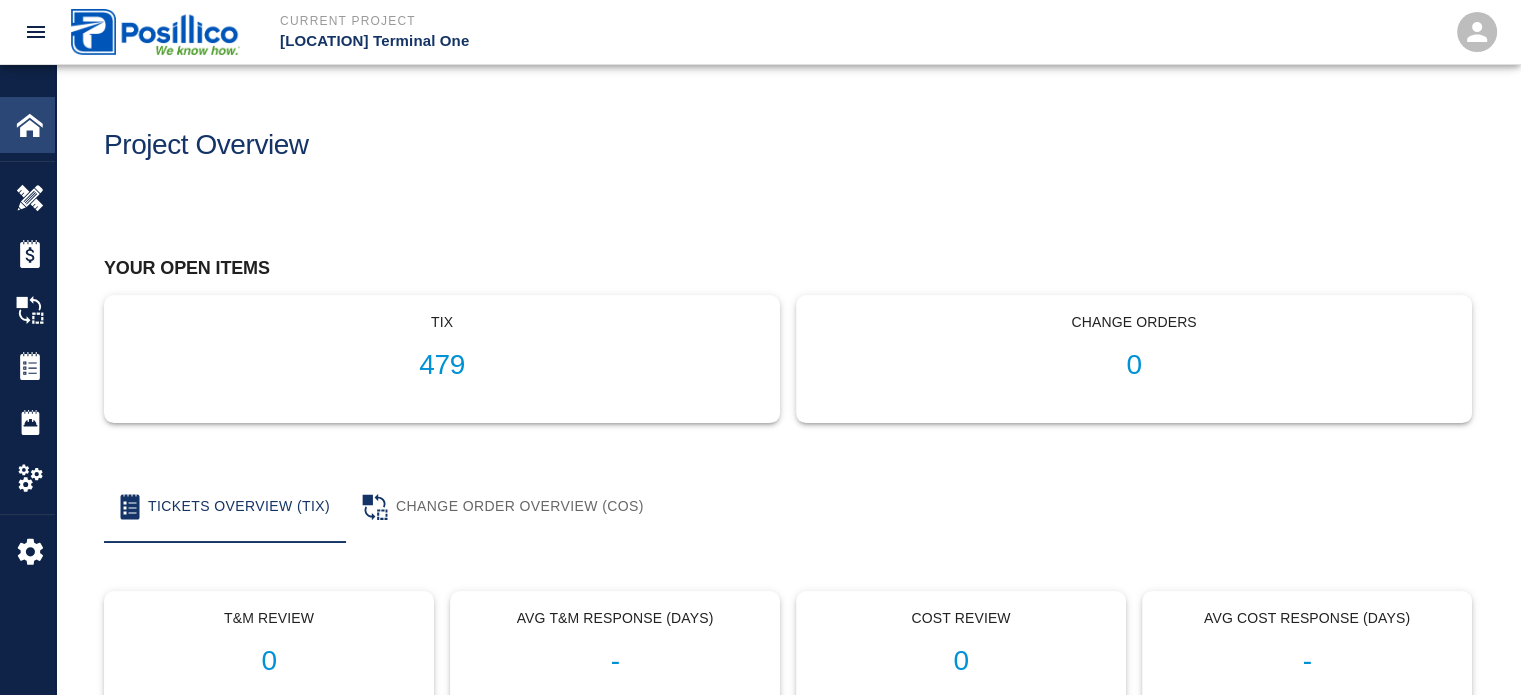 click at bounding box center (30, 125) 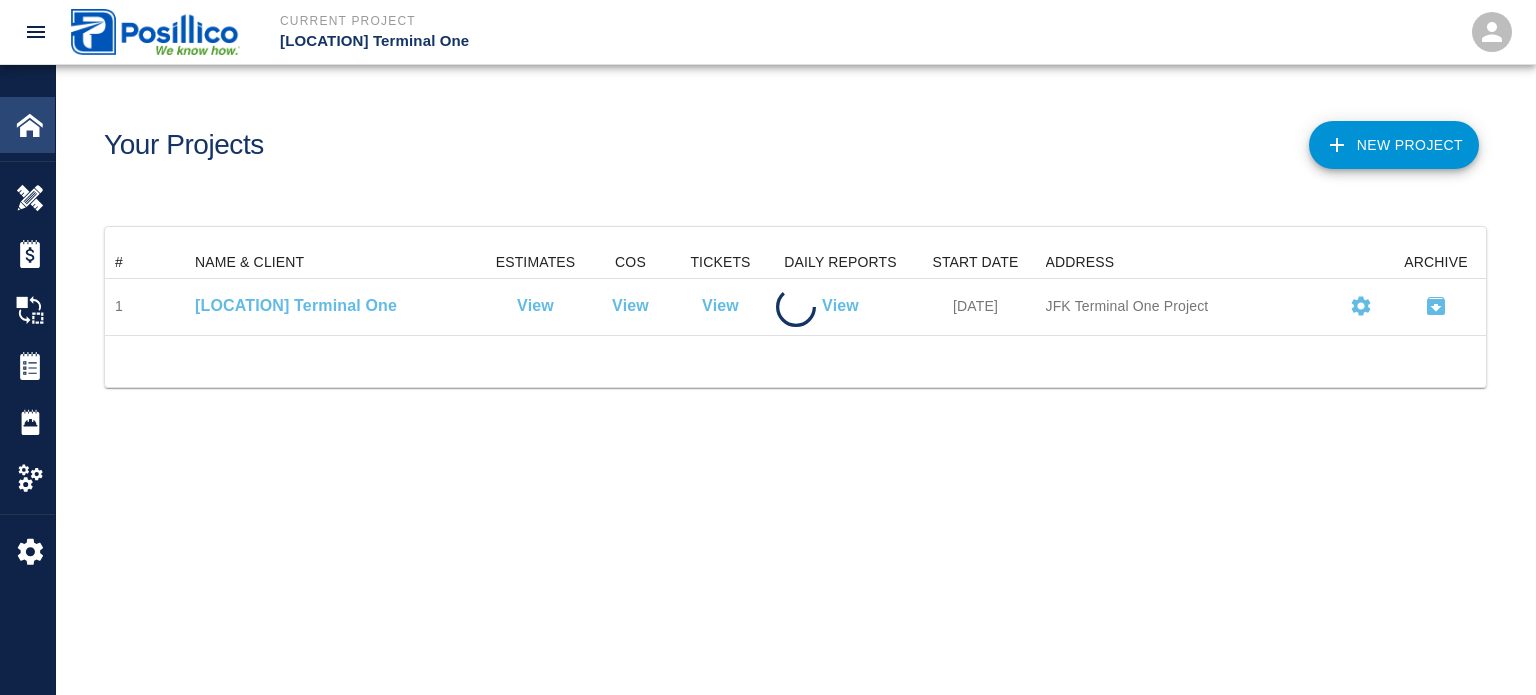 scroll, scrollTop: 16, scrollLeft: 16, axis: both 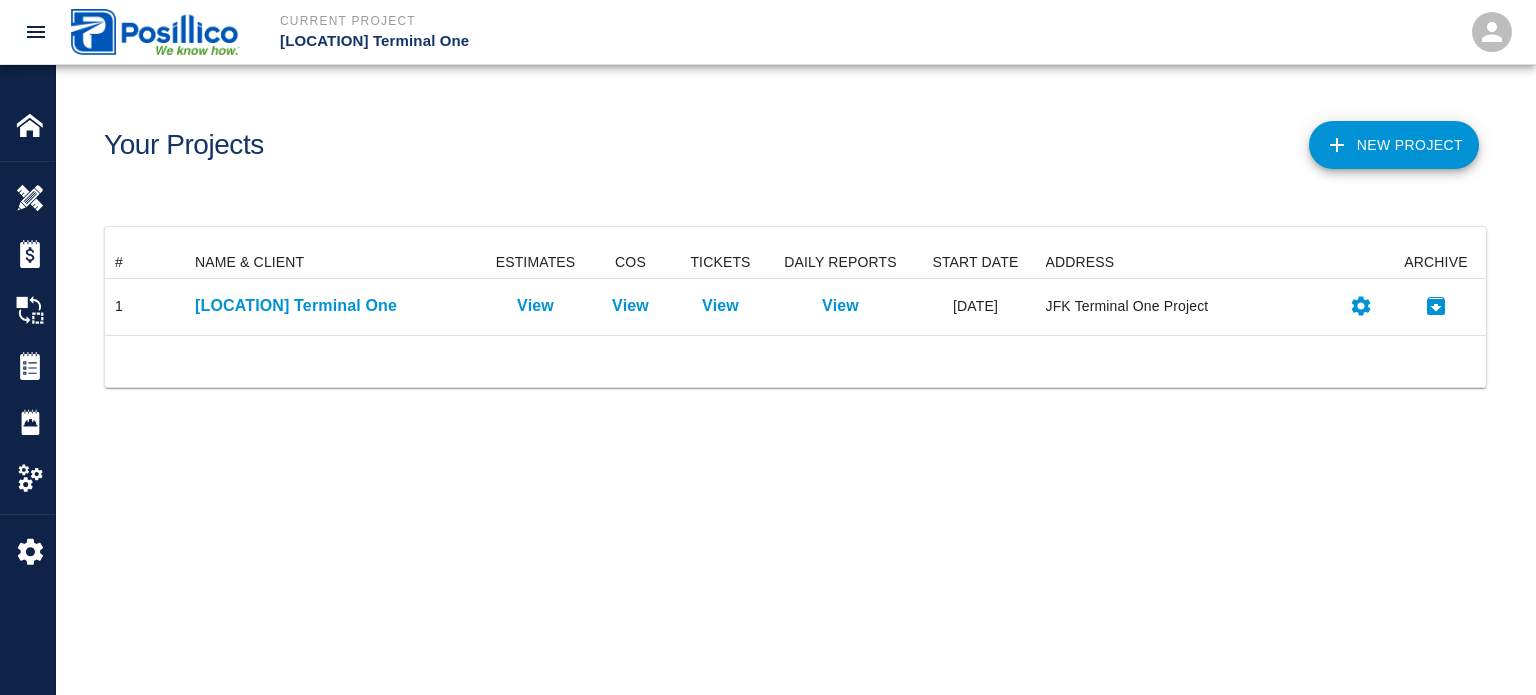 click on "New Project" at bounding box center [1394, 145] 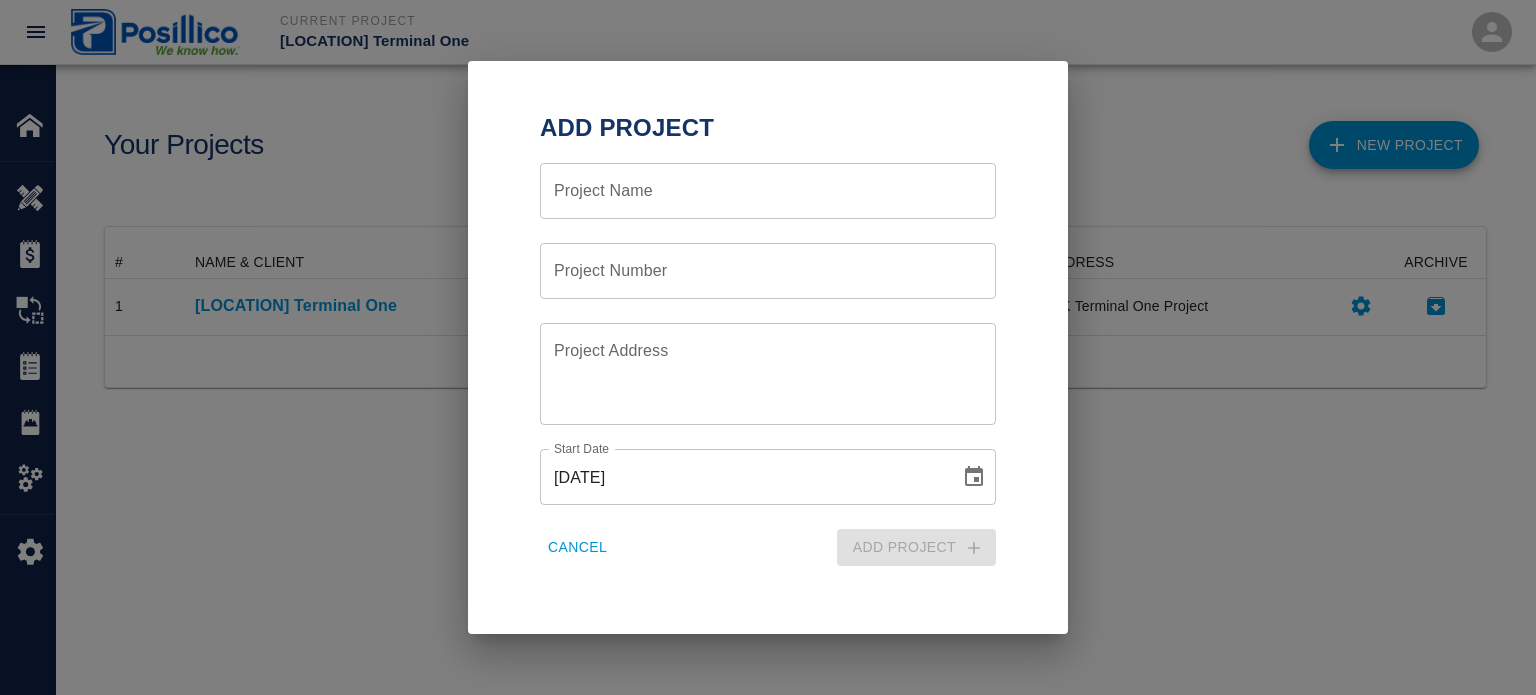 click on "Add Project Project Name Project Name Project Number Project Number Project Address x Project Address Start Date  [DATE] Start Date  Cancel Add Project" at bounding box center (768, 347) 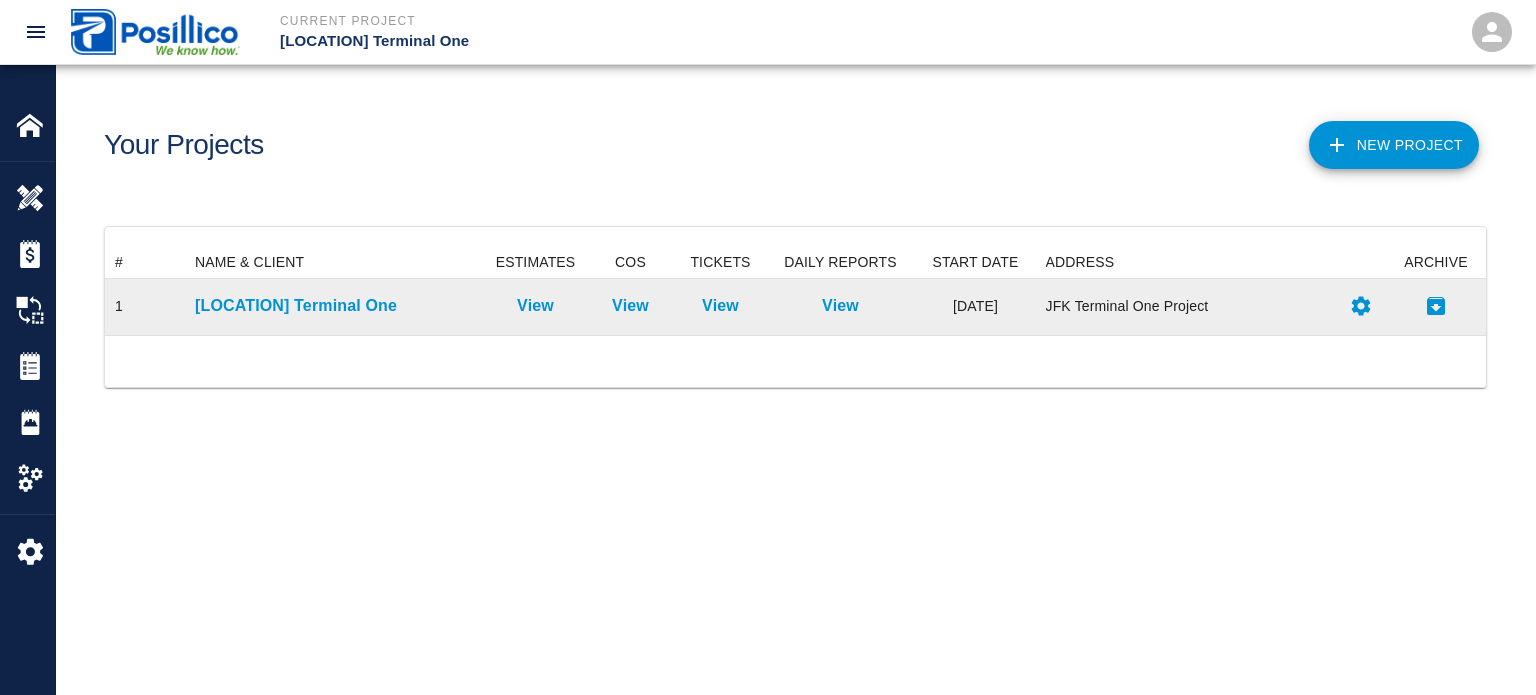 click on "View" at bounding box center [721, 307] 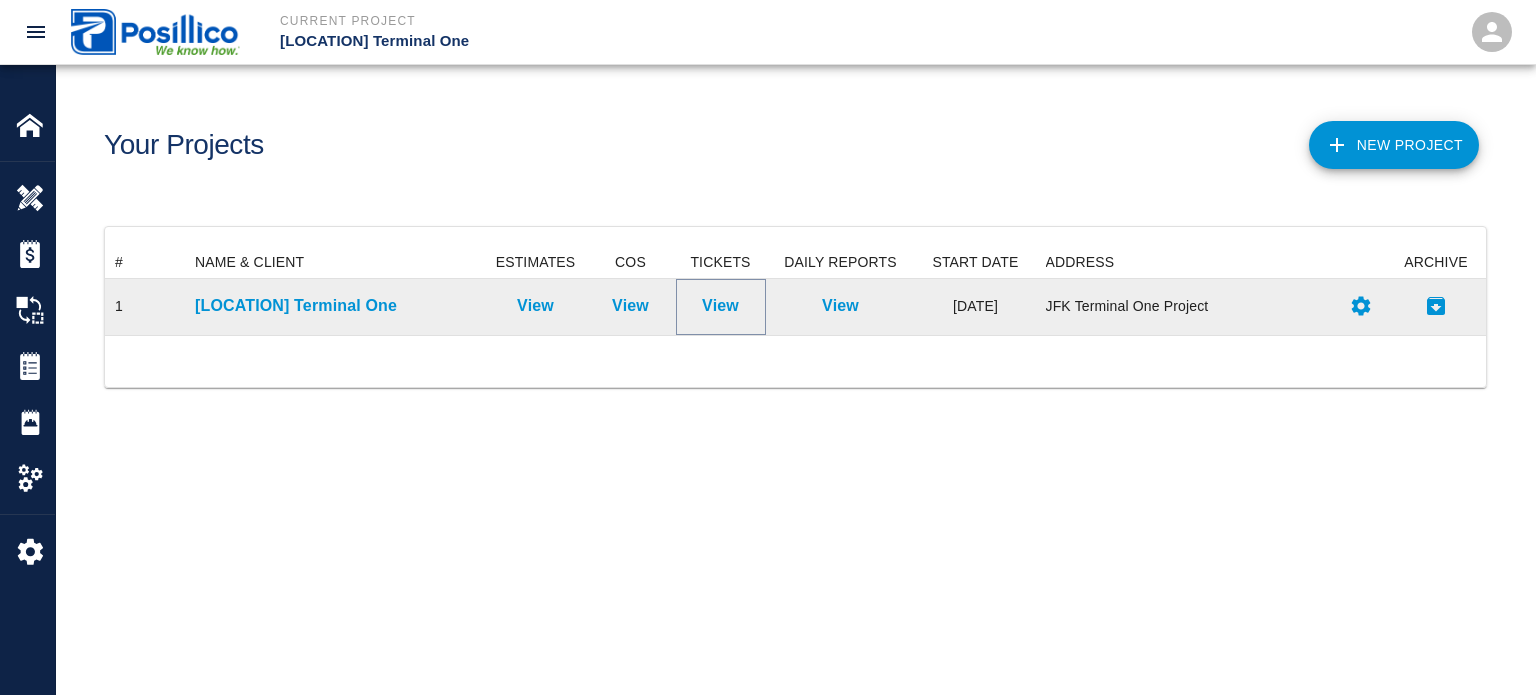 click on "View" at bounding box center (720, 306) 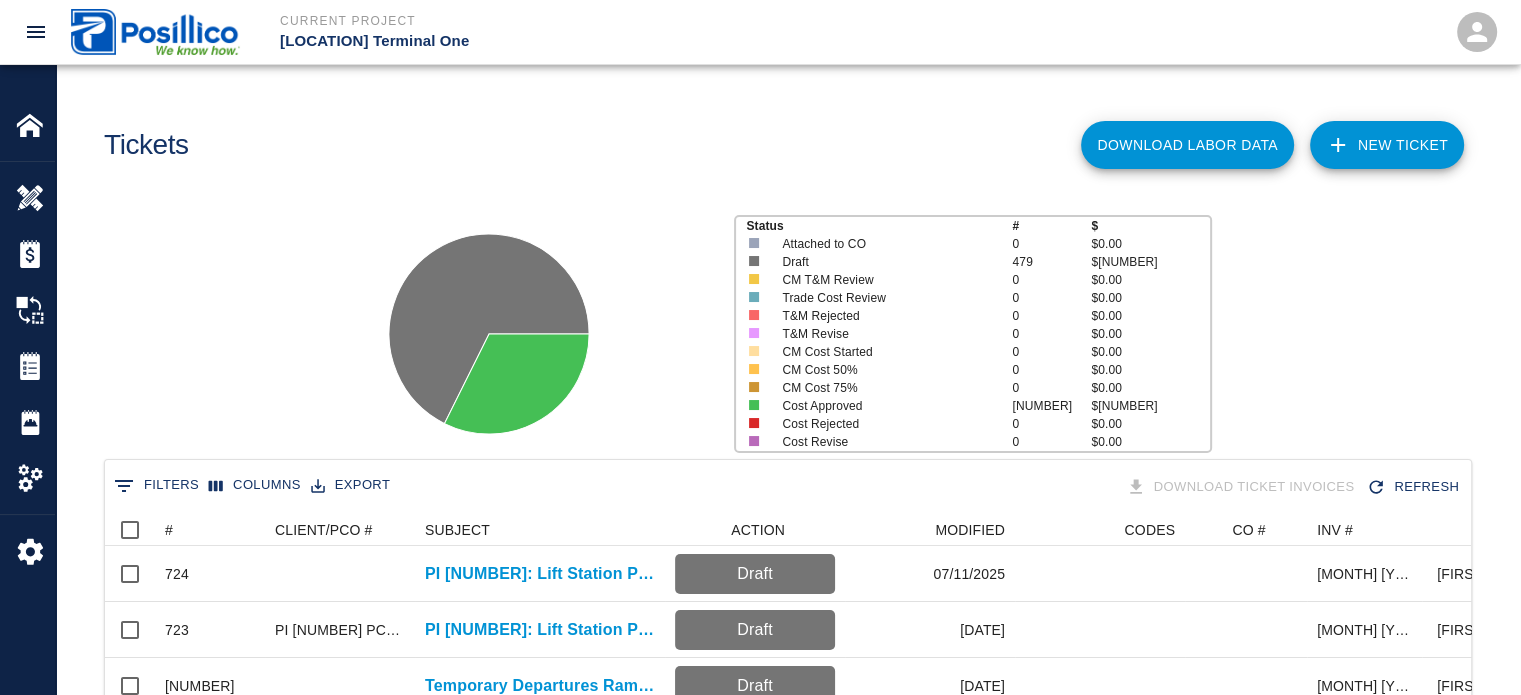 scroll, scrollTop: 16, scrollLeft: 16, axis: both 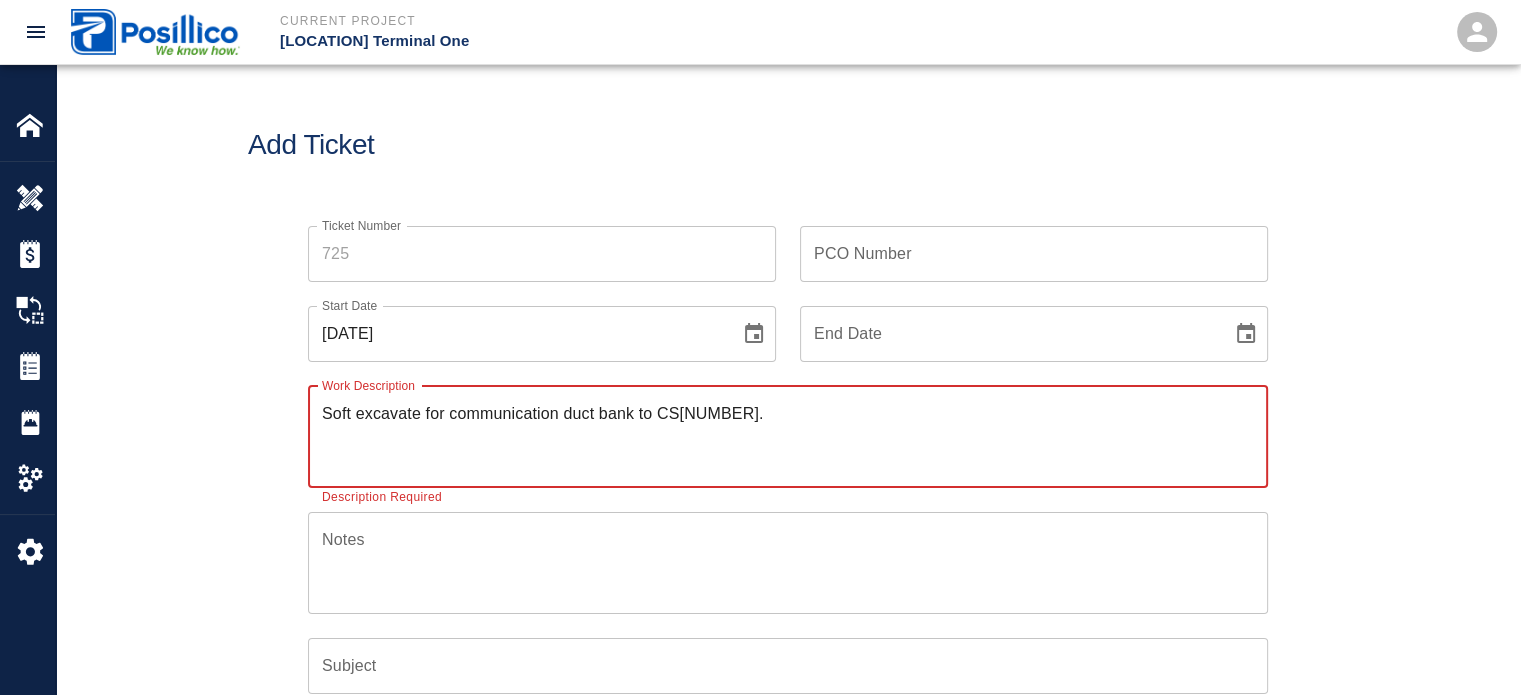 type on "Soft excavate for communication duct bank to CS[NUMBER]." 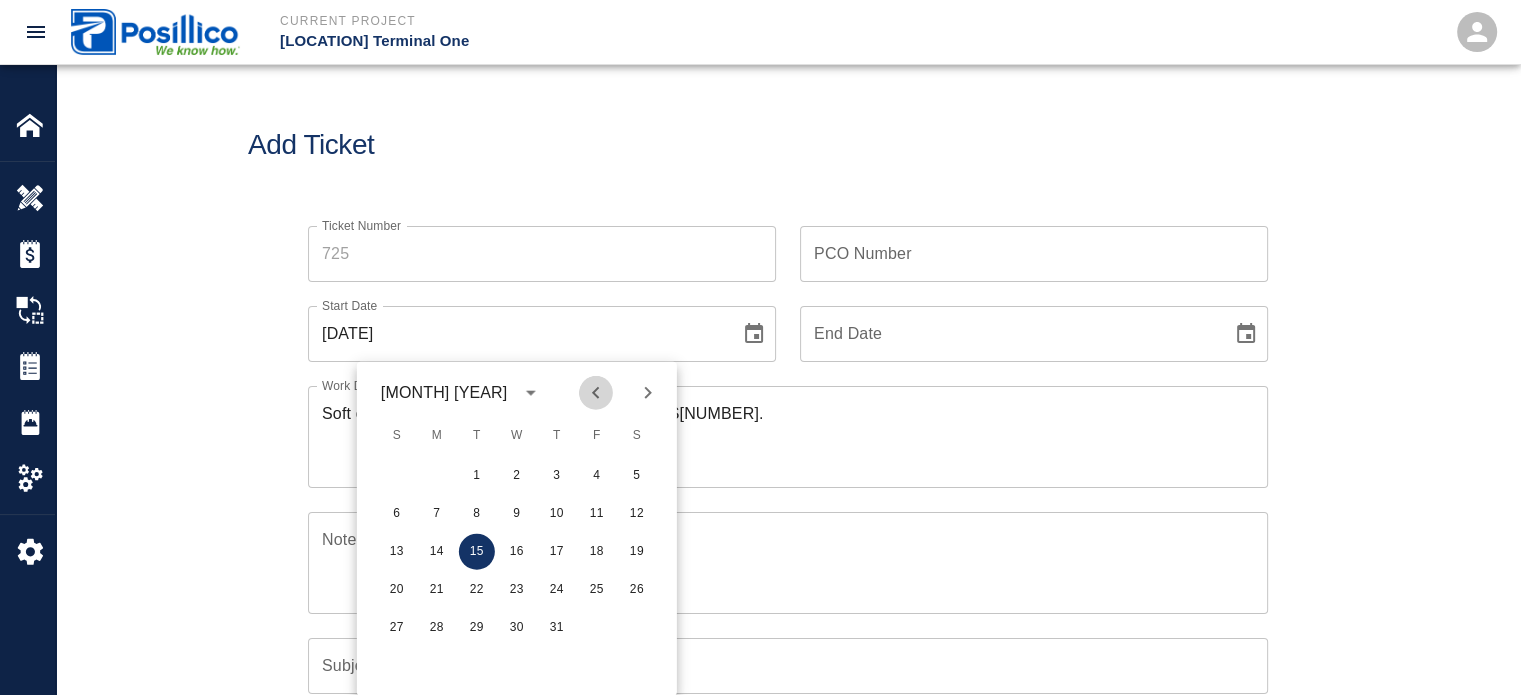 click 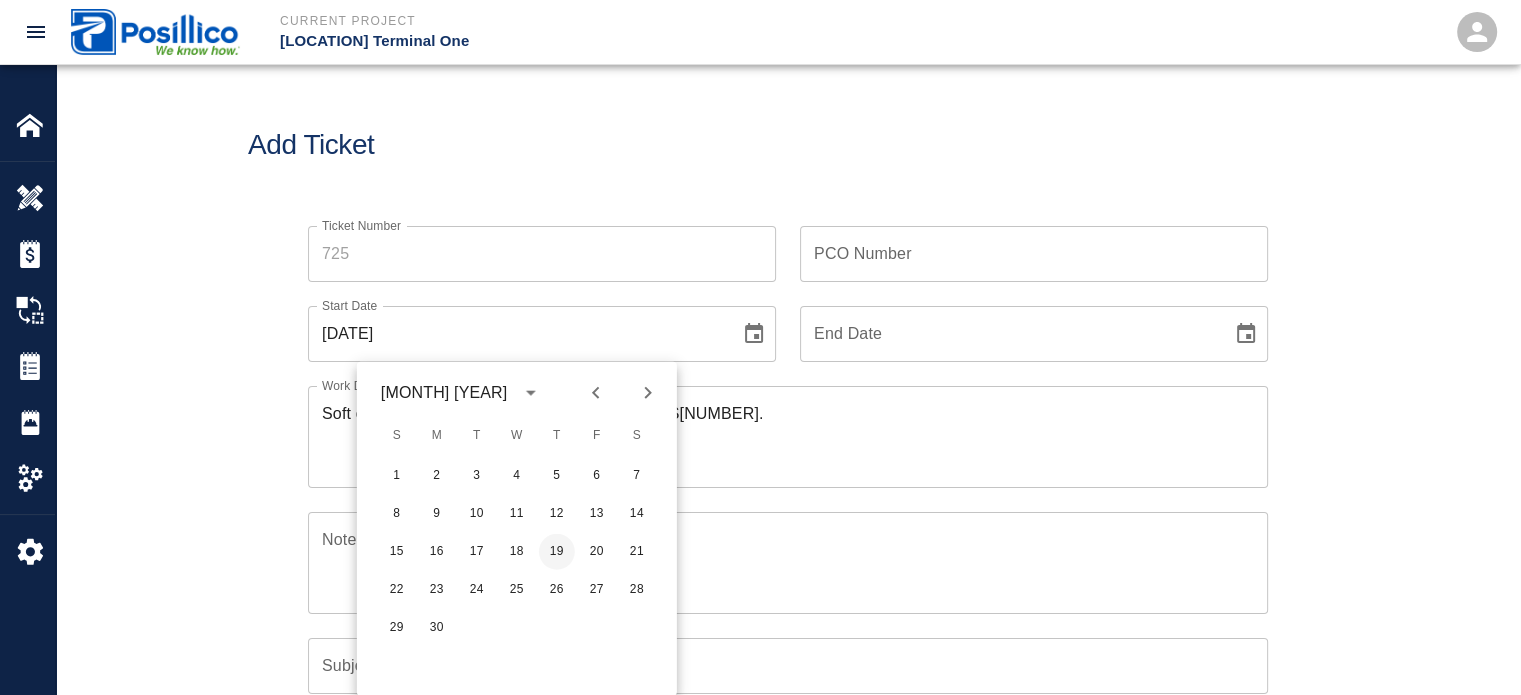 click on "19" at bounding box center (557, 552) 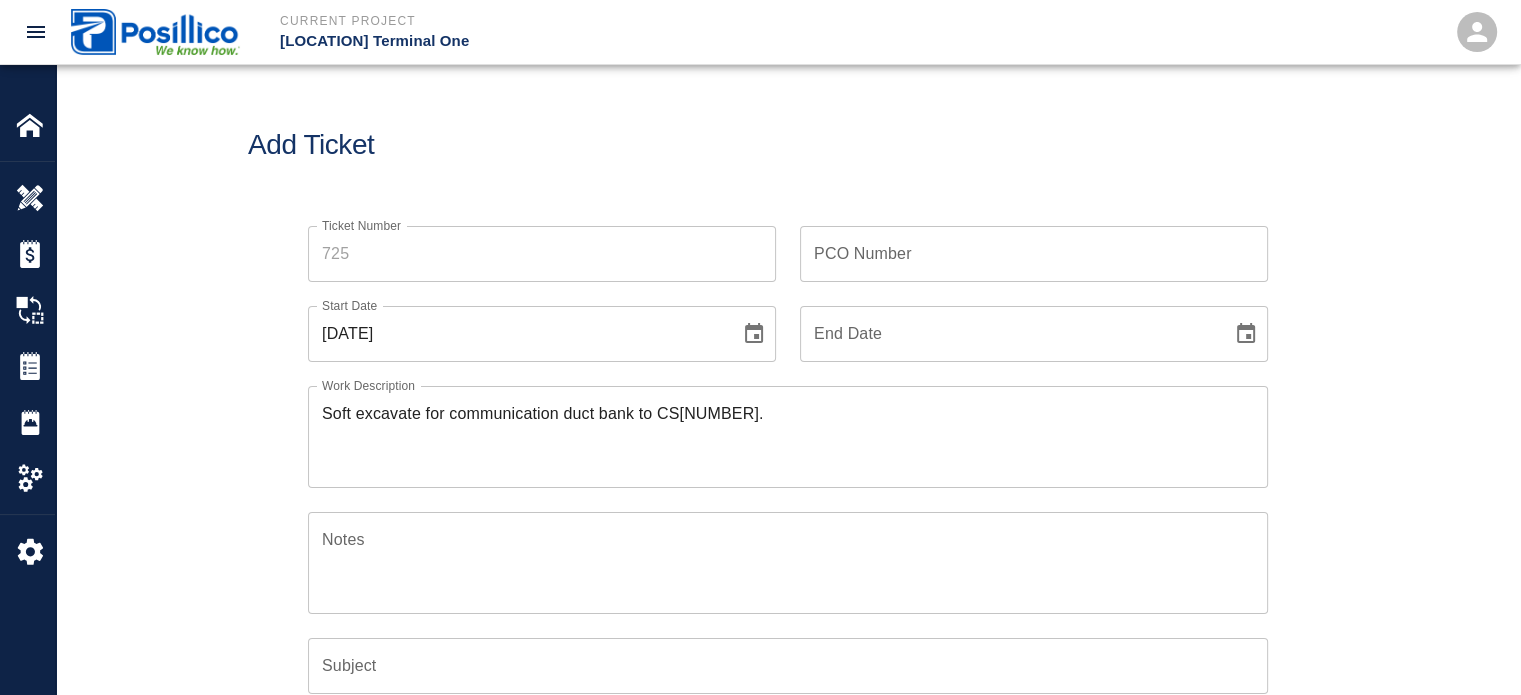 type on "[DATE]" 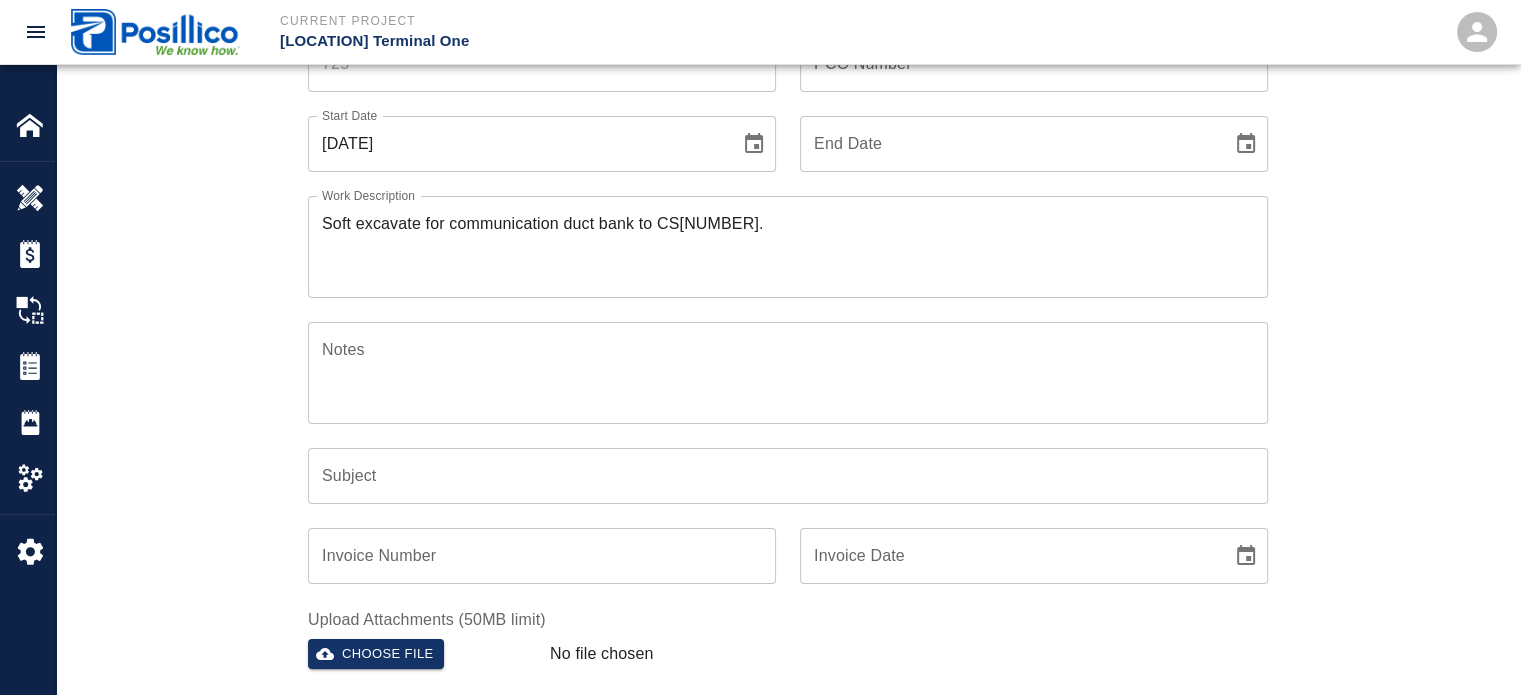 scroll, scrollTop: 200, scrollLeft: 0, axis: vertical 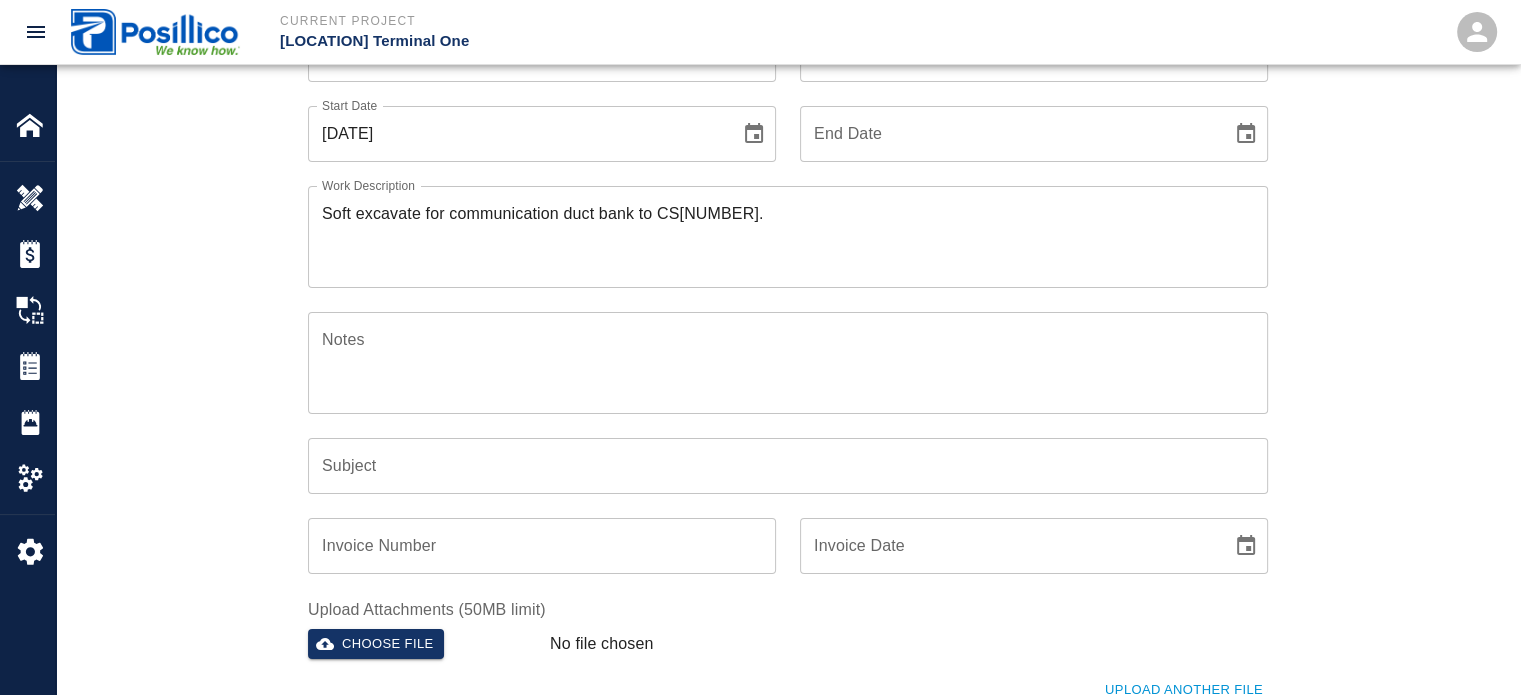 click on "Notes" at bounding box center (788, 362) 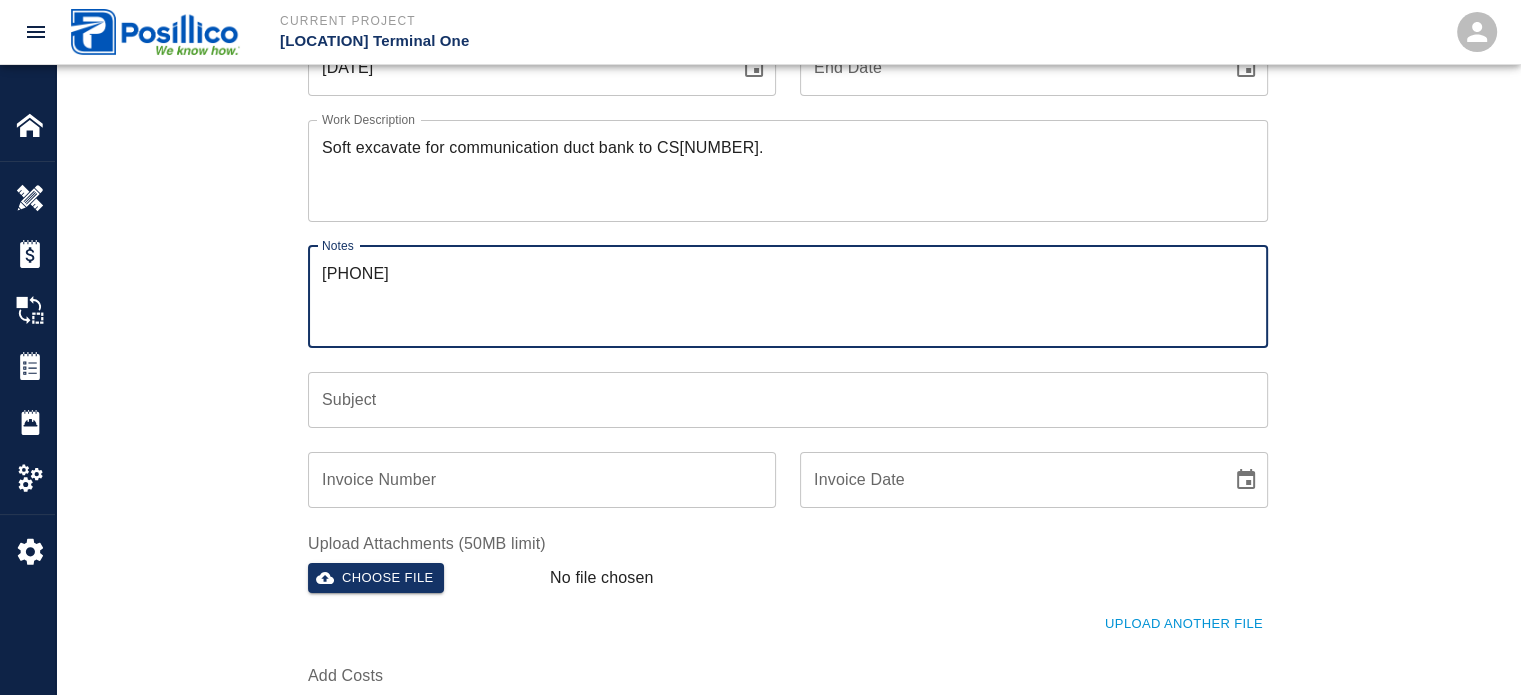 scroll, scrollTop: 300, scrollLeft: 0, axis: vertical 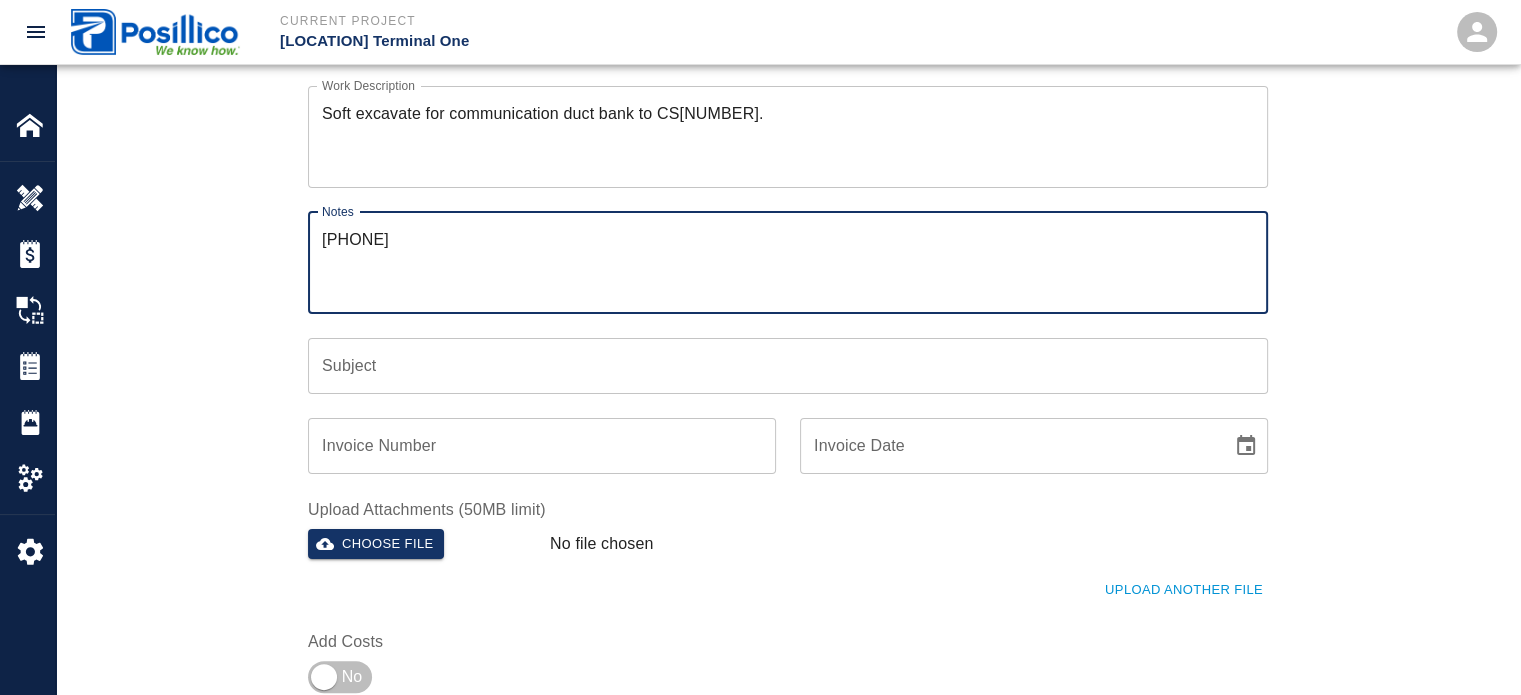 type on "[PHONE]" 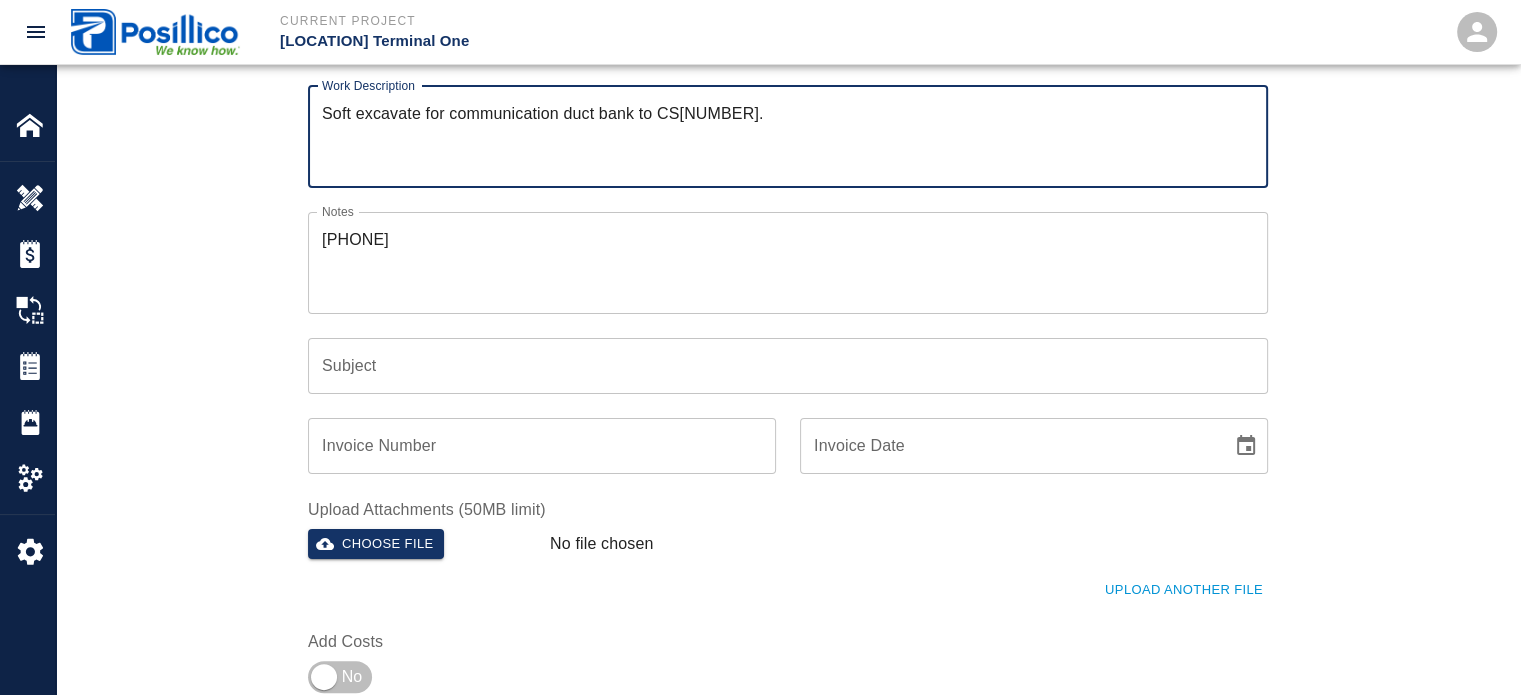 drag, startPoint x: 450, startPoint y: 116, endPoint x: 676, endPoint y: 103, distance: 226.37358 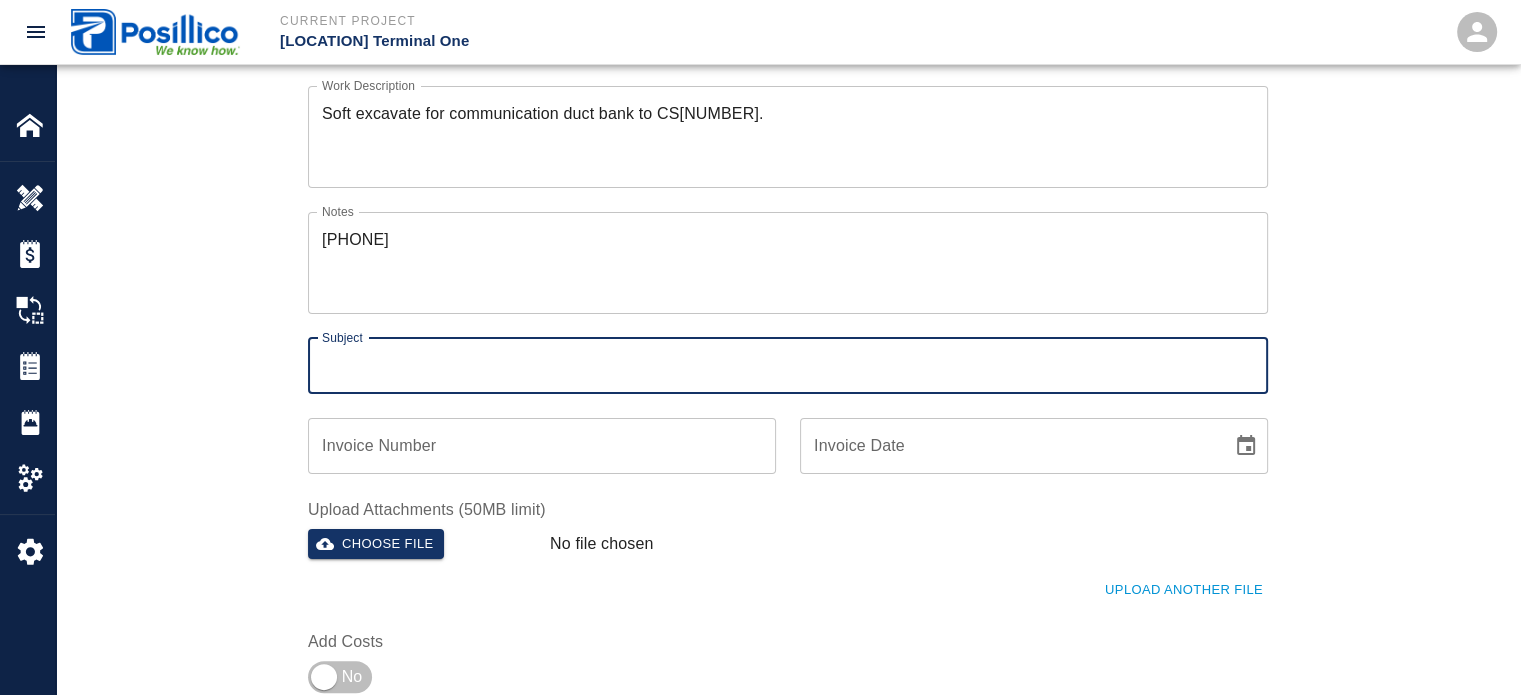 click on "Subject" at bounding box center [788, 366] 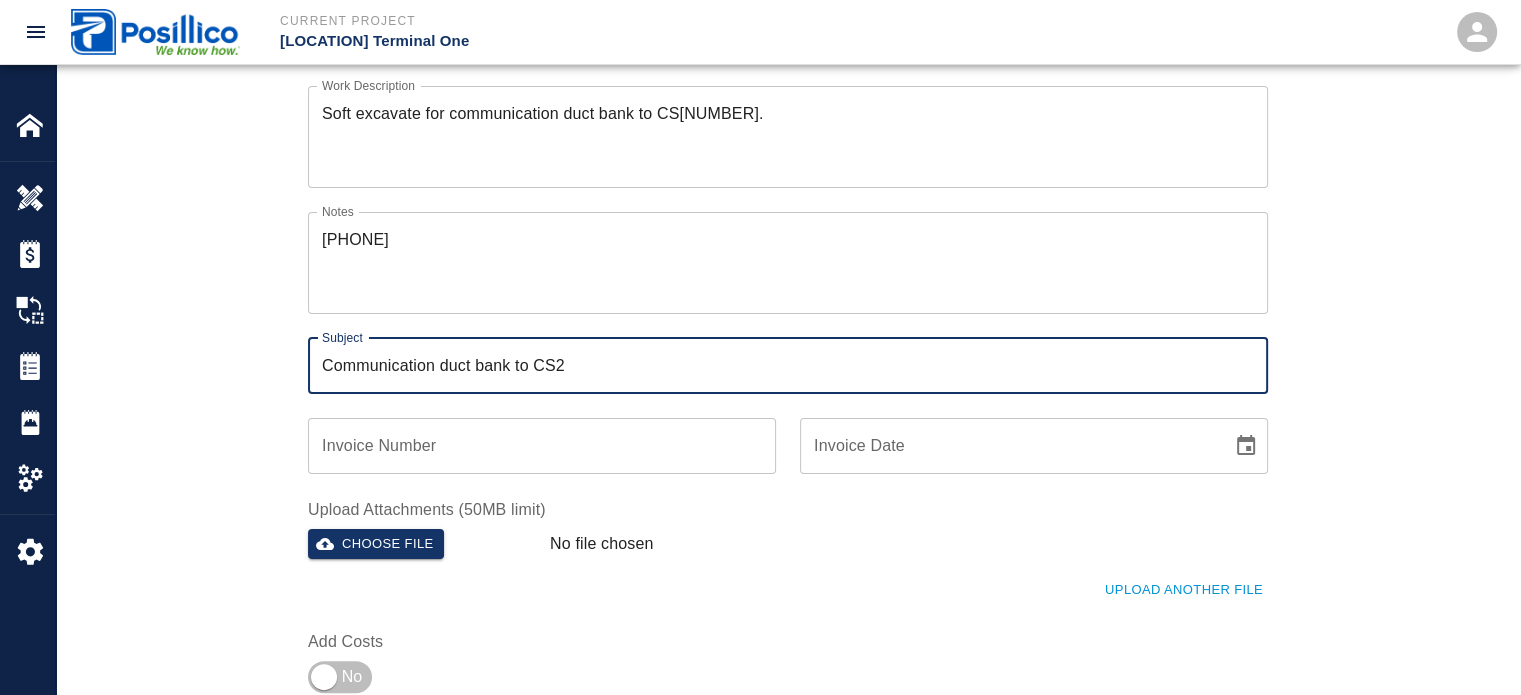 type on "Communication duct bank to CS2" 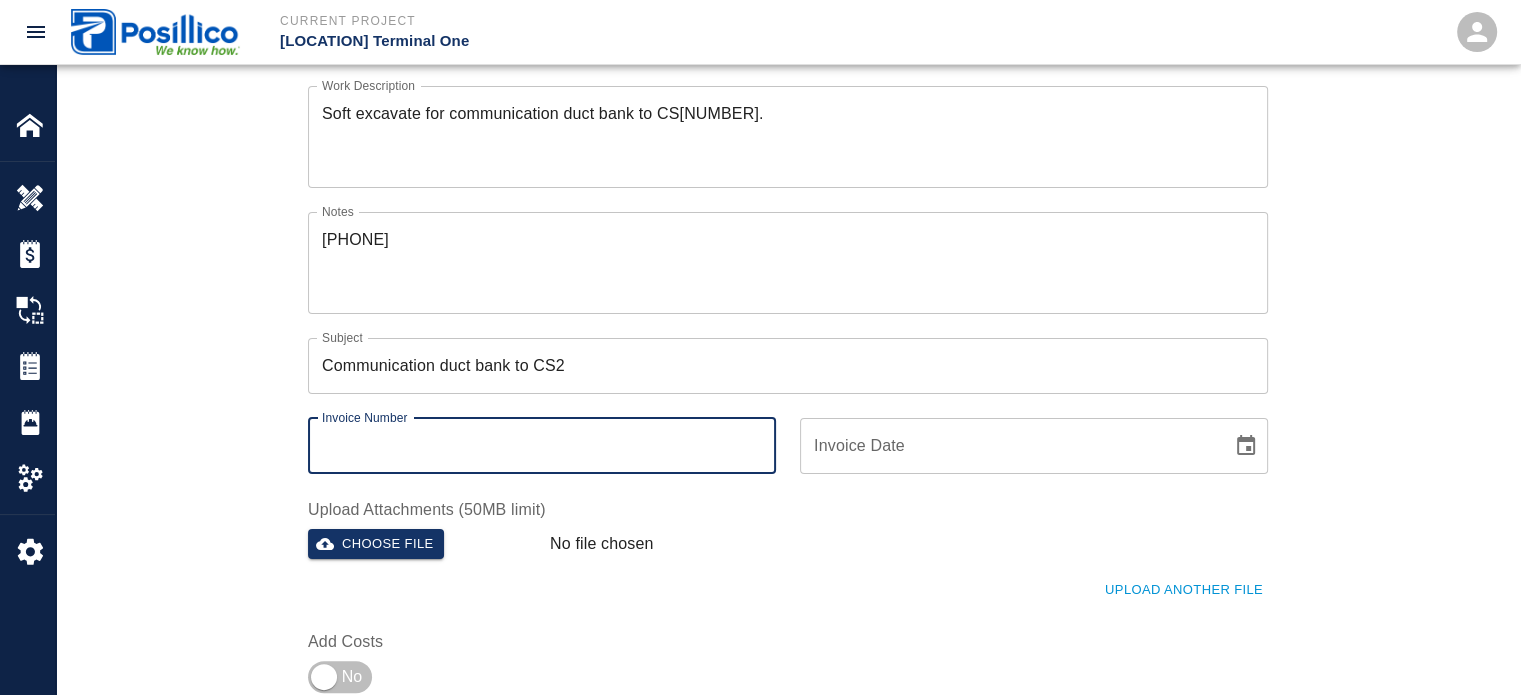 type on "[MONTH] [YEAR]" 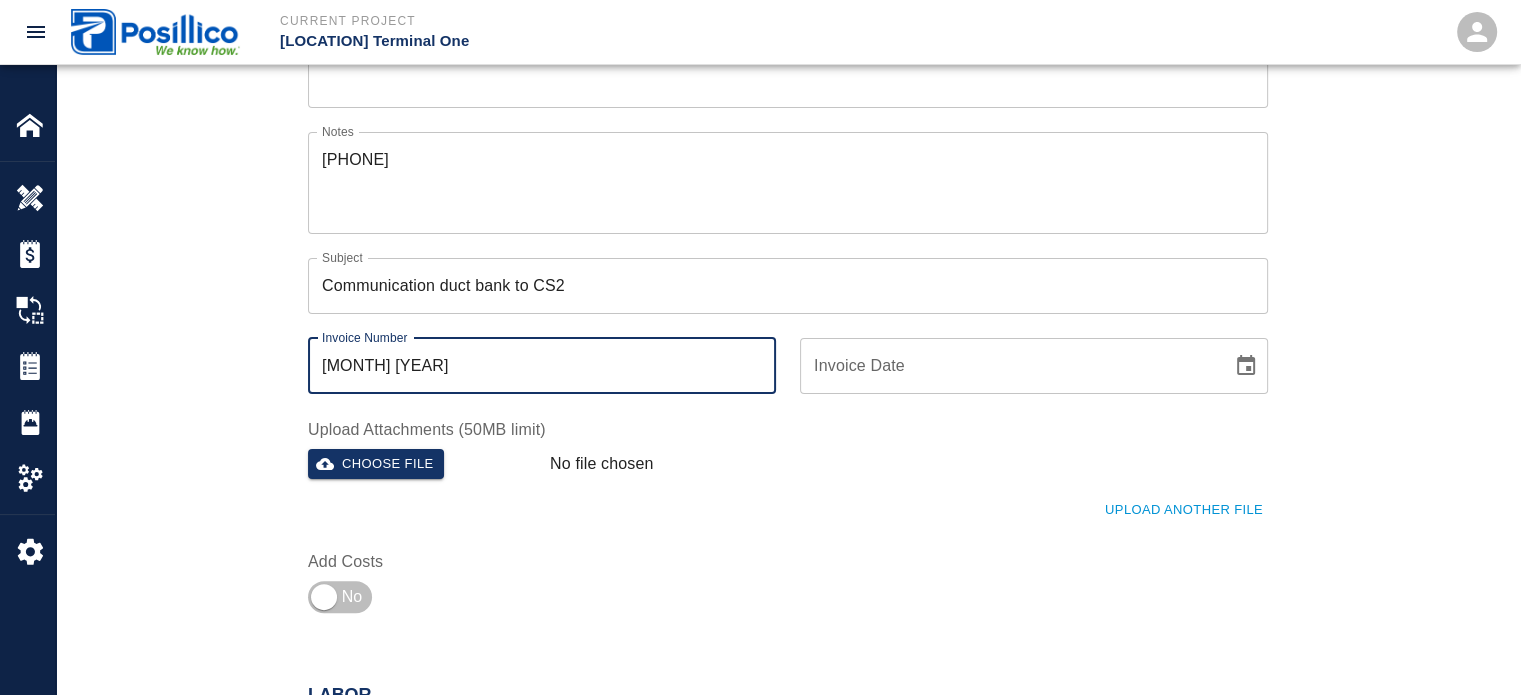 scroll, scrollTop: 500, scrollLeft: 0, axis: vertical 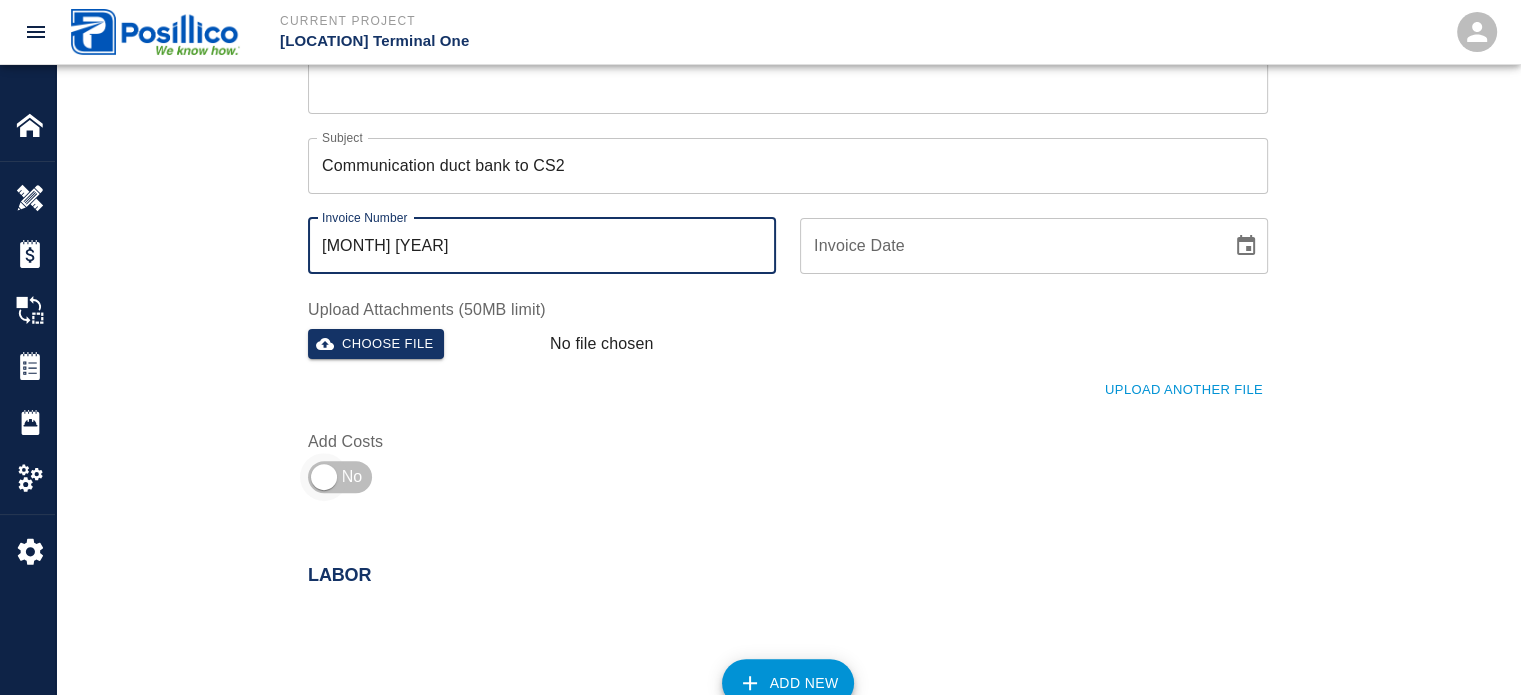 click at bounding box center (324, 477) 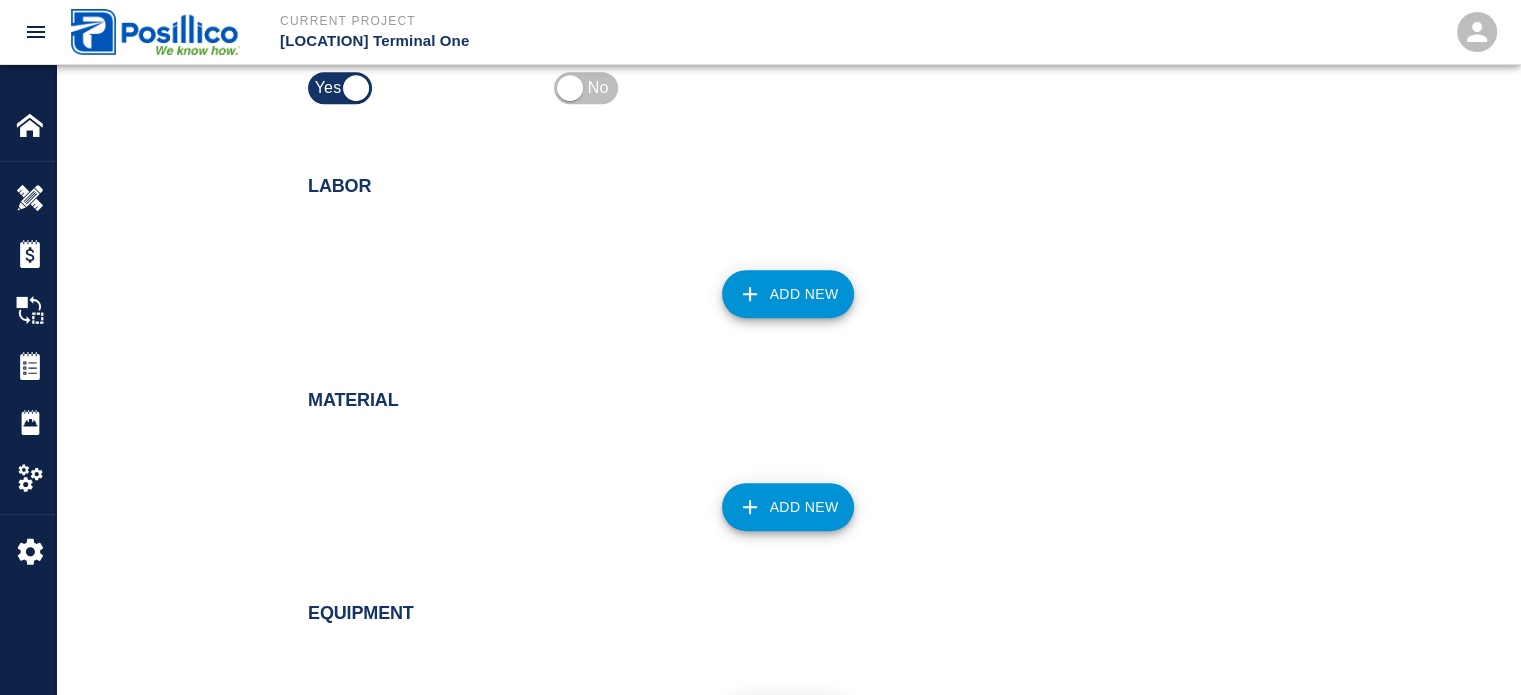 scroll, scrollTop: 900, scrollLeft: 0, axis: vertical 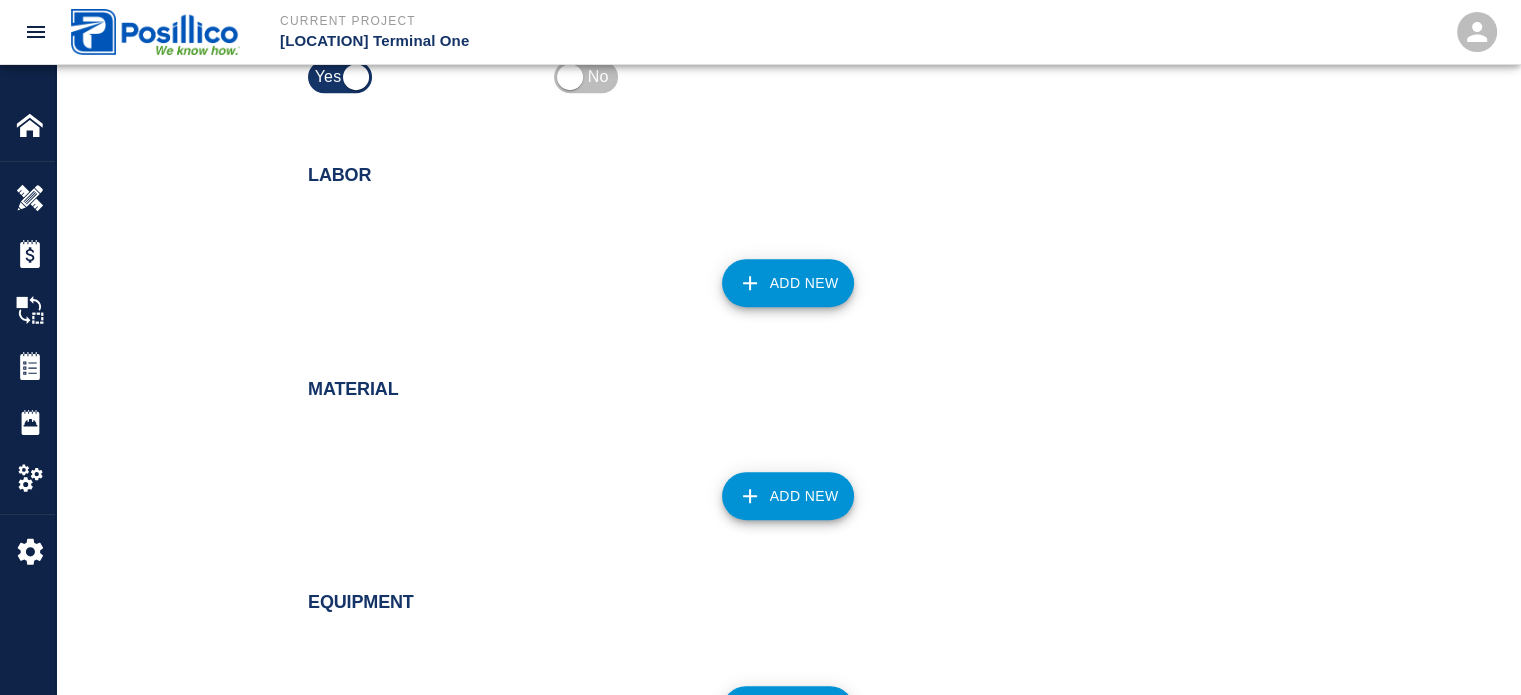 click on "Add New" at bounding box center [776, 271] 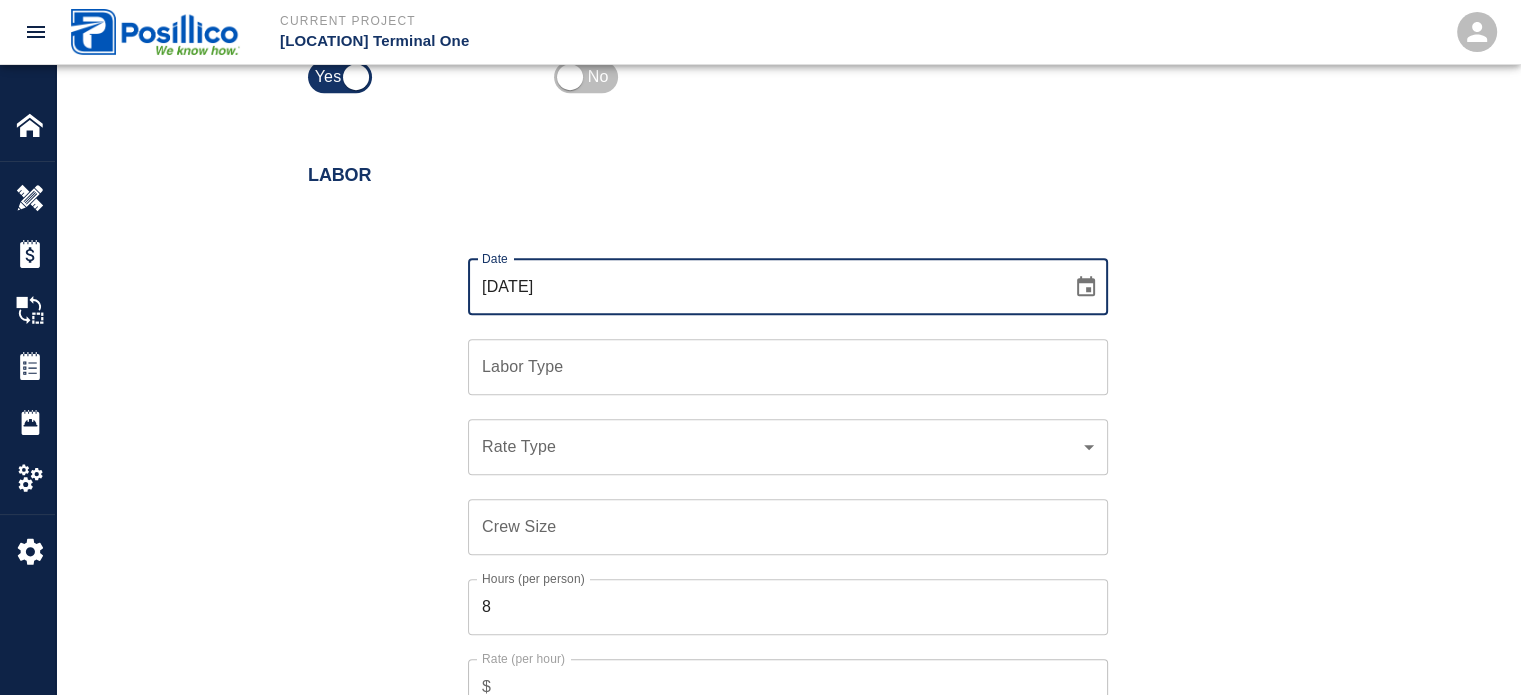 click on "Date [DATE] Date Labor Type Labor Type Rate Type Rate Type Crew Size Crew Size Hours (per person) [NUMBER] Hours (per person) Rate (per hour) [PRICE] Rate (per hour) Cancel Add Labor" at bounding box center [776, 501] 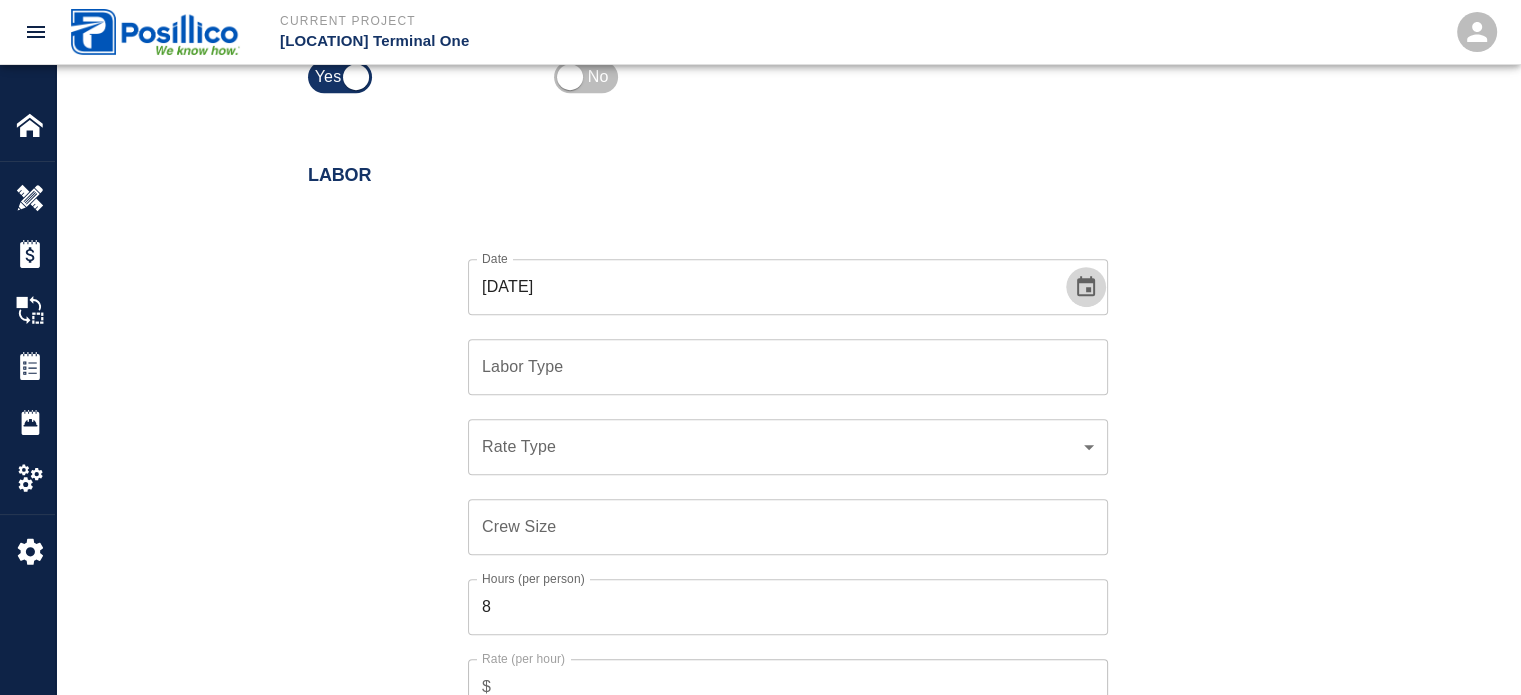 click 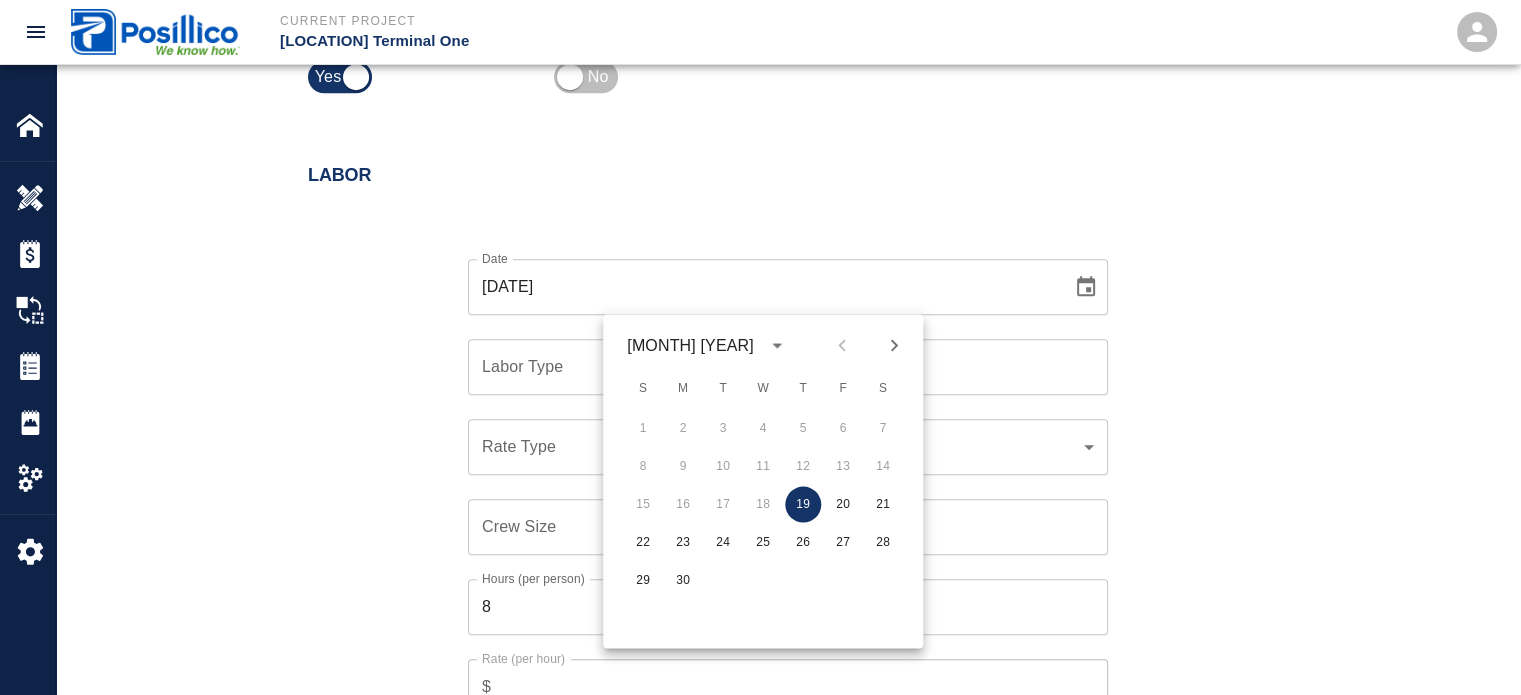 click at bounding box center [868, 345] 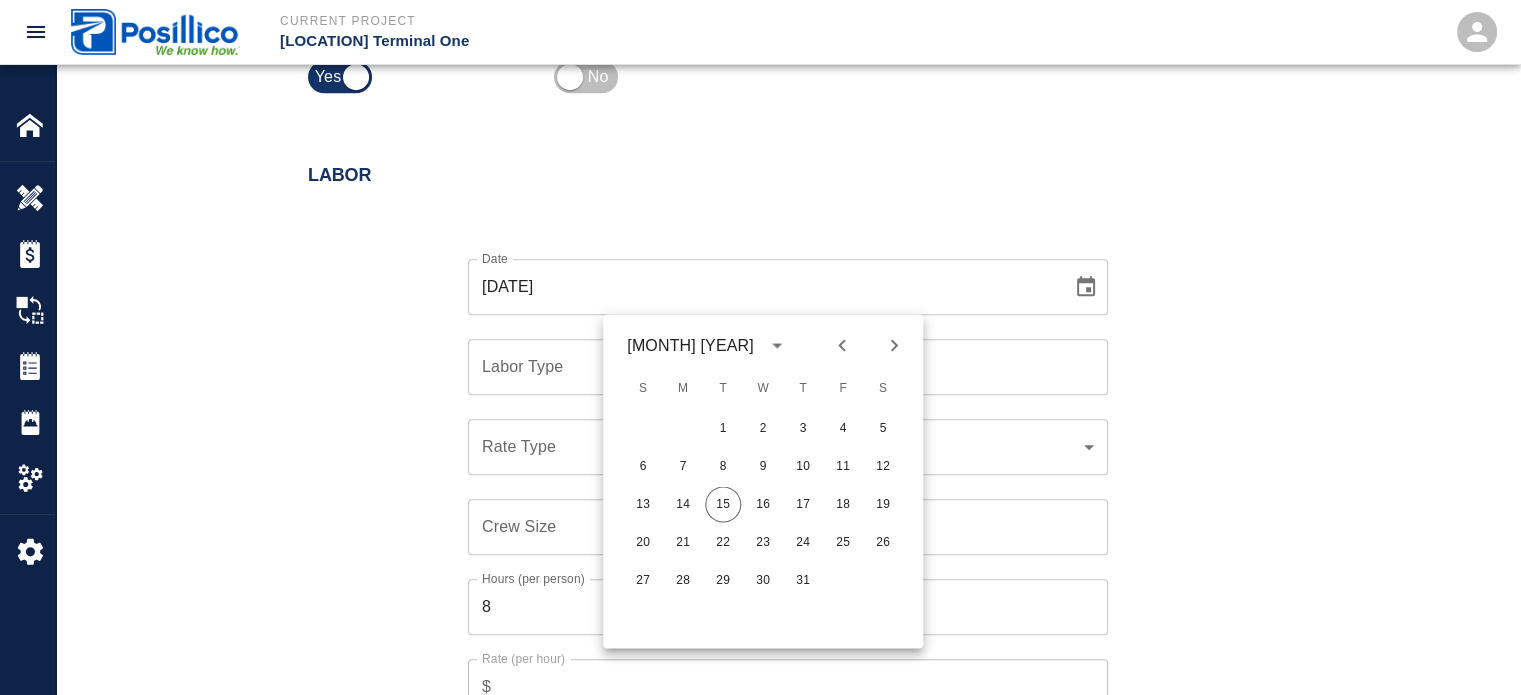 click 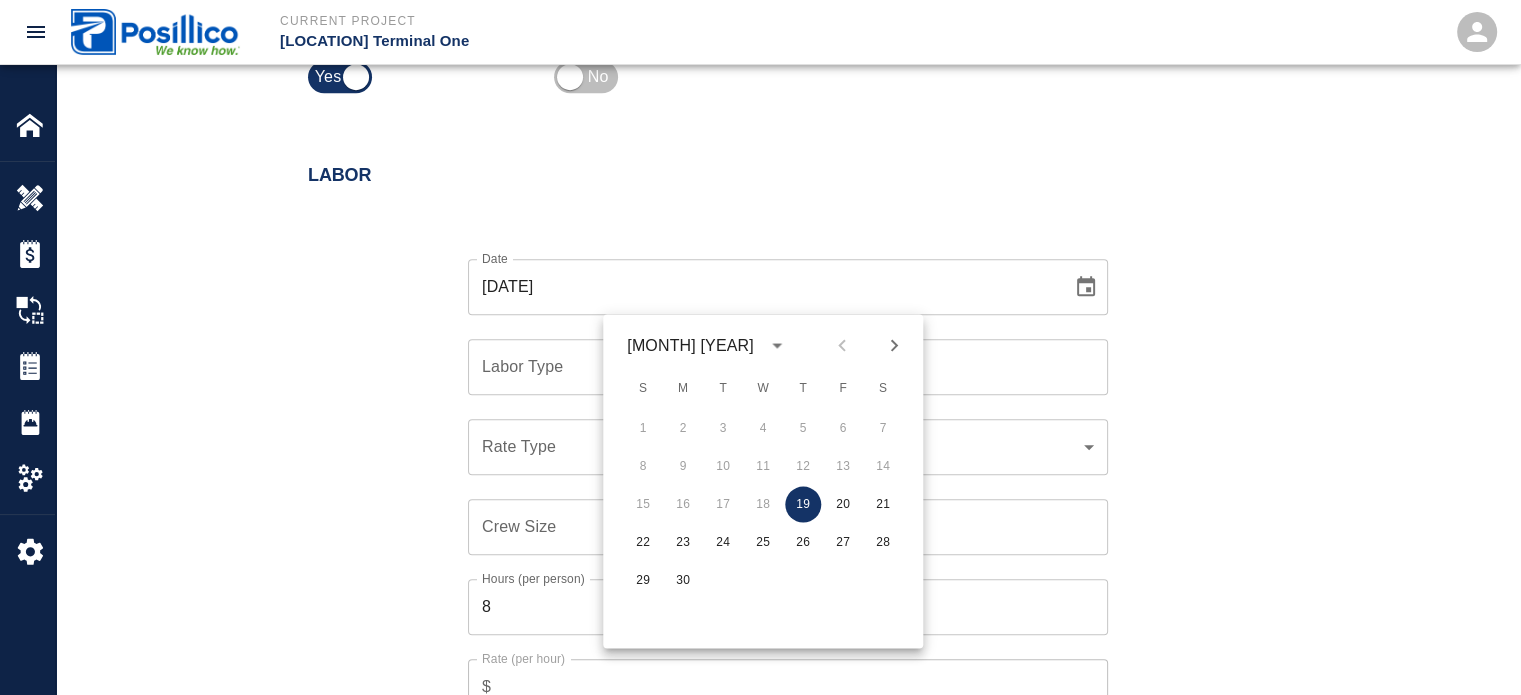 click on "Date [DATE] Date Labor Type Labor Type Rate Type Rate Type Crew Size Crew Size Hours (per person) [NUMBER] Hours (per person) Rate (per hour) [PRICE] Rate (per hour) Cancel Add Labor" at bounding box center (776, 501) 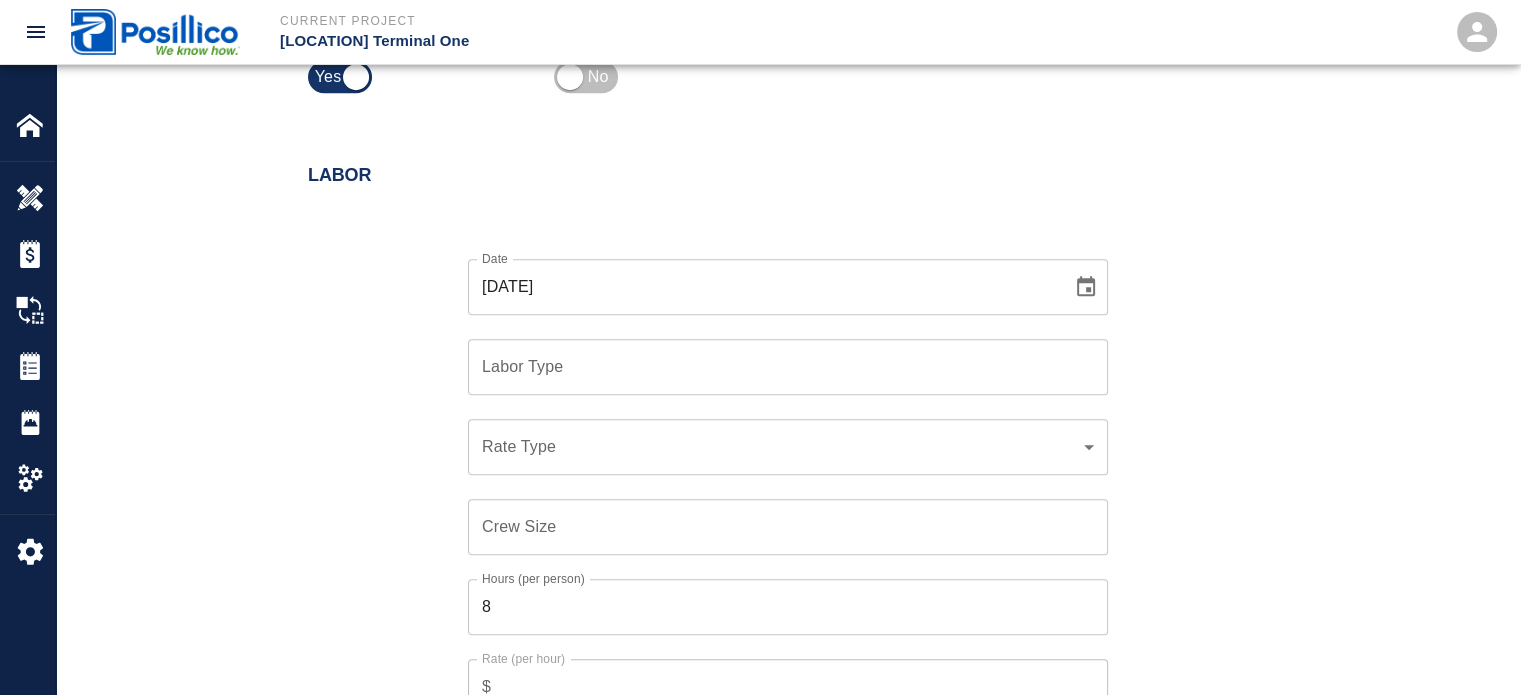 click on "Labor Type" at bounding box center (788, 367) 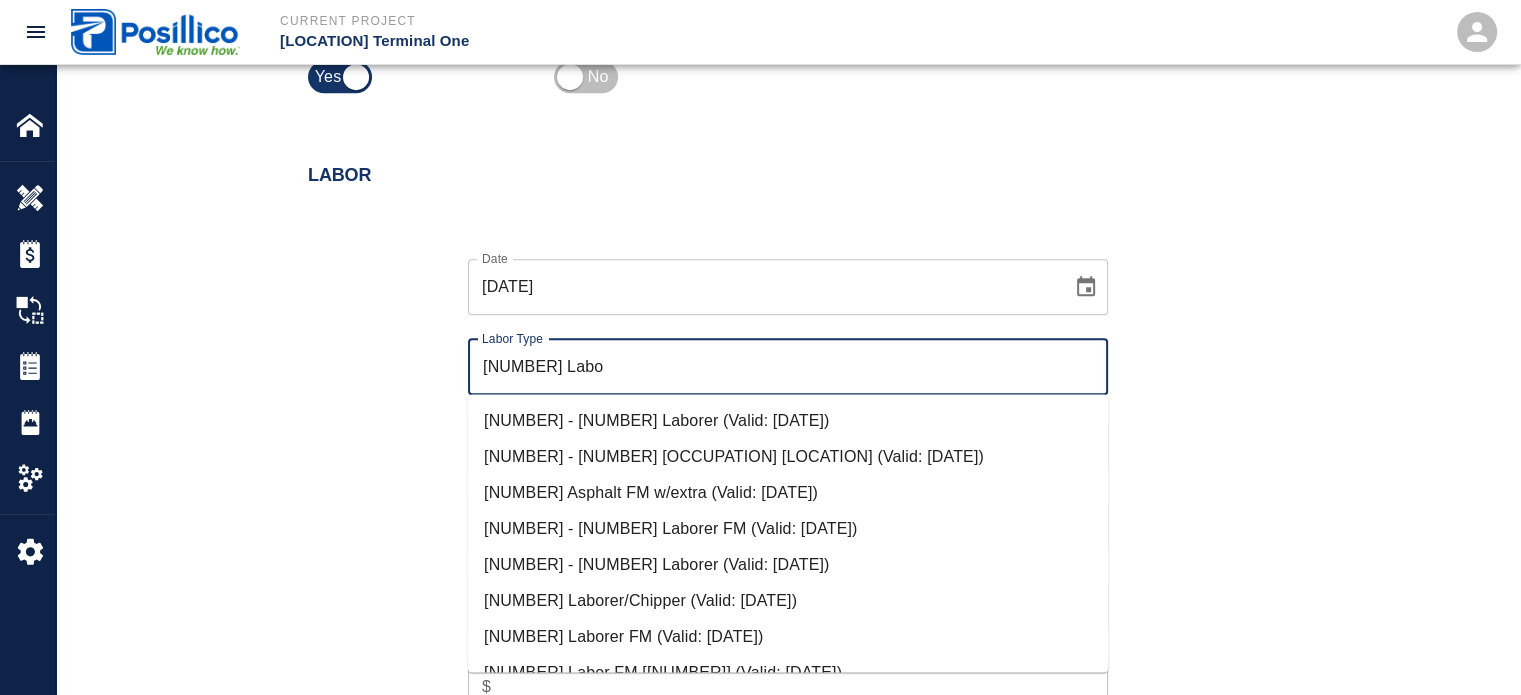 click on "[NUMBER] Laborer FM (Valid: [DATE])" at bounding box center (788, 636) 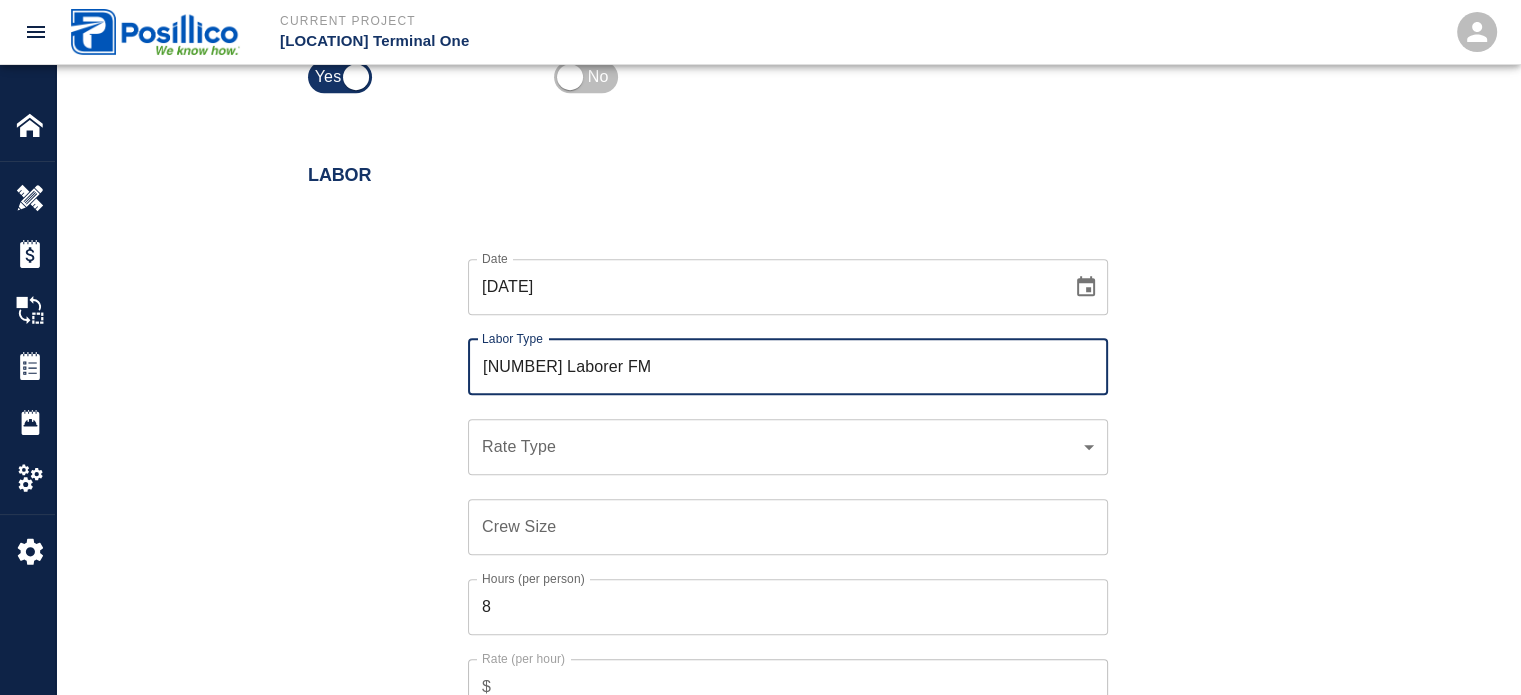 type on "[NUMBER] Laborer FM" 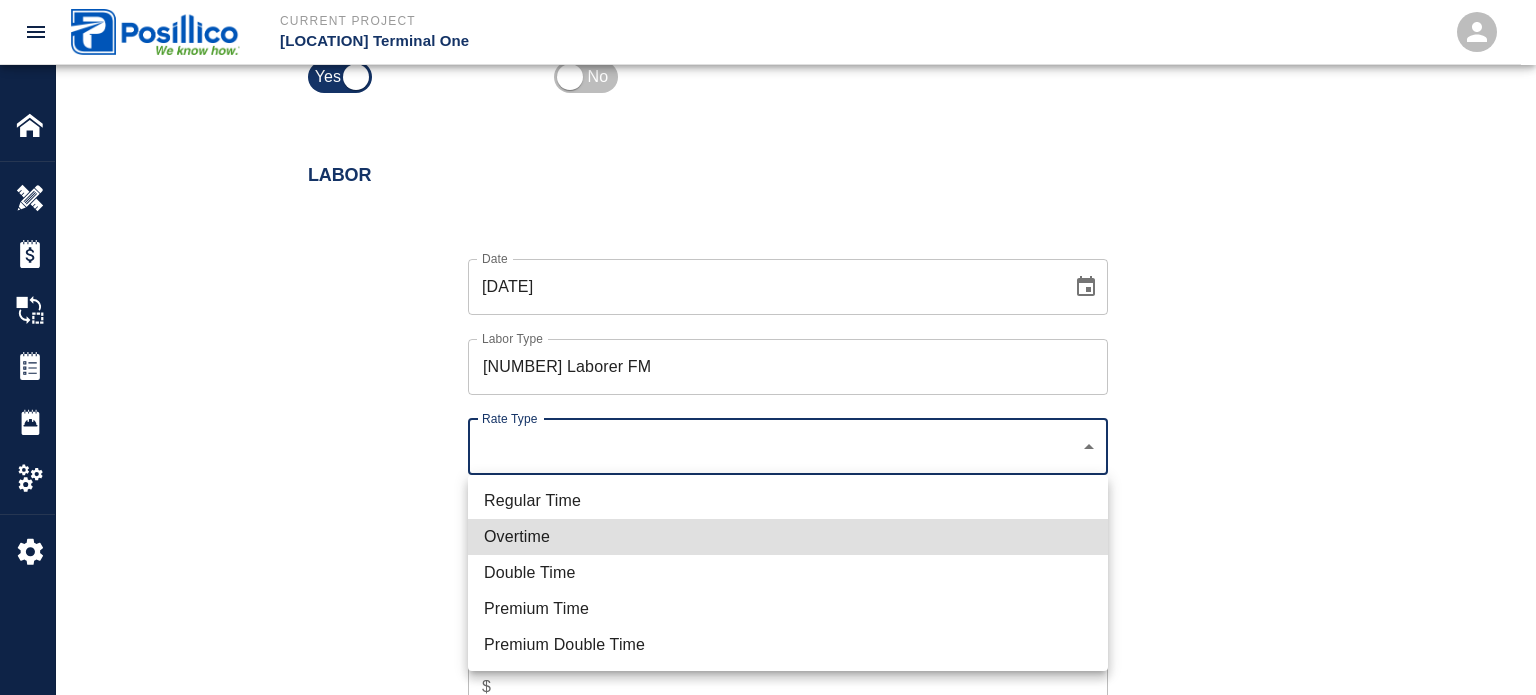 type 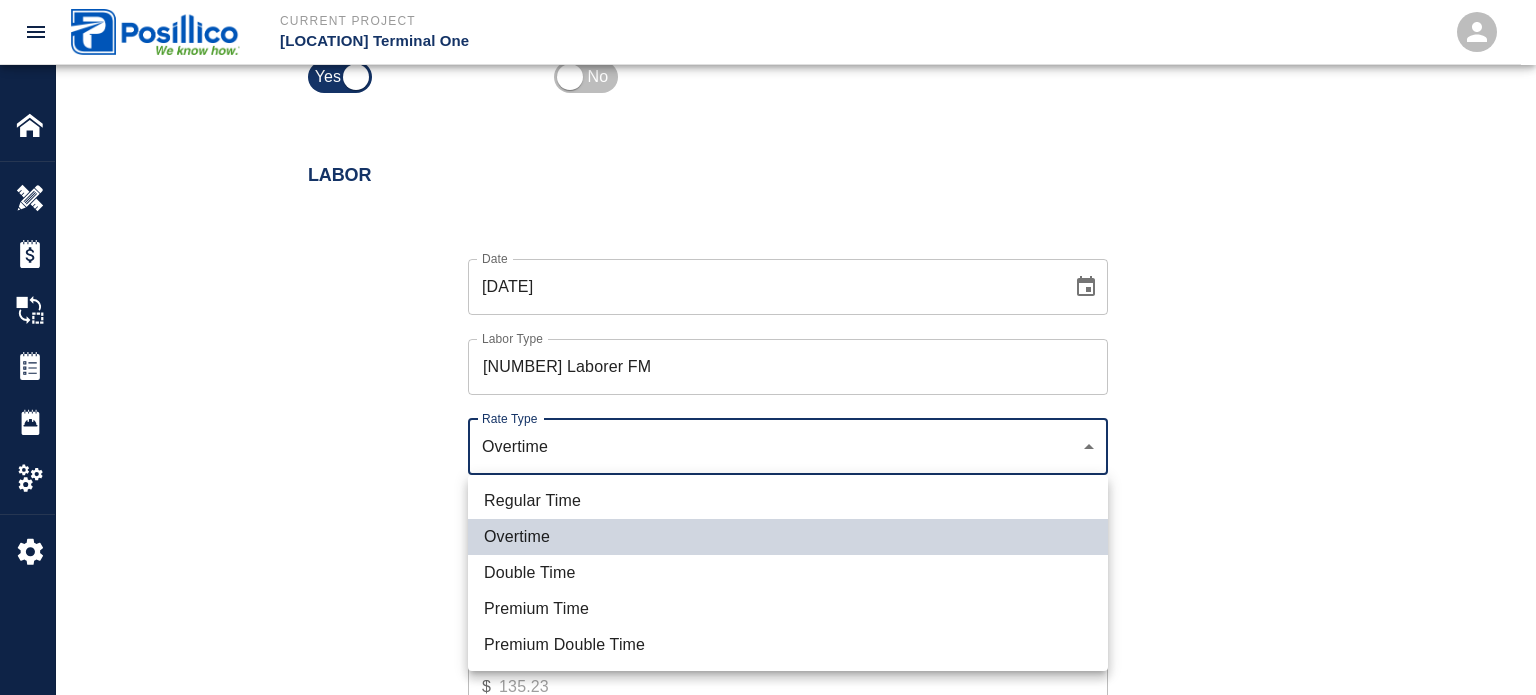 type 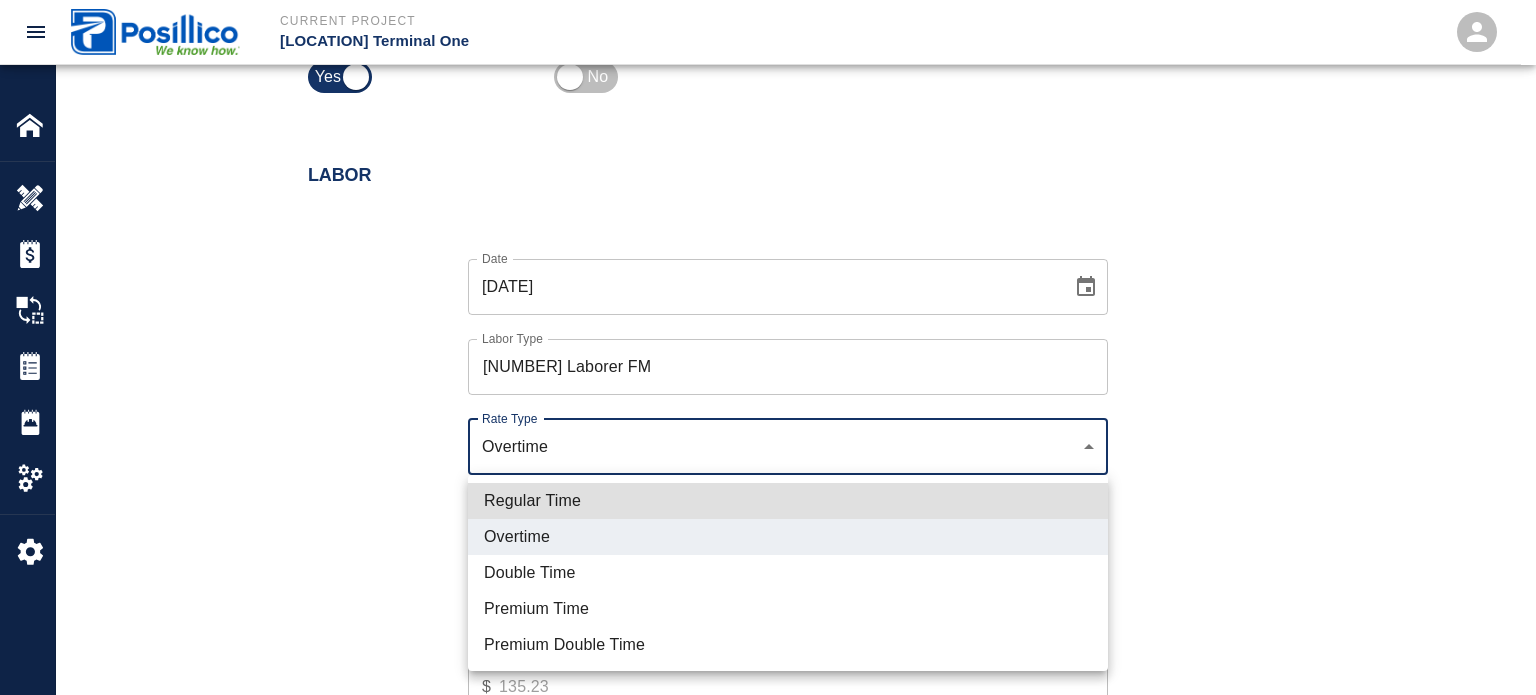 type on "rate_rt" 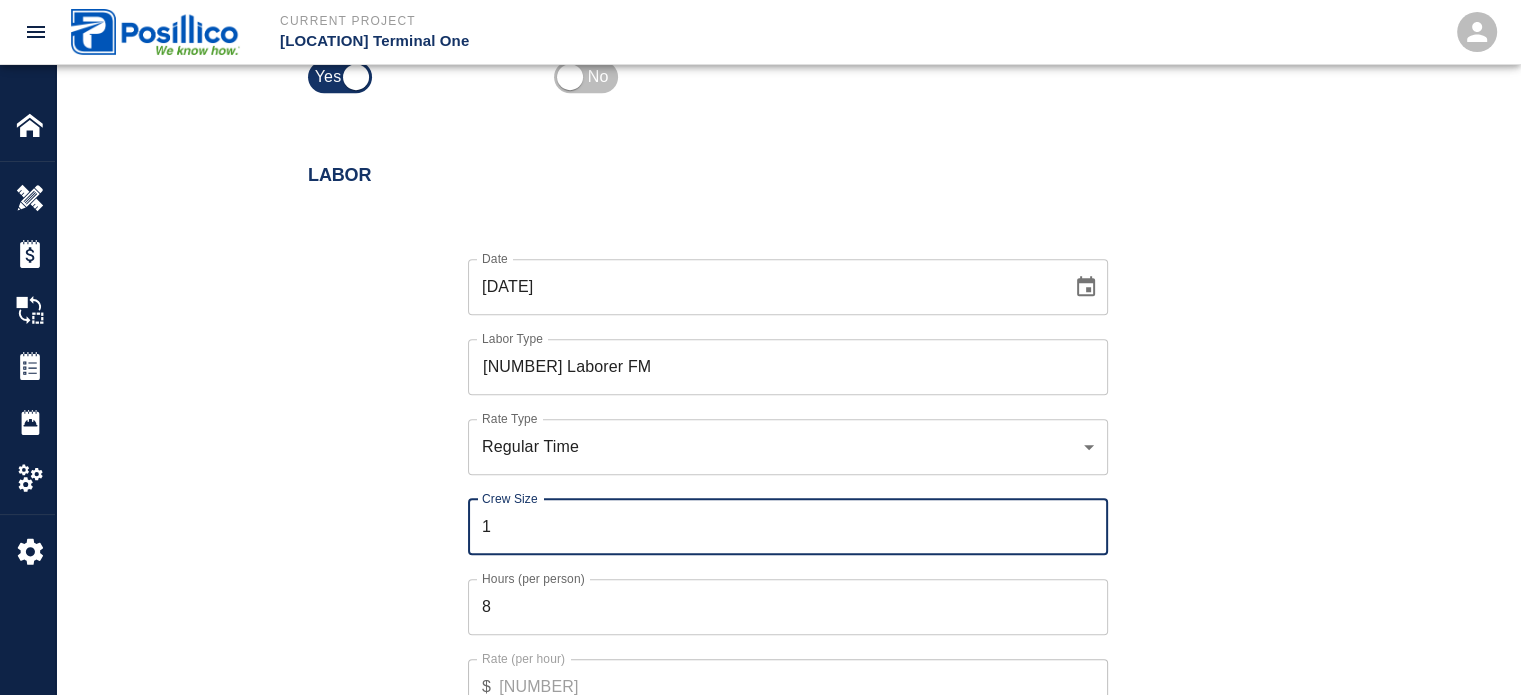 type on "1" 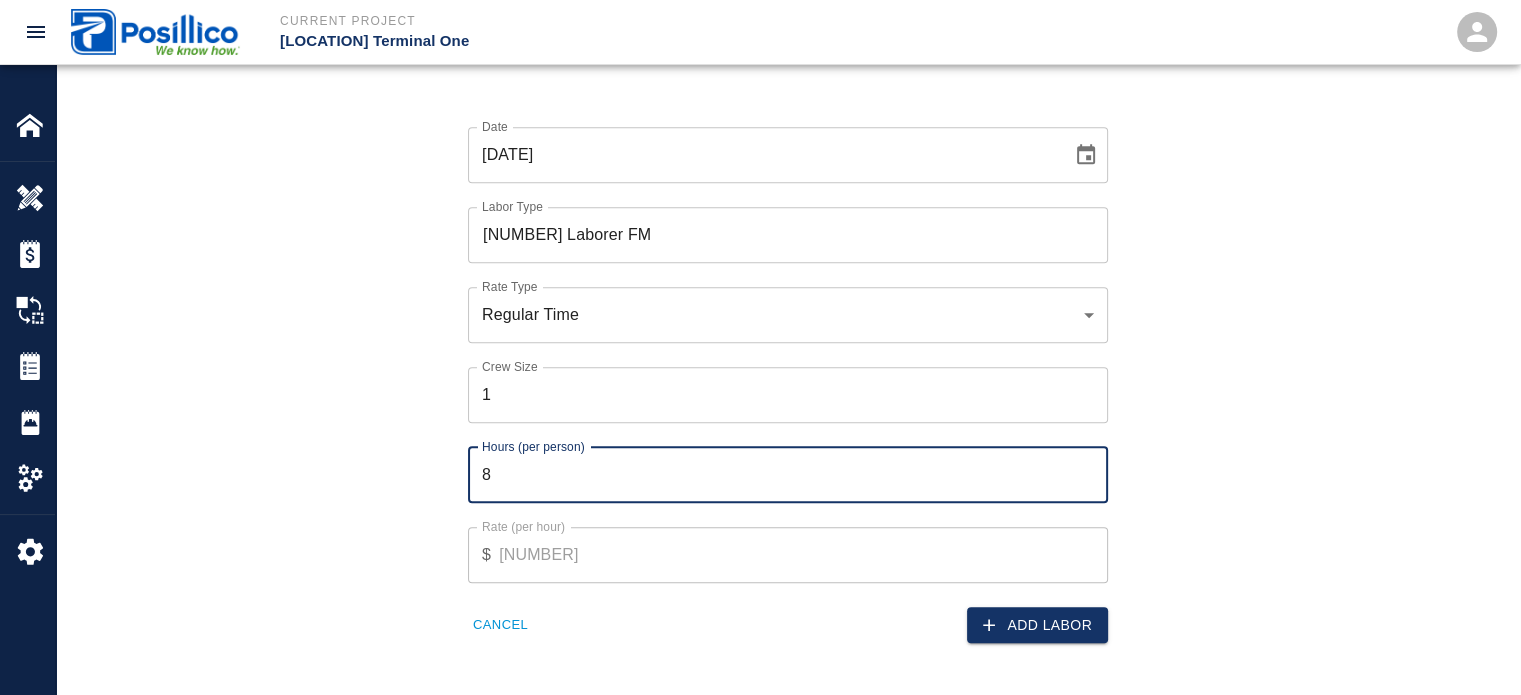 scroll, scrollTop: 1200, scrollLeft: 0, axis: vertical 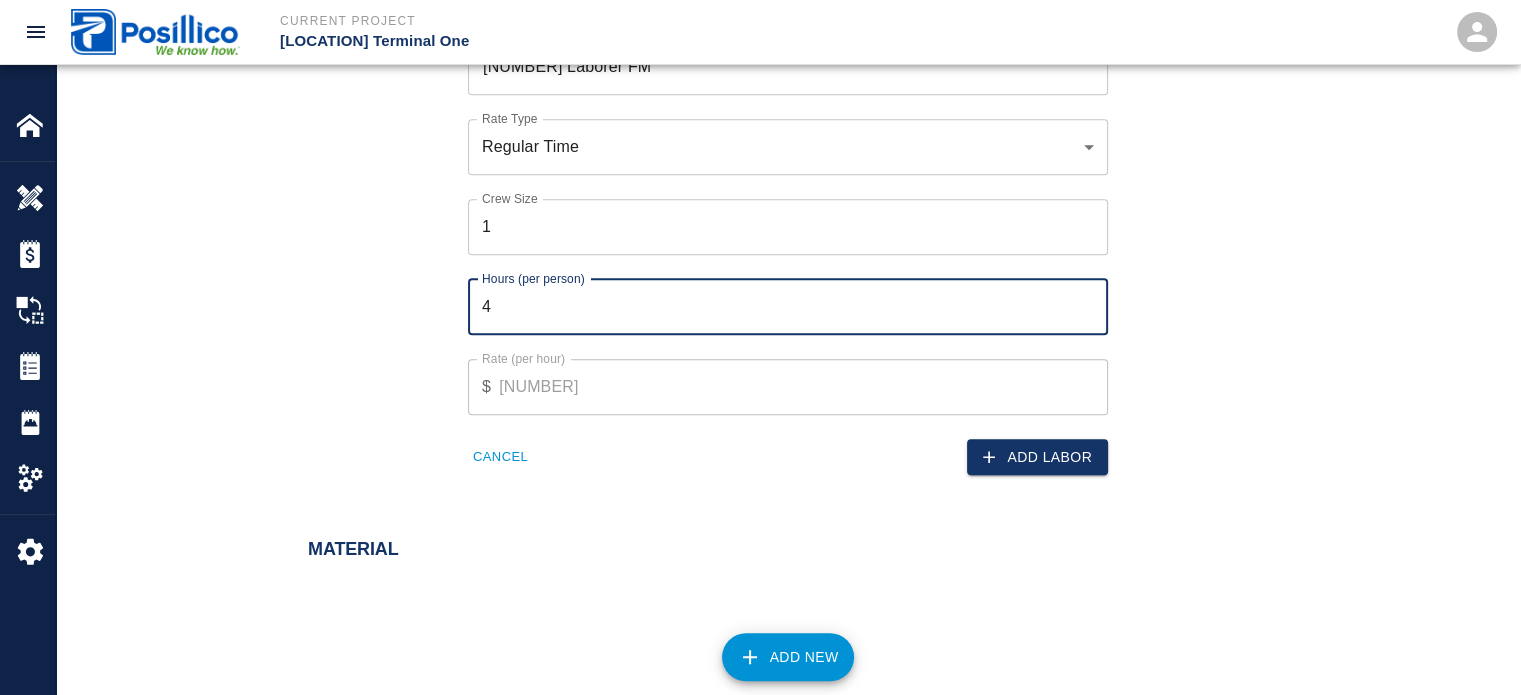 type on "4" 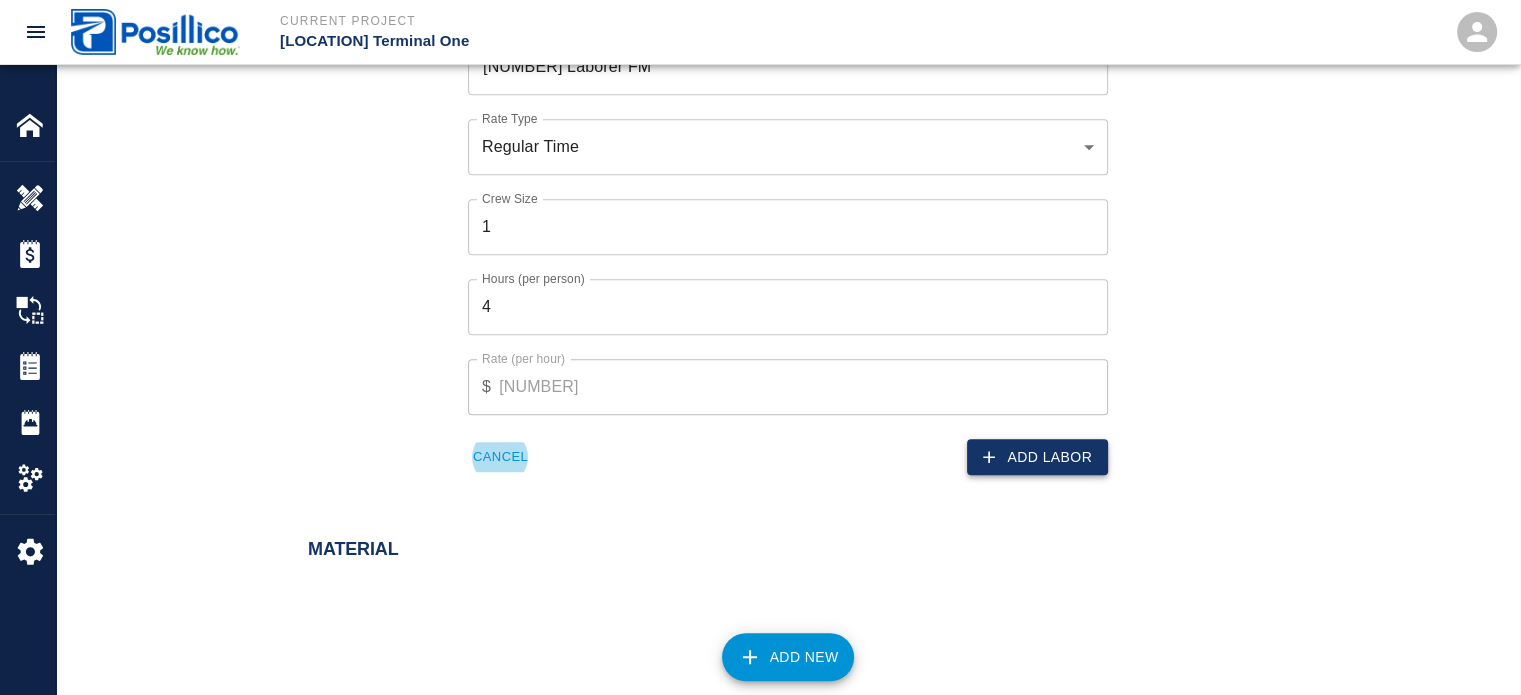 click on "Add Labor" at bounding box center (1037, 457) 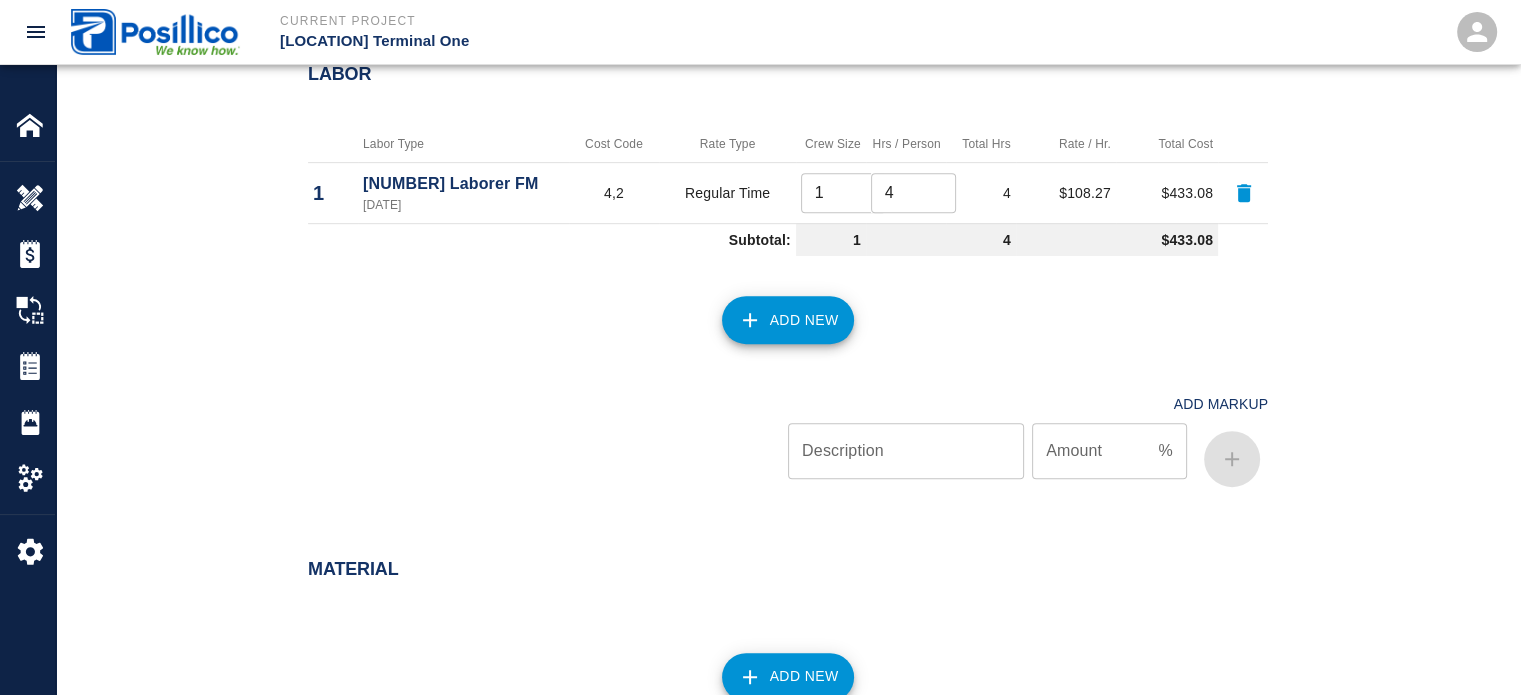 scroll, scrollTop: 837, scrollLeft: 0, axis: vertical 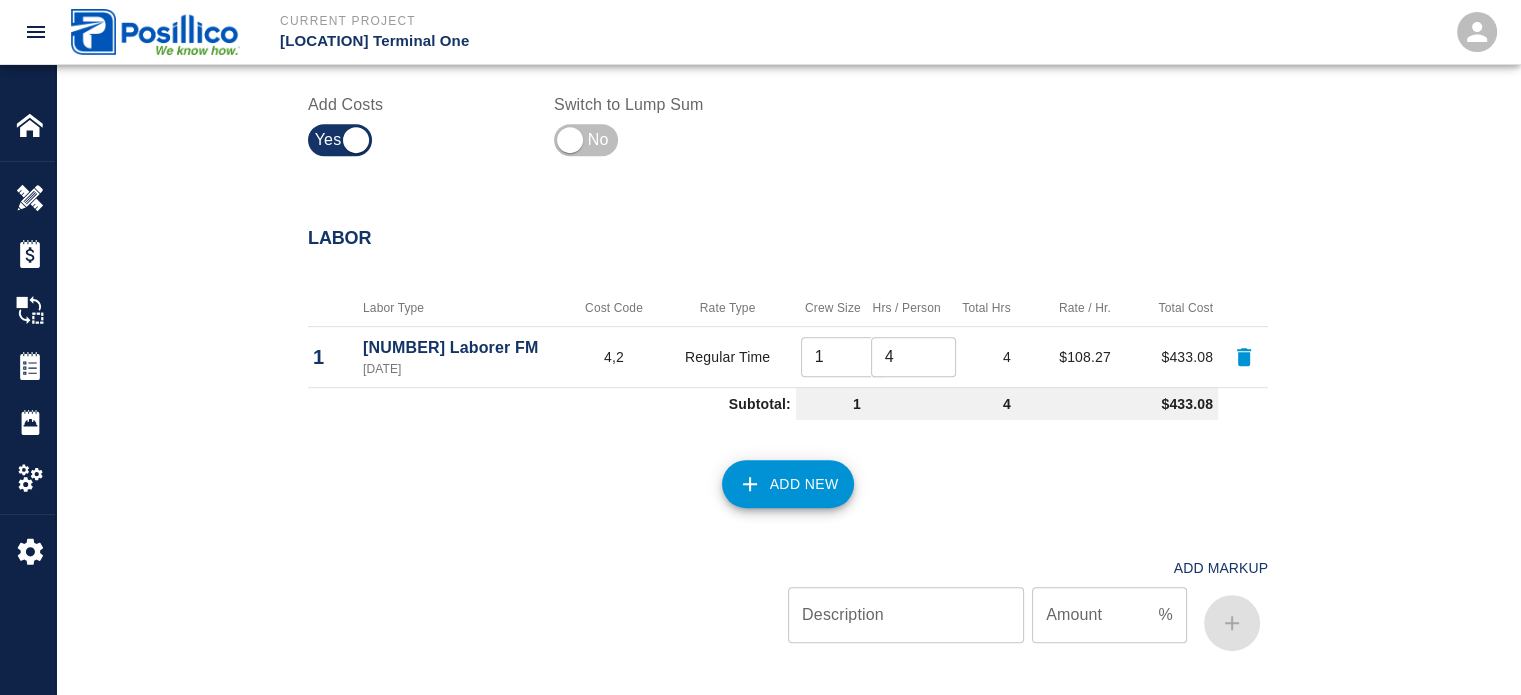 click on "Add New" at bounding box center [788, 484] 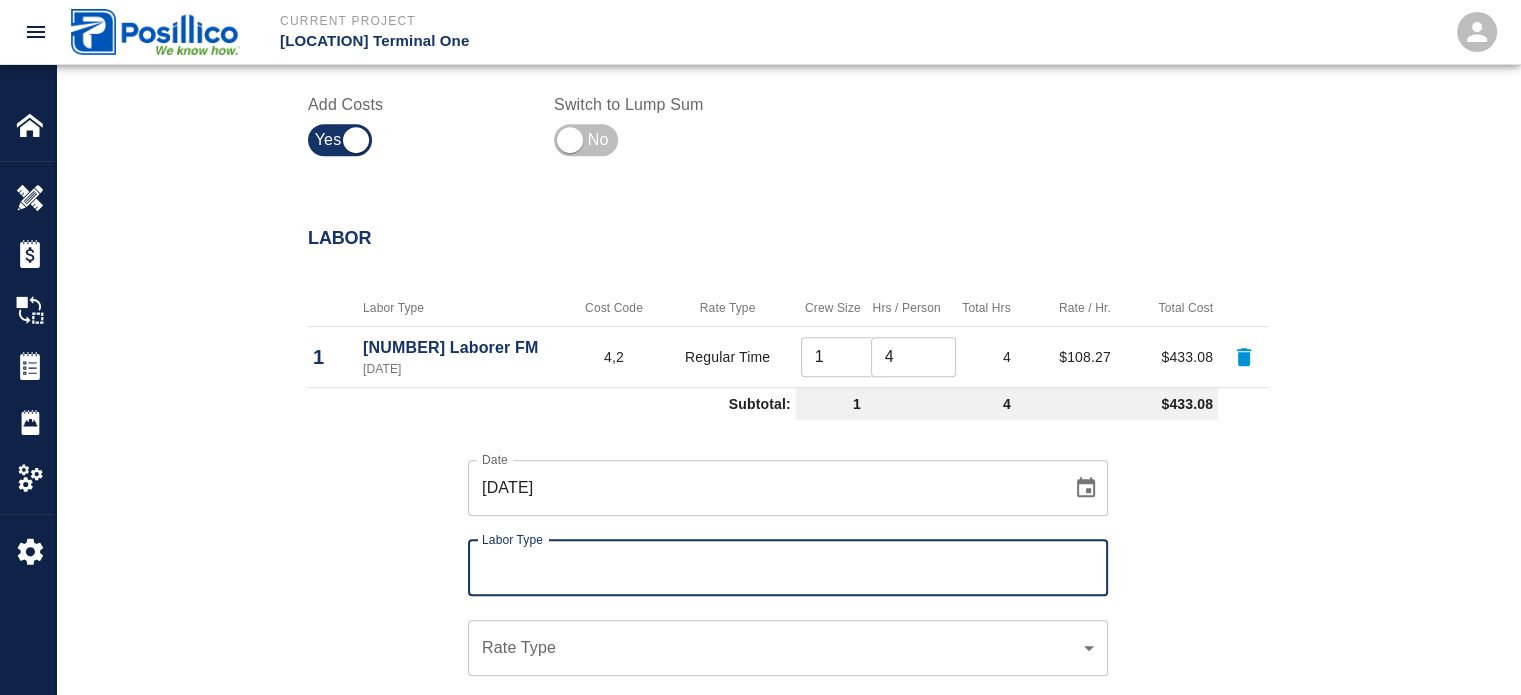 click on "[DATE]" at bounding box center [763, 488] 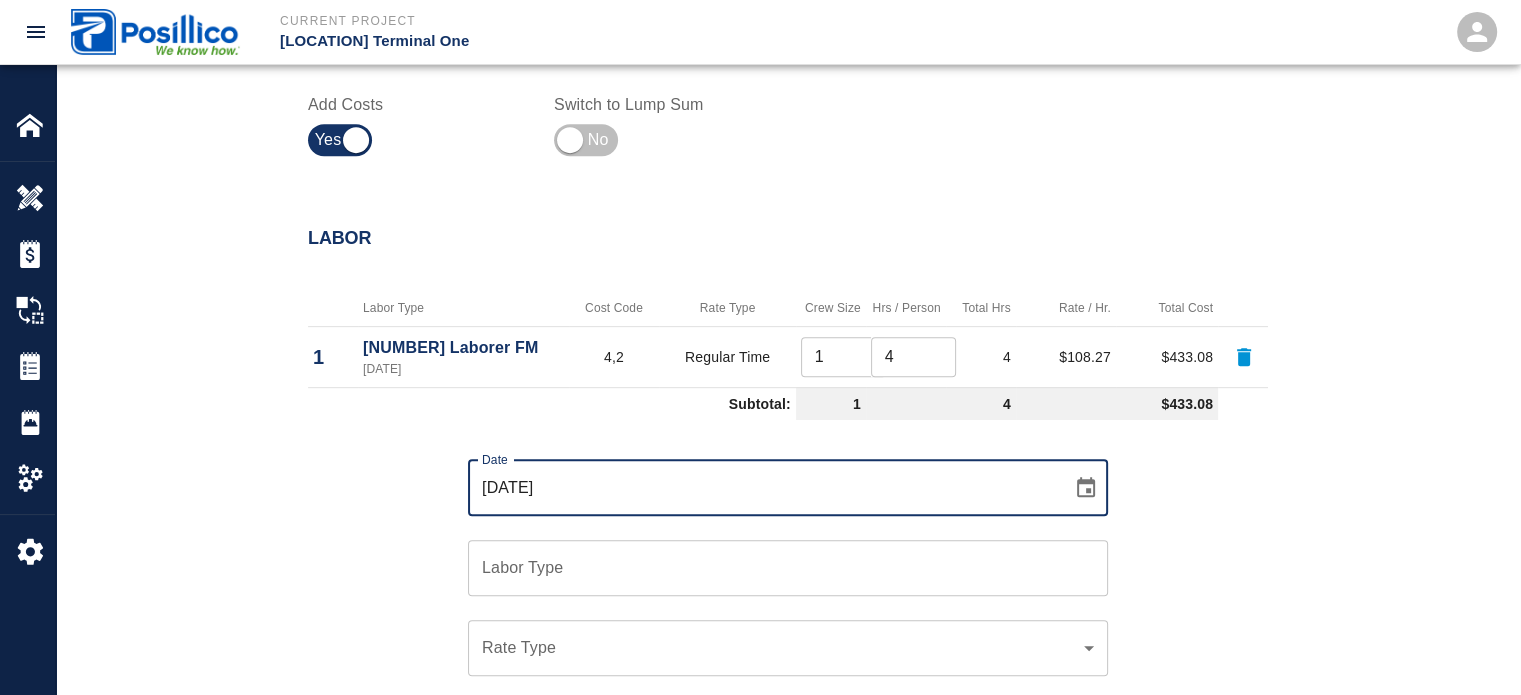 click on "Labor Type Labor Type" at bounding box center (788, 568) 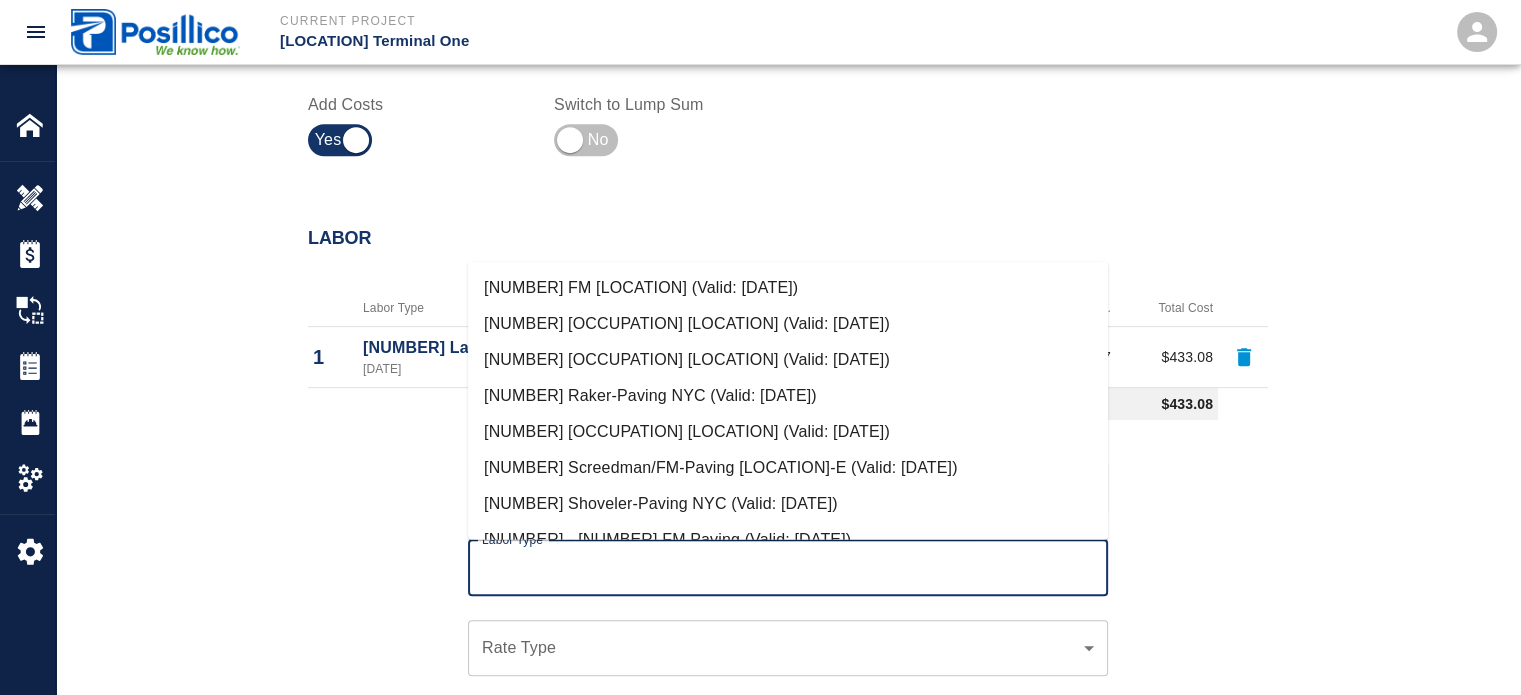 paste on "[NUMBER] Labo" 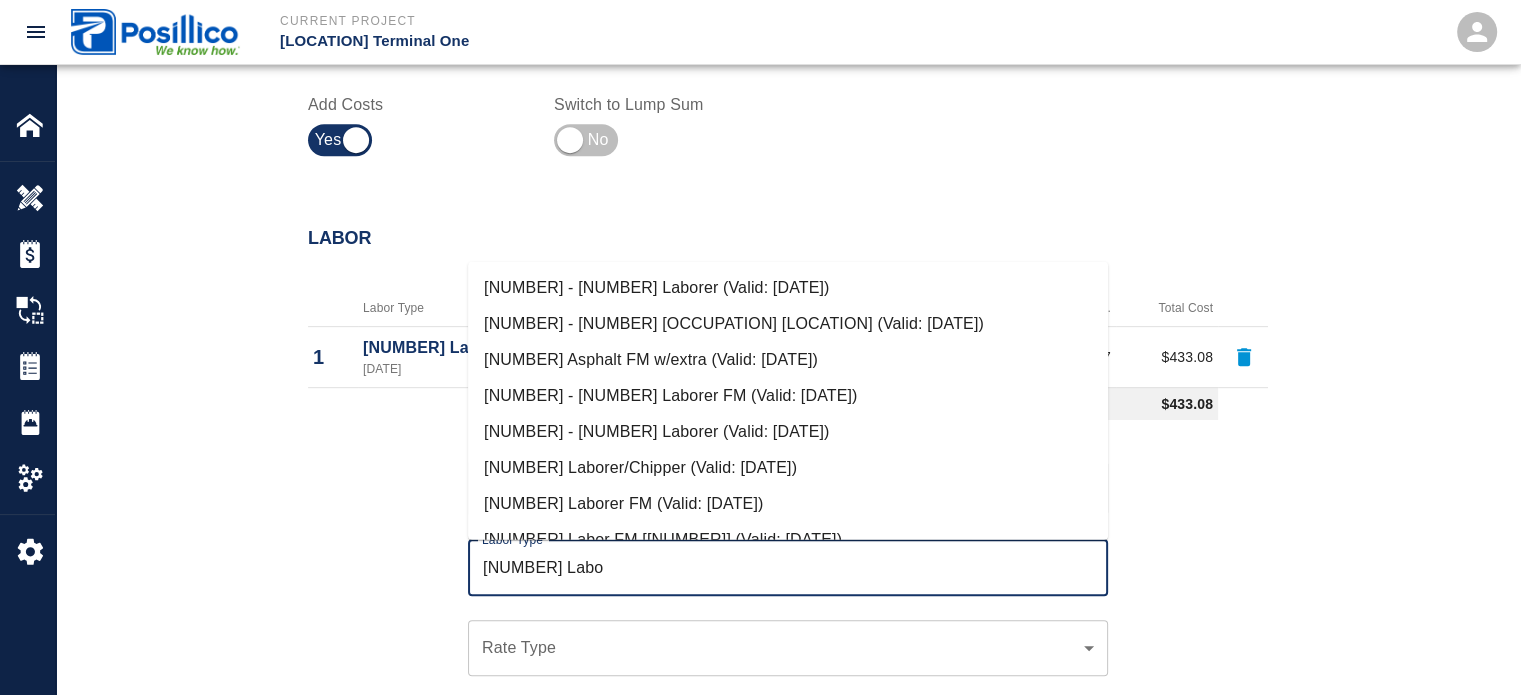click on "[NUMBER] Laborer/Chipper (Valid: [DATE])" at bounding box center [788, 468] 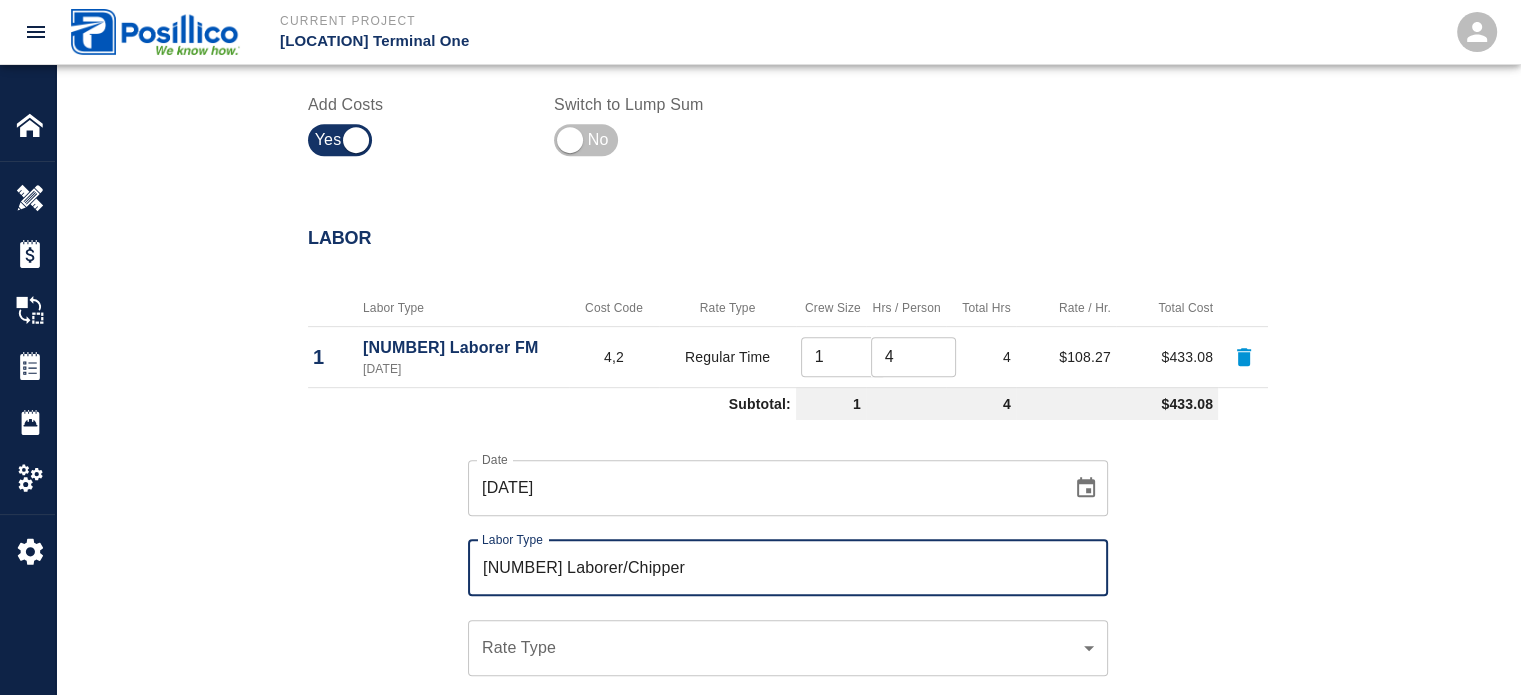 type on "[NUMBER] Laborer/Chipper" 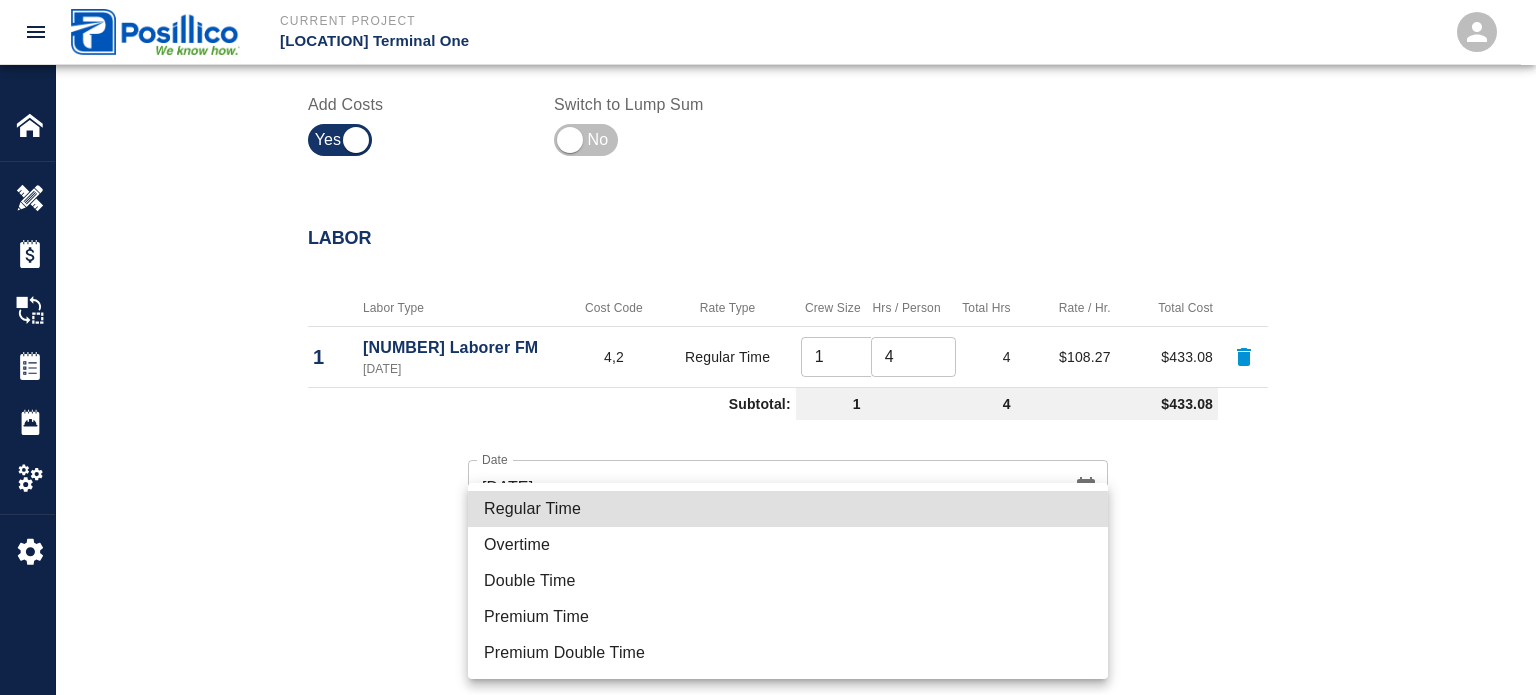 type 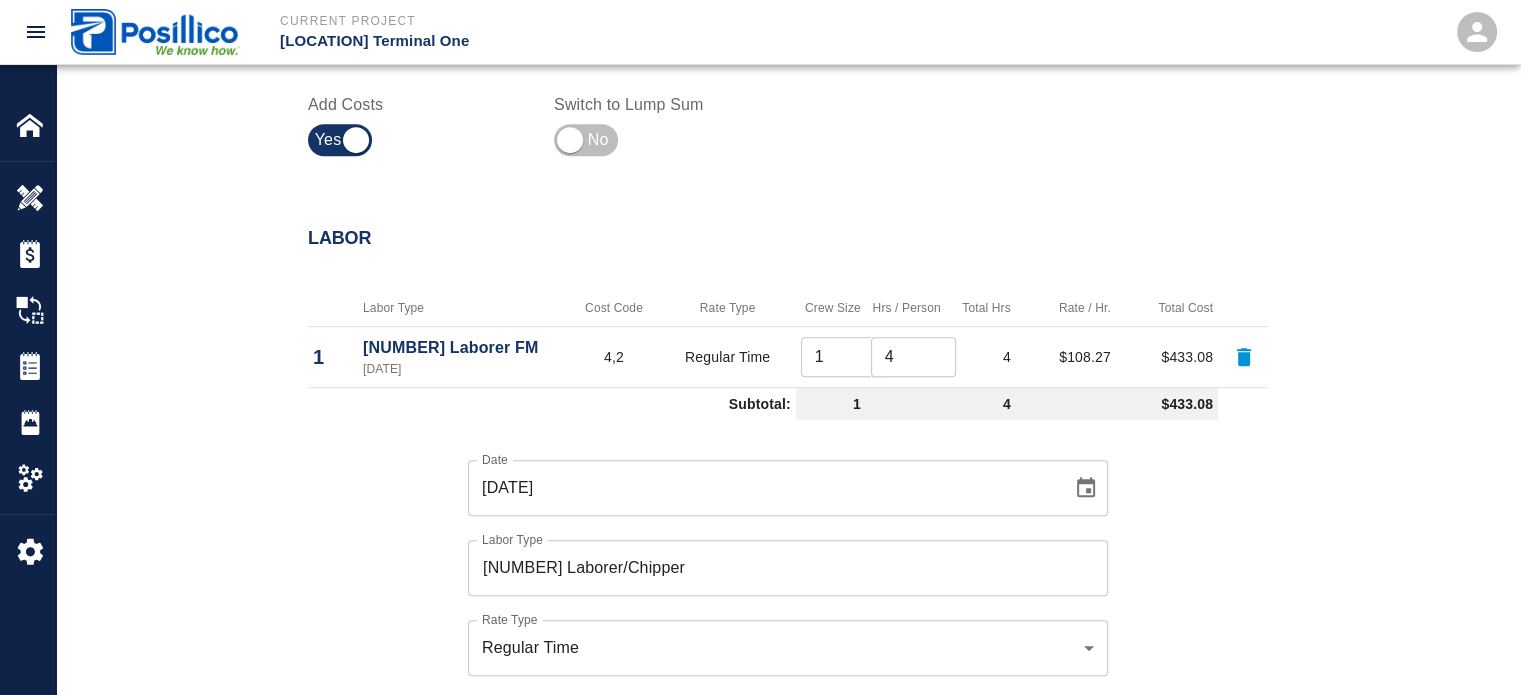 scroll, scrollTop: 1216, scrollLeft: 0, axis: vertical 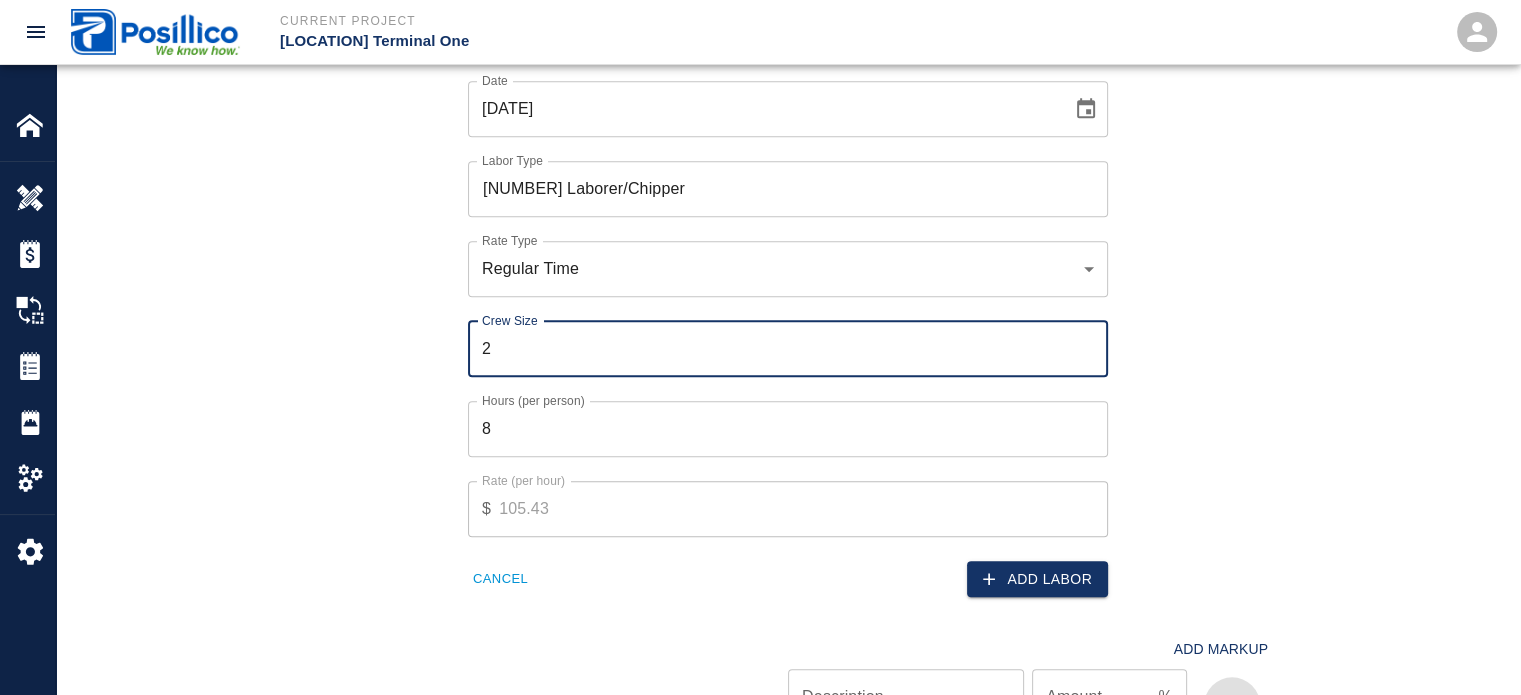 type on "2" 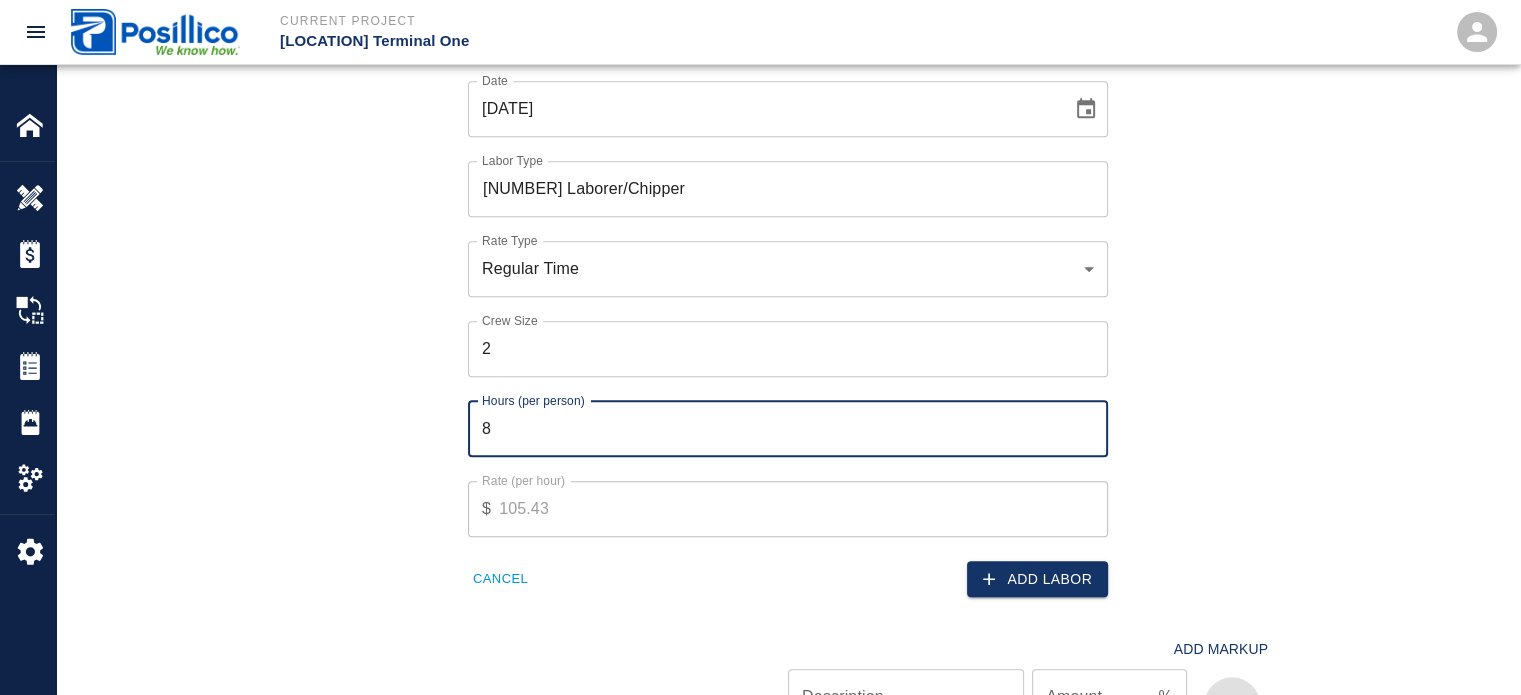 type on "4" 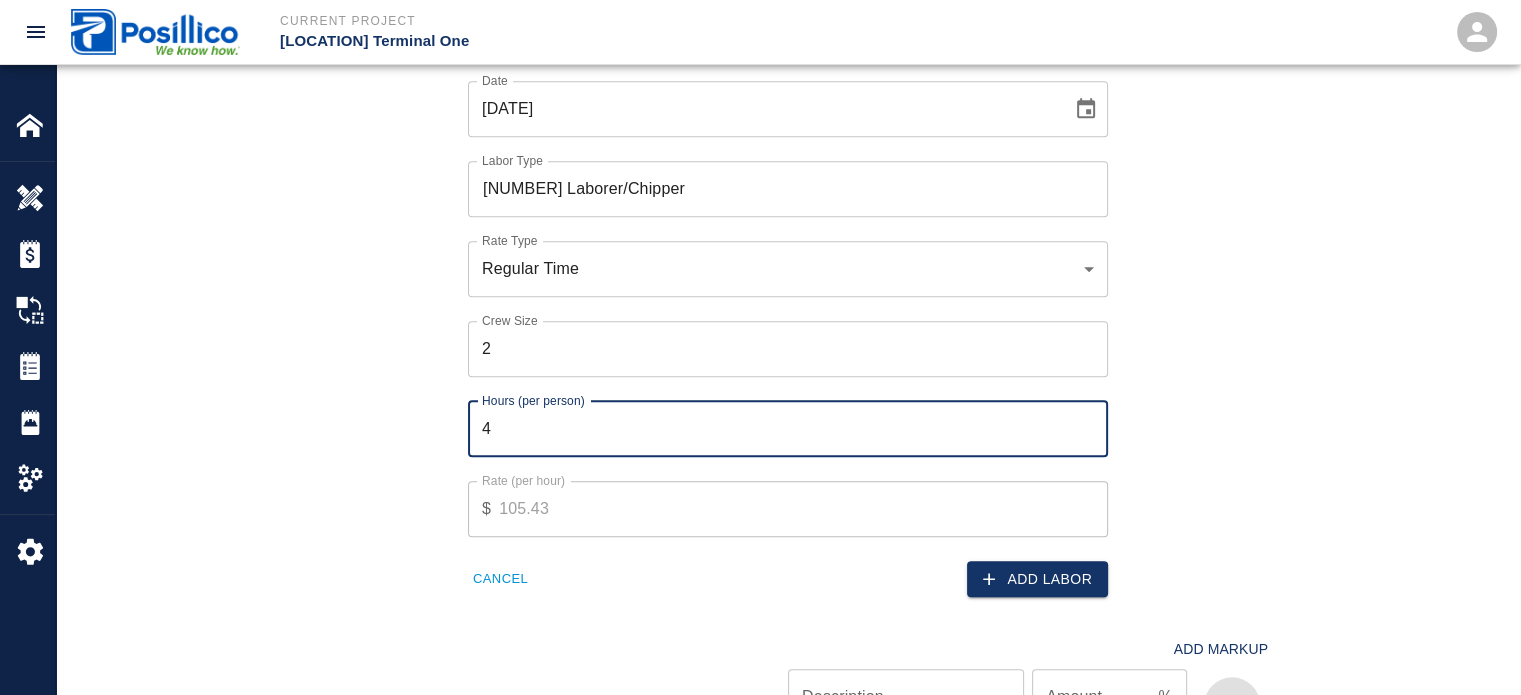 click on "Add Labor" at bounding box center (1037, 579) 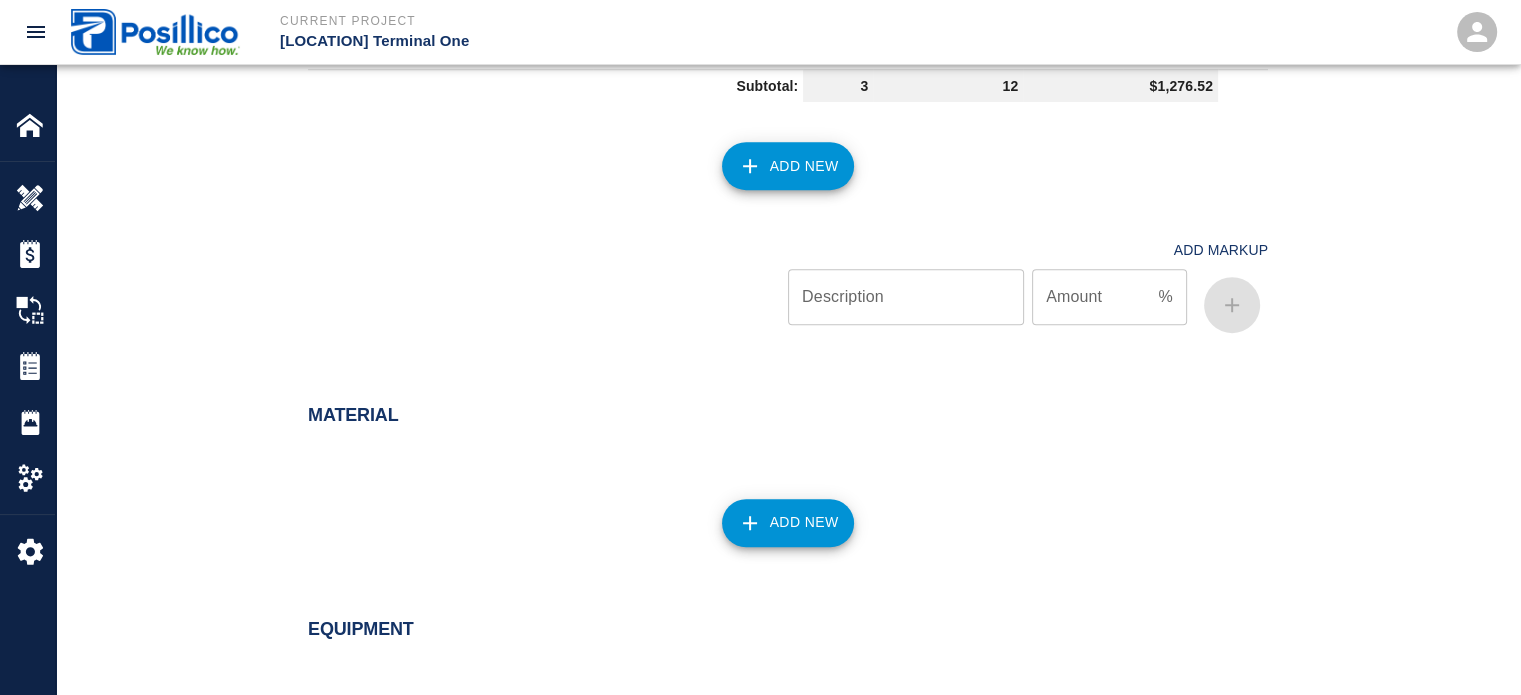 click on "Add New" at bounding box center [788, 166] 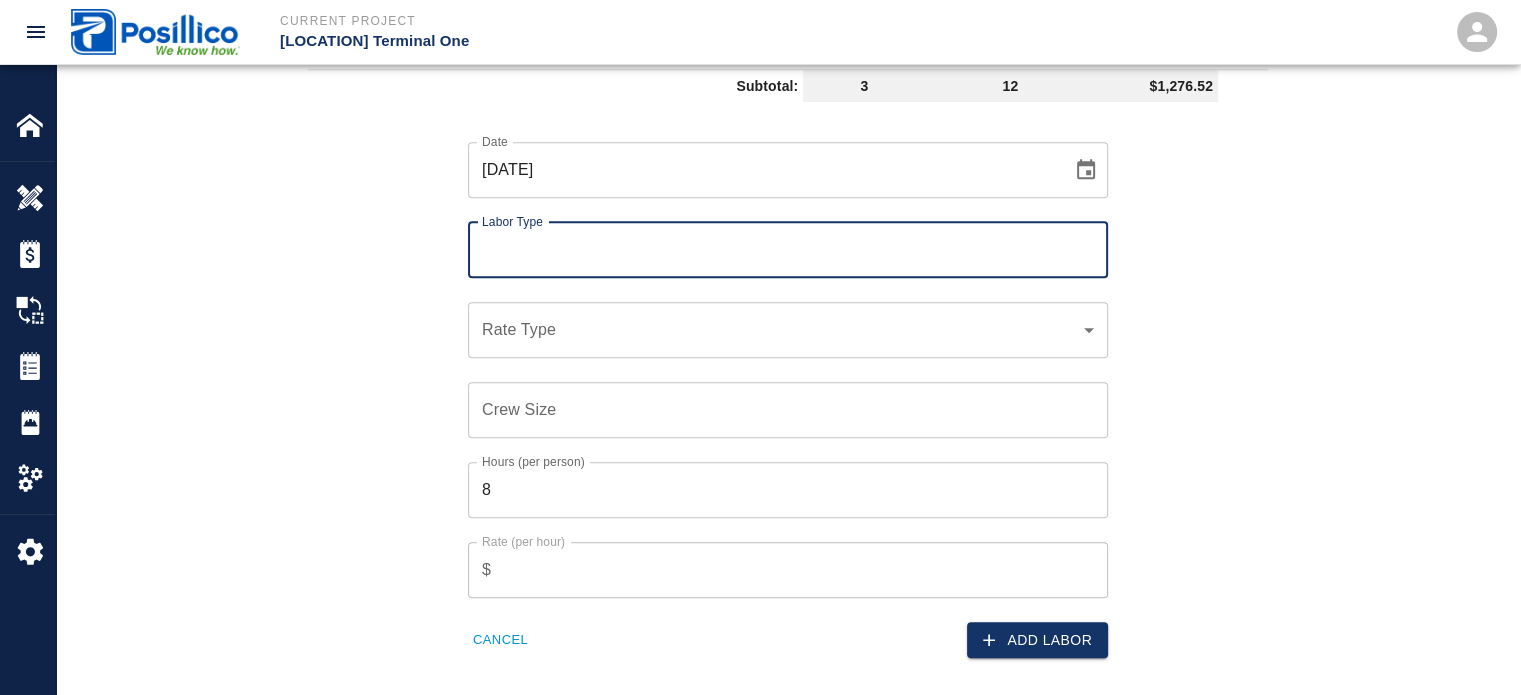 click on "Date [DATE] Date Labor Type Labor Type Rate Type Rate Type Crew Size Crew Size Hours (per person) [NUMBER] Hours (per person) Rate (per hour) [PRICE] Rate (per hour) Cancel Add Labor" at bounding box center [776, 384] 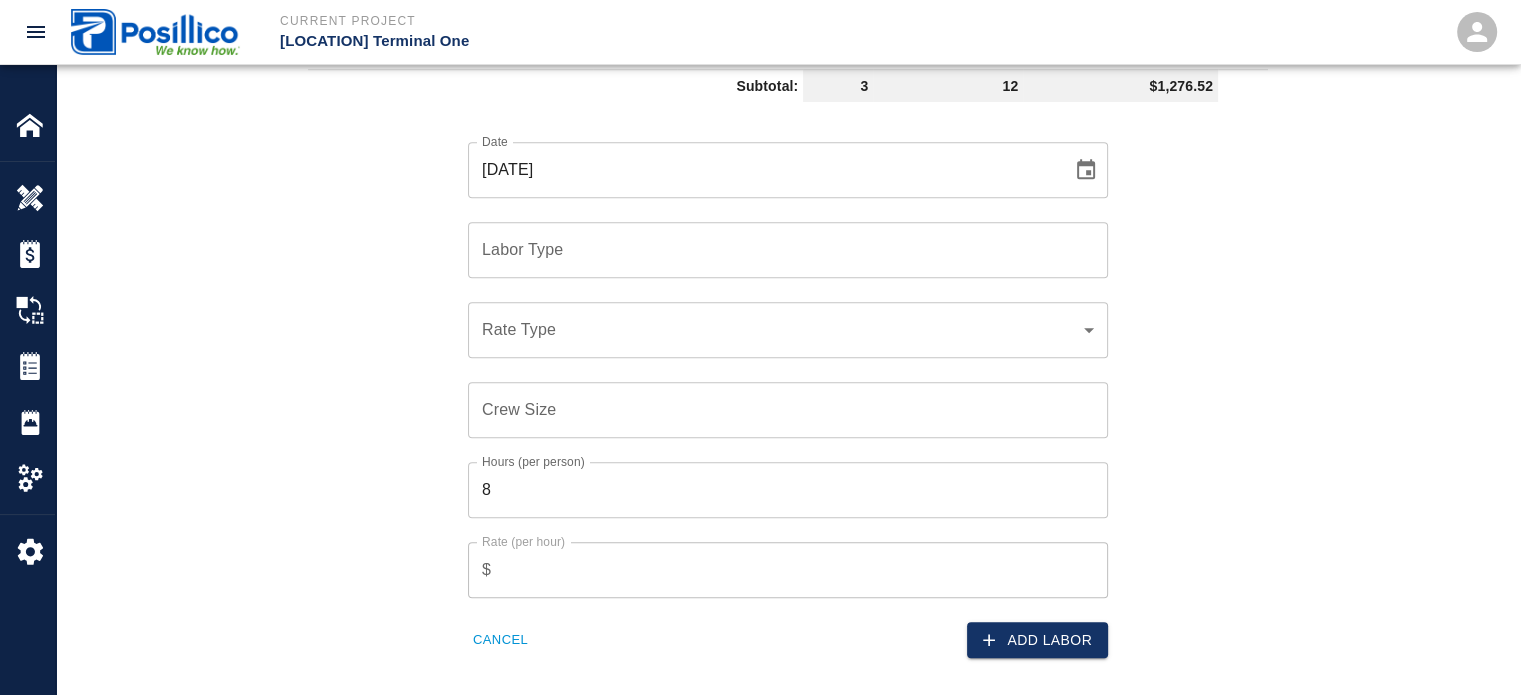 click on "Cancel" at bounding box center [500, 640] 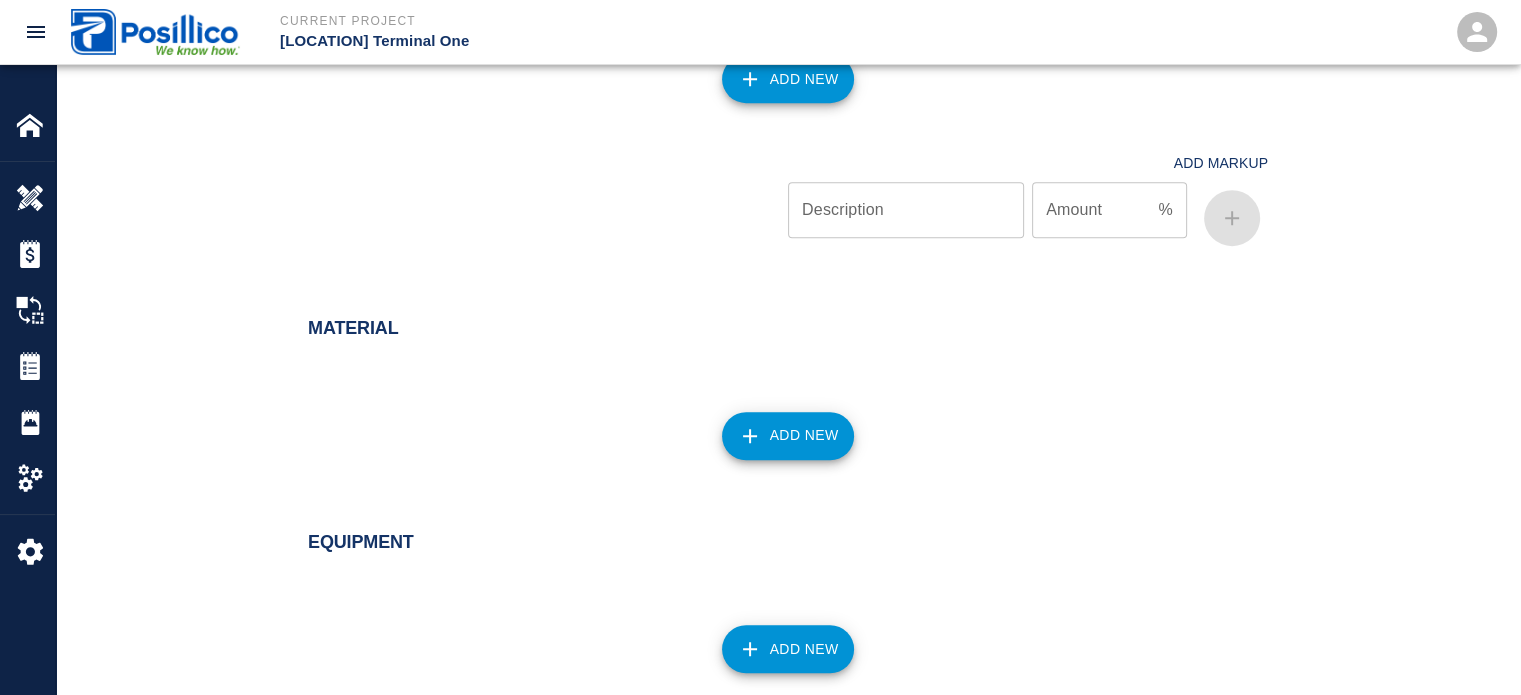 scroll, scrollTop: 1416, scrollLeft: 0, axis: vertical 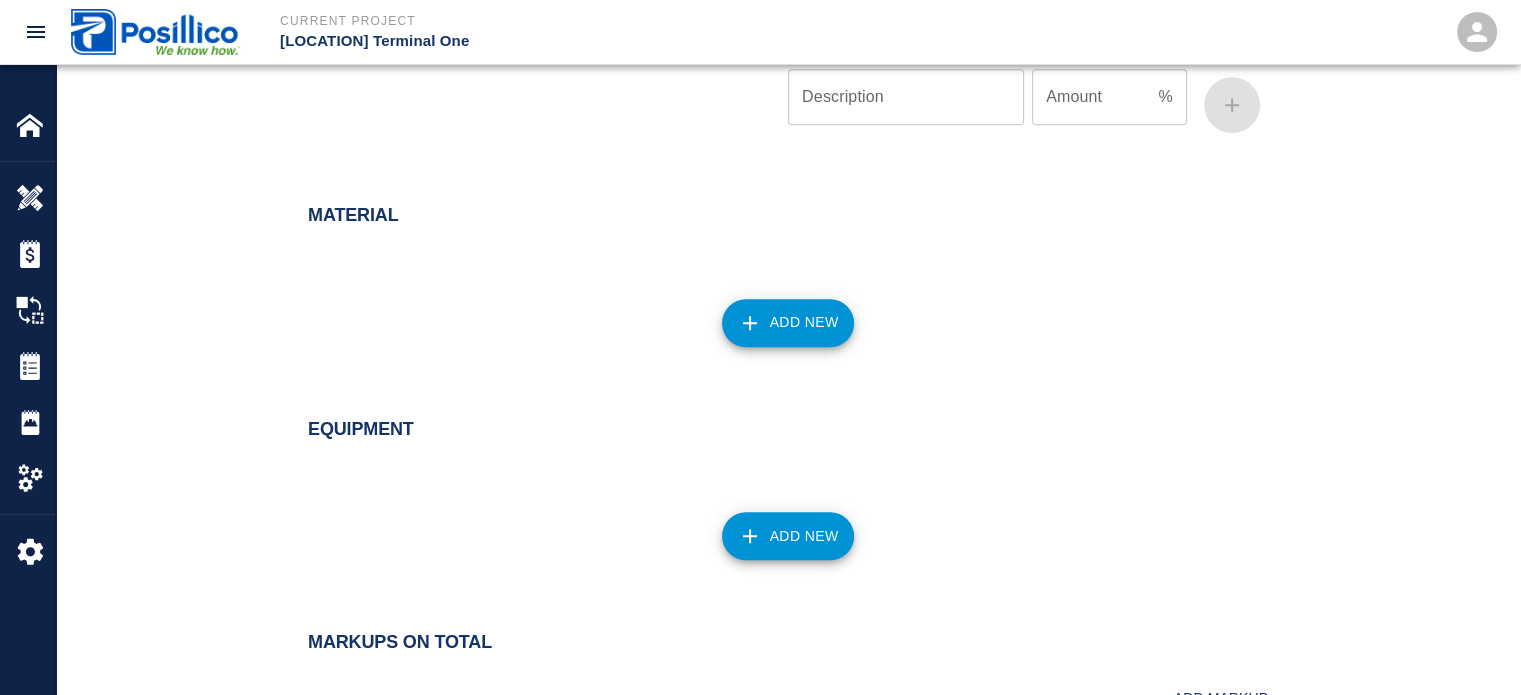 click on "Add New" at bounding box center (788, 536) 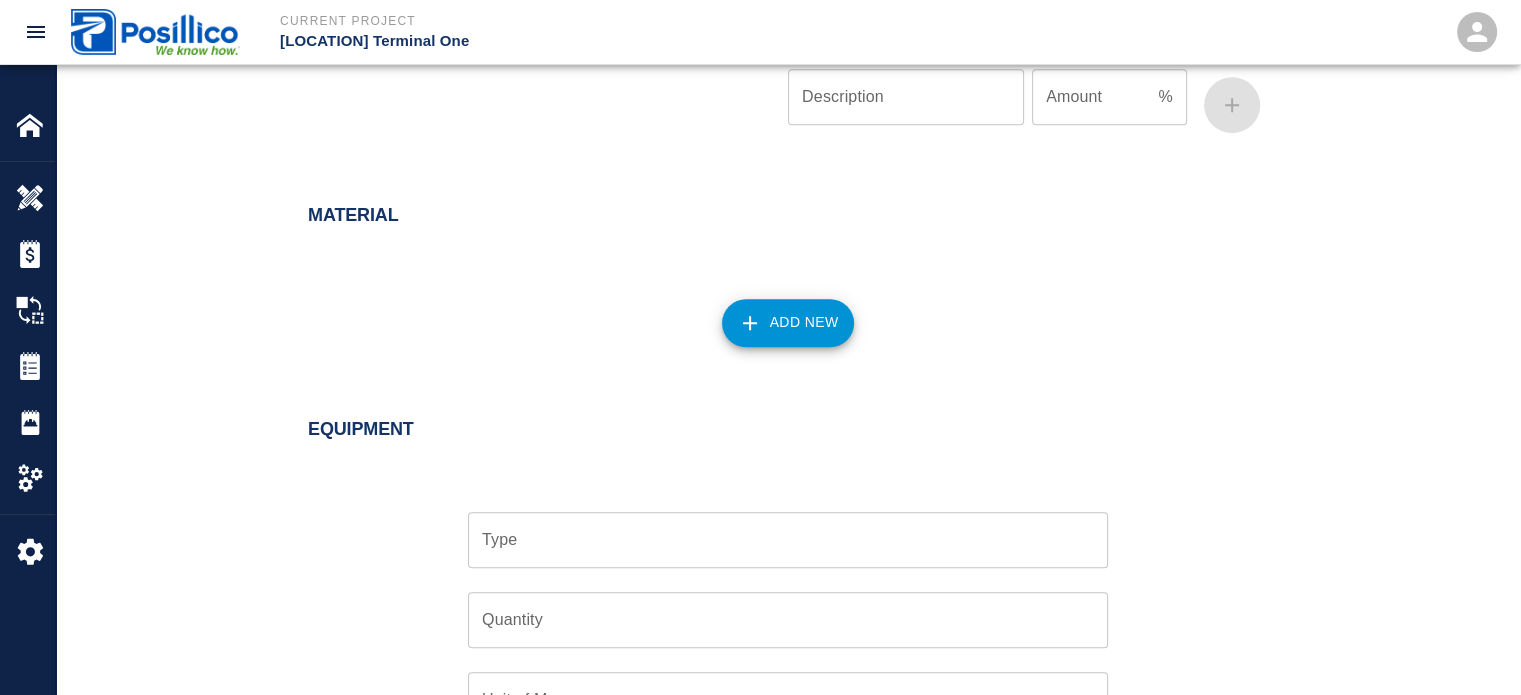 click on "Type" at bounding box center [788, 540] 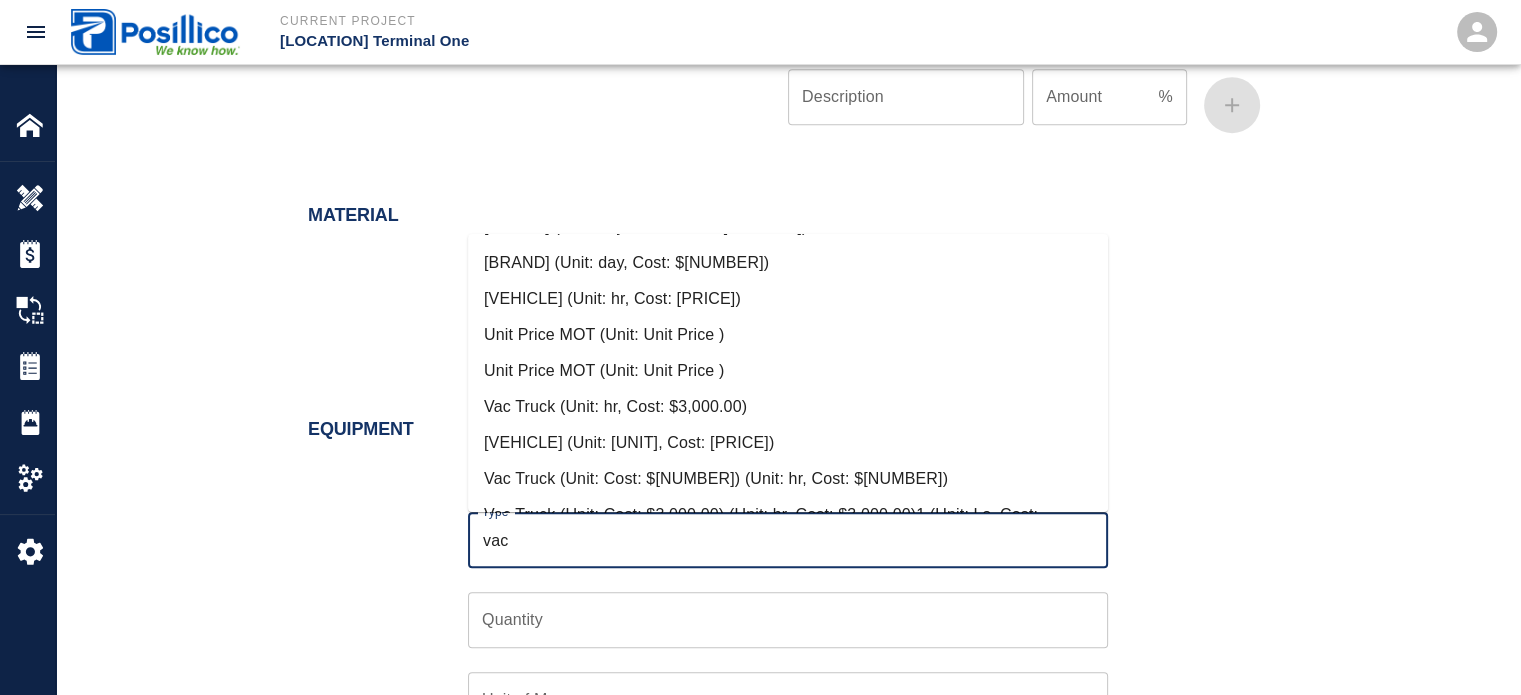 scroll, scrollTop: 157, scrollLeft: 0, axis: vertical 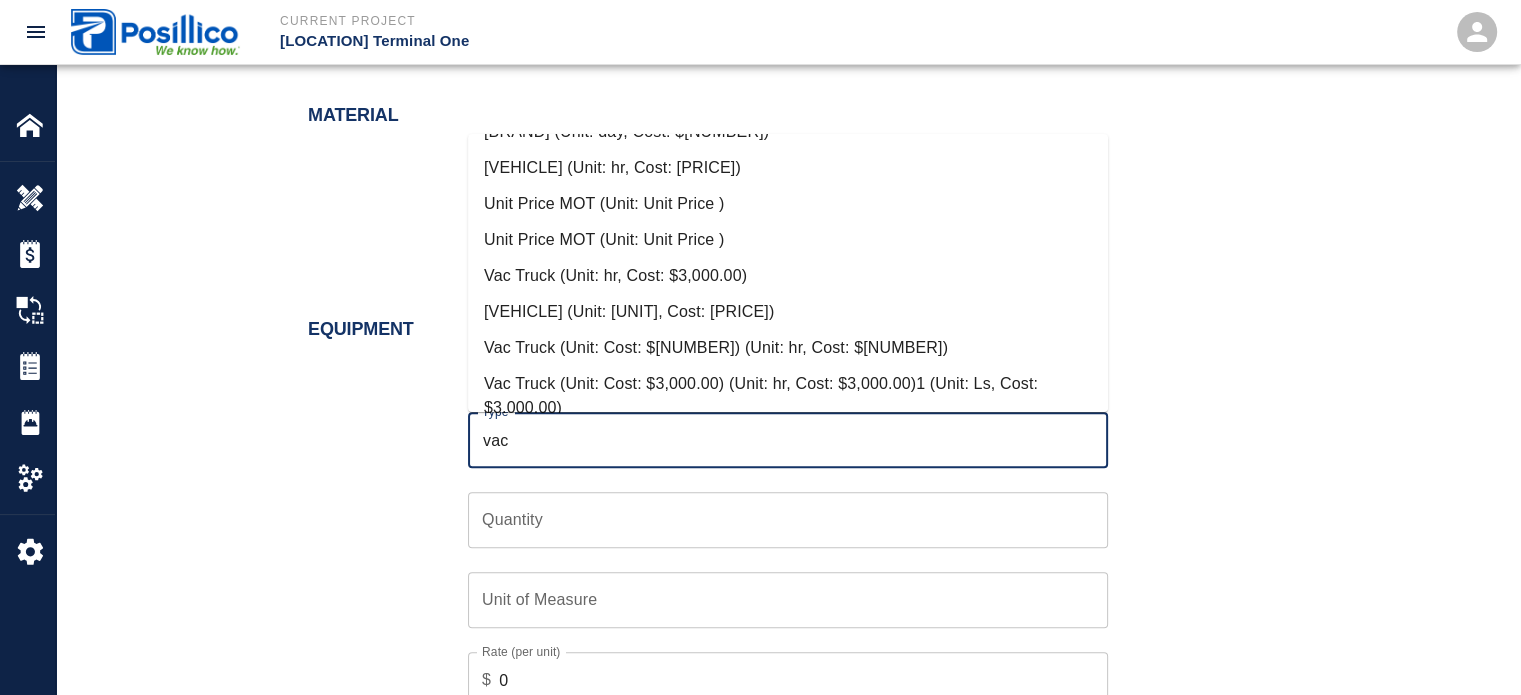 click on "[VEHICLE] (Unit: [UNIT], Cost: [PRICE])" at bounding box center [788, 312] 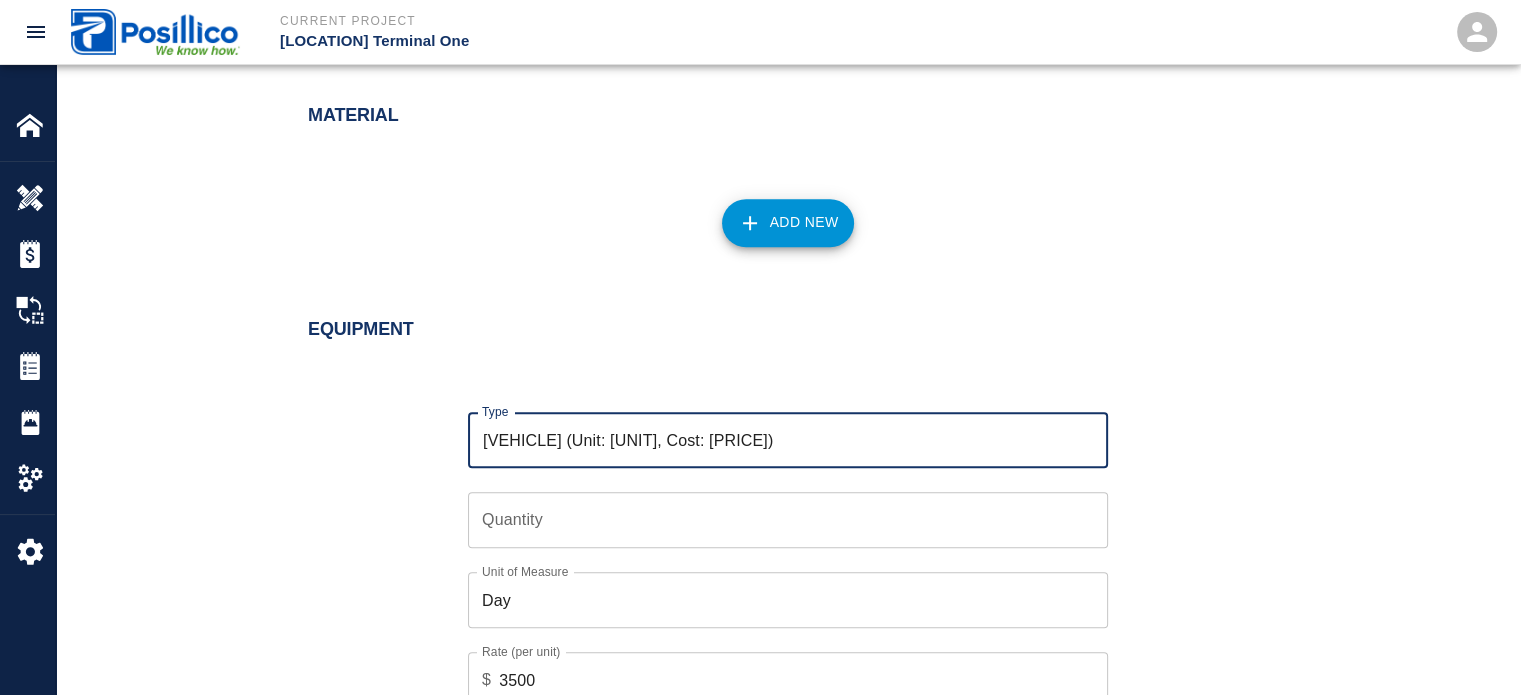 type on "[VEHICLE] (Unit: [UNIT], Cost: [PRICE])" 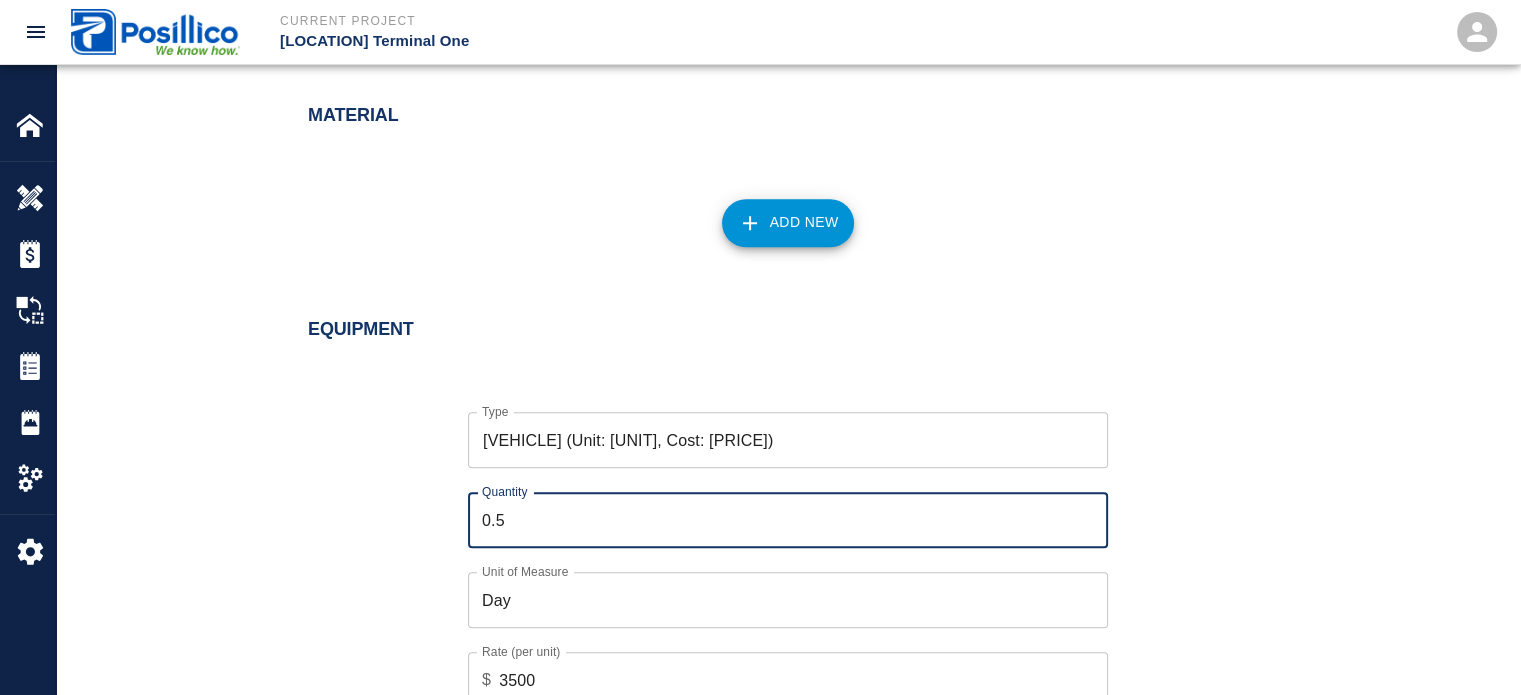 type on "0.5" 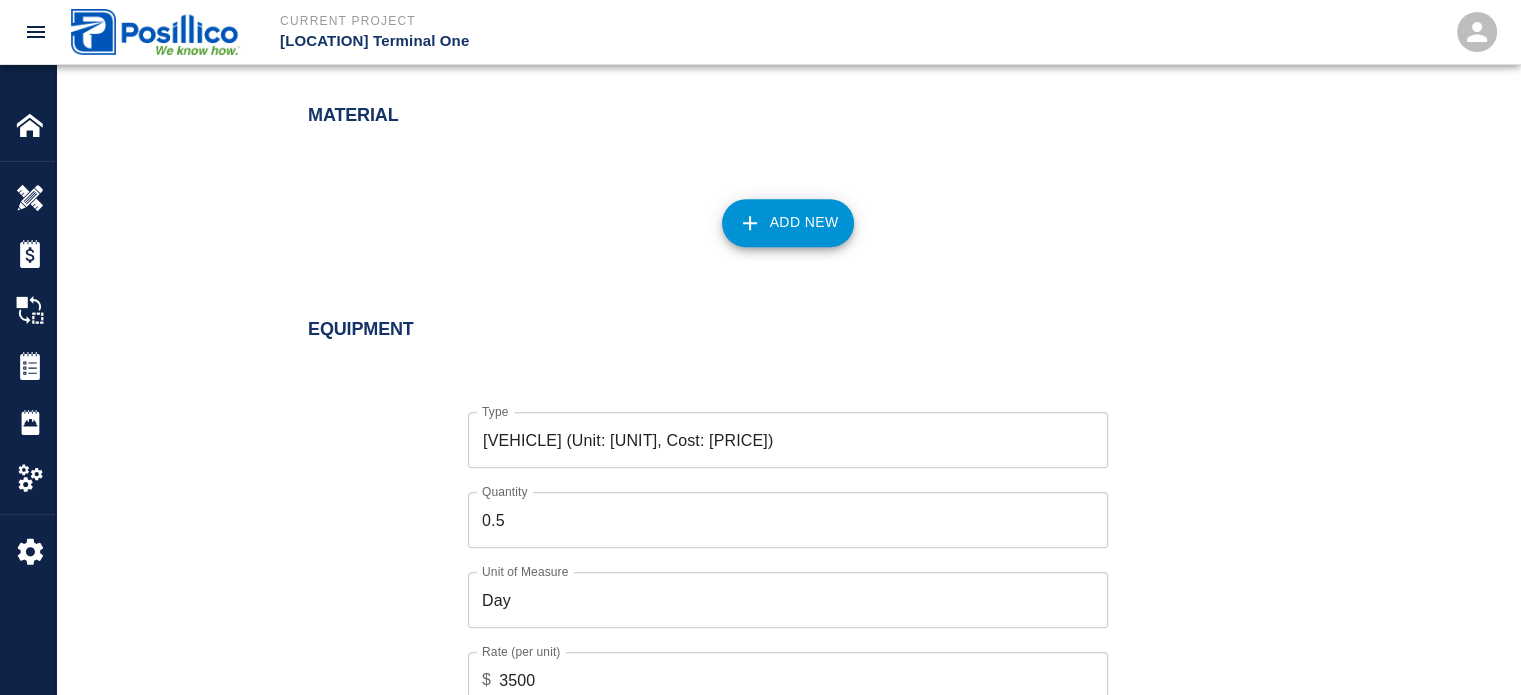 click on "Type [BRAND] (Unit: Day, Cost: $[NUMBER]) Type Quantity [NUMBER] Quantity Unit of Measure Day Unit of Measure Rate (per unit) $ [NUMBER] Rate (per unit) Cancel Add" at bounding box center (776, 574) 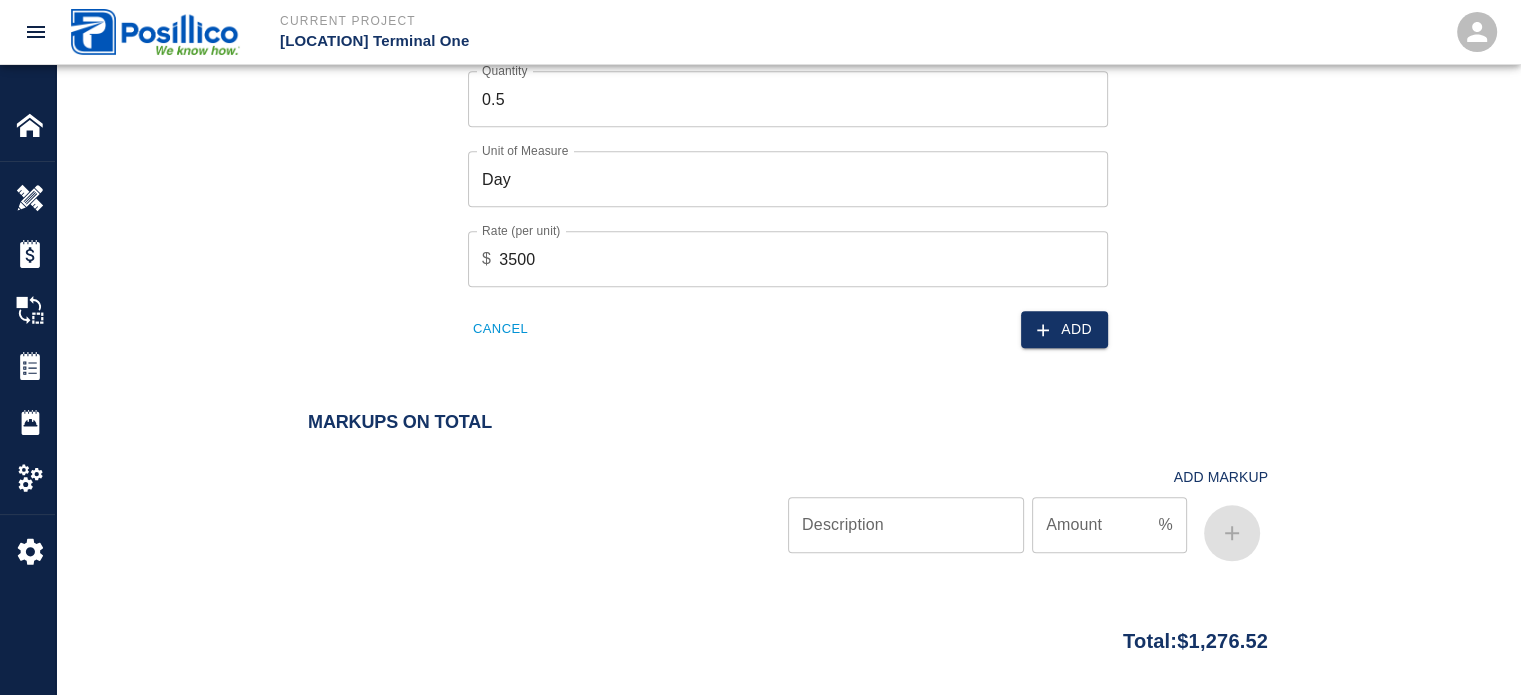 scroll, scrollTop: 2016, scrollLeft: 0, axis: vertical 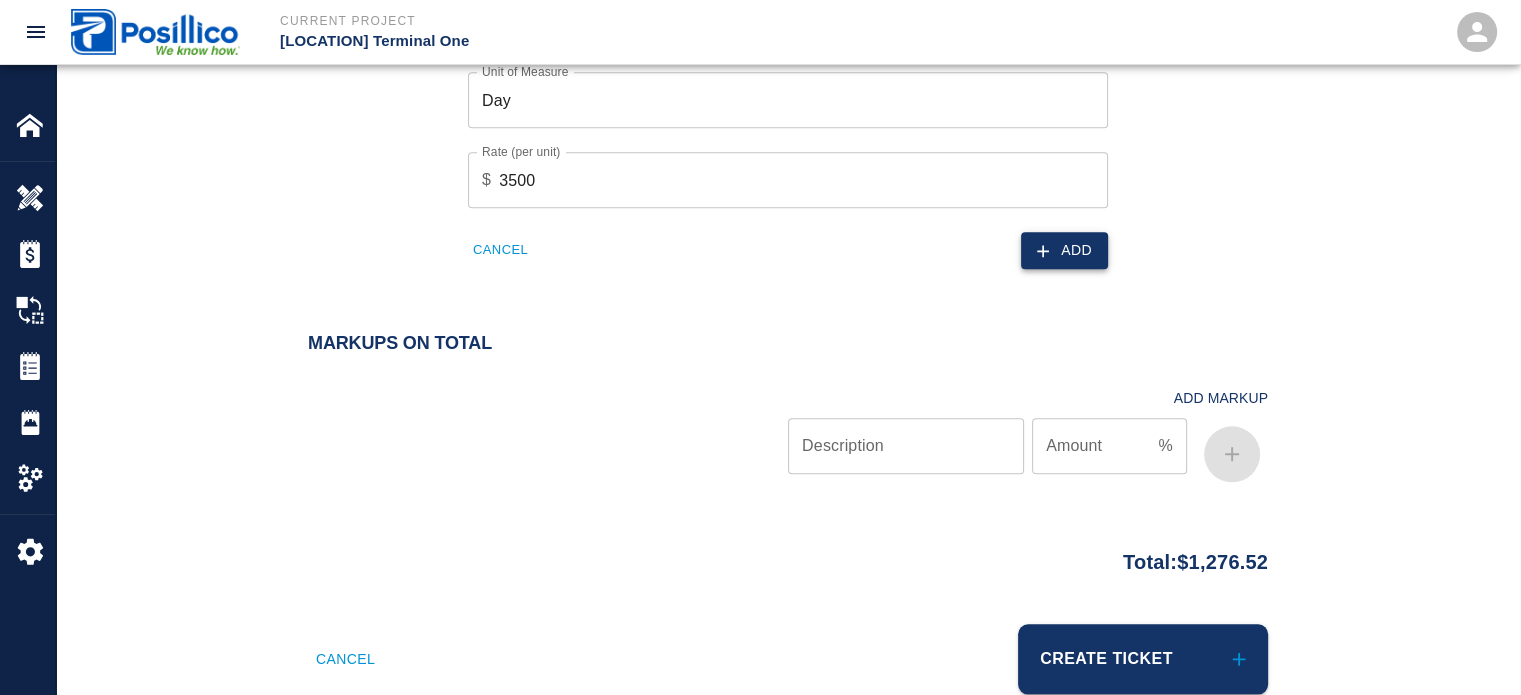 click on "Add" at bounding box center [1064, 250] 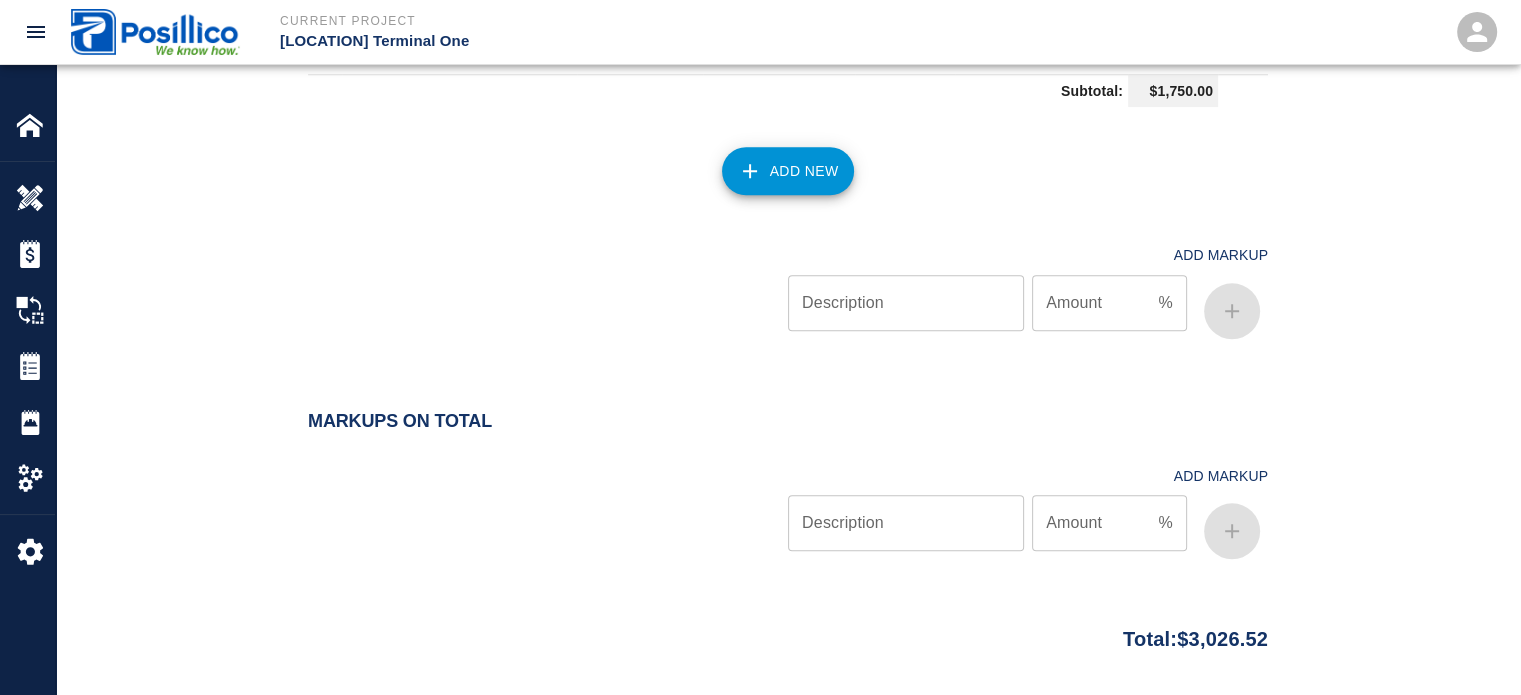 scroll, scrollTop: 2043, scrollLeft: 0, axis: vertical 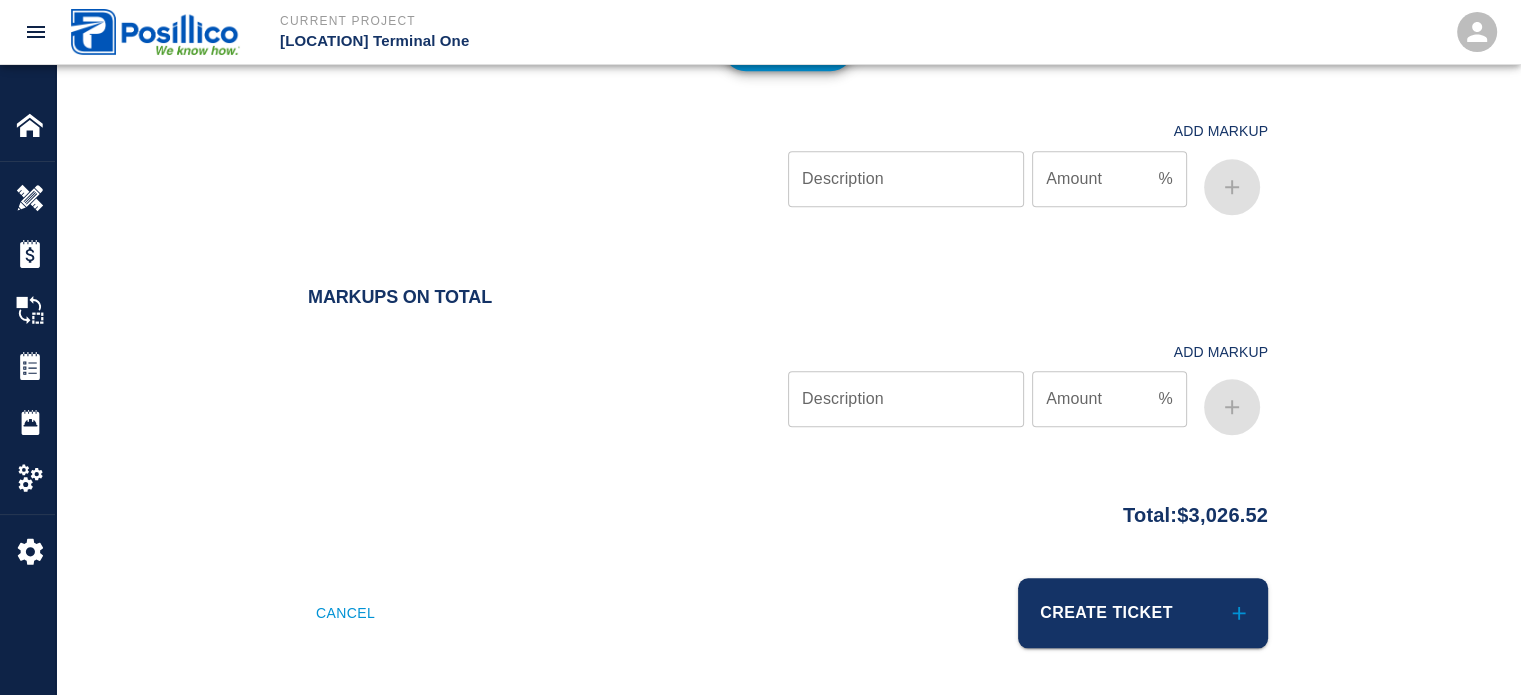 click on "Description" at bounding box center (906, 399) 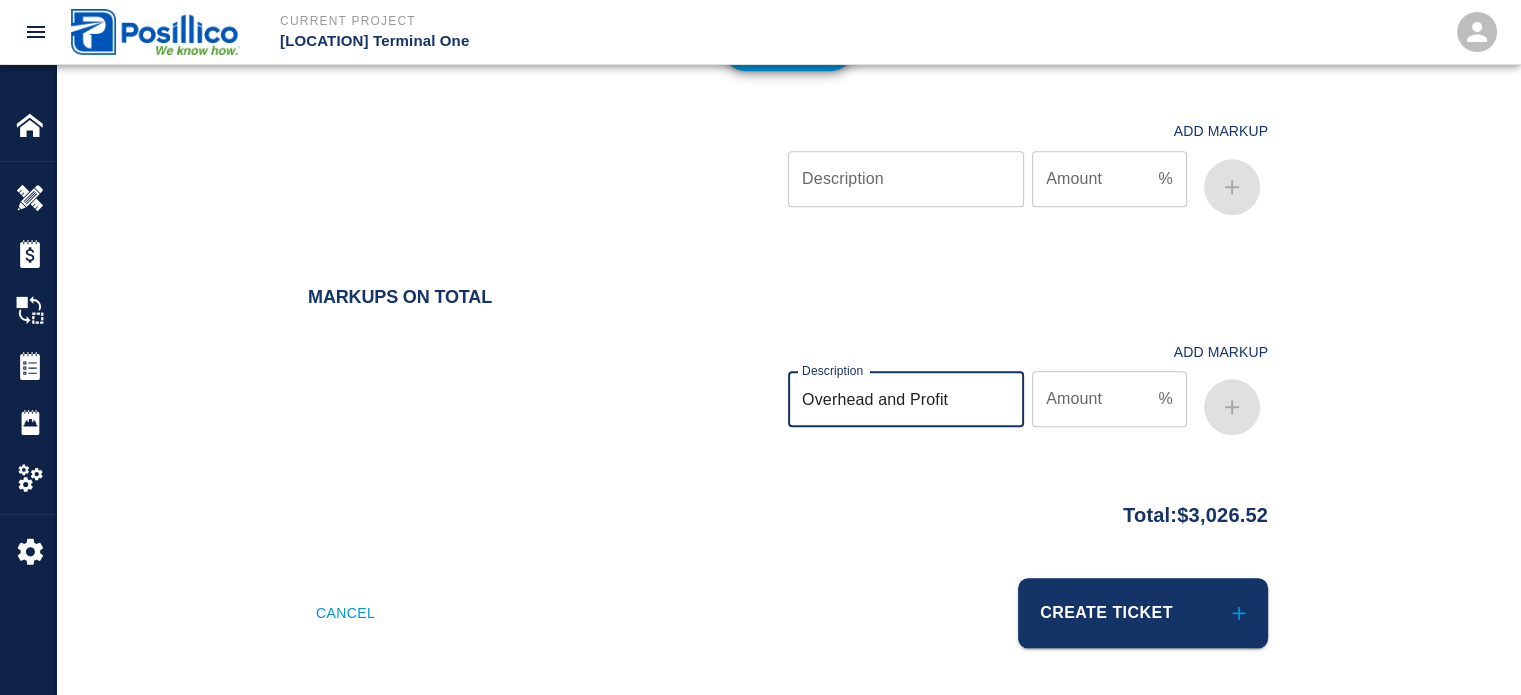 paste 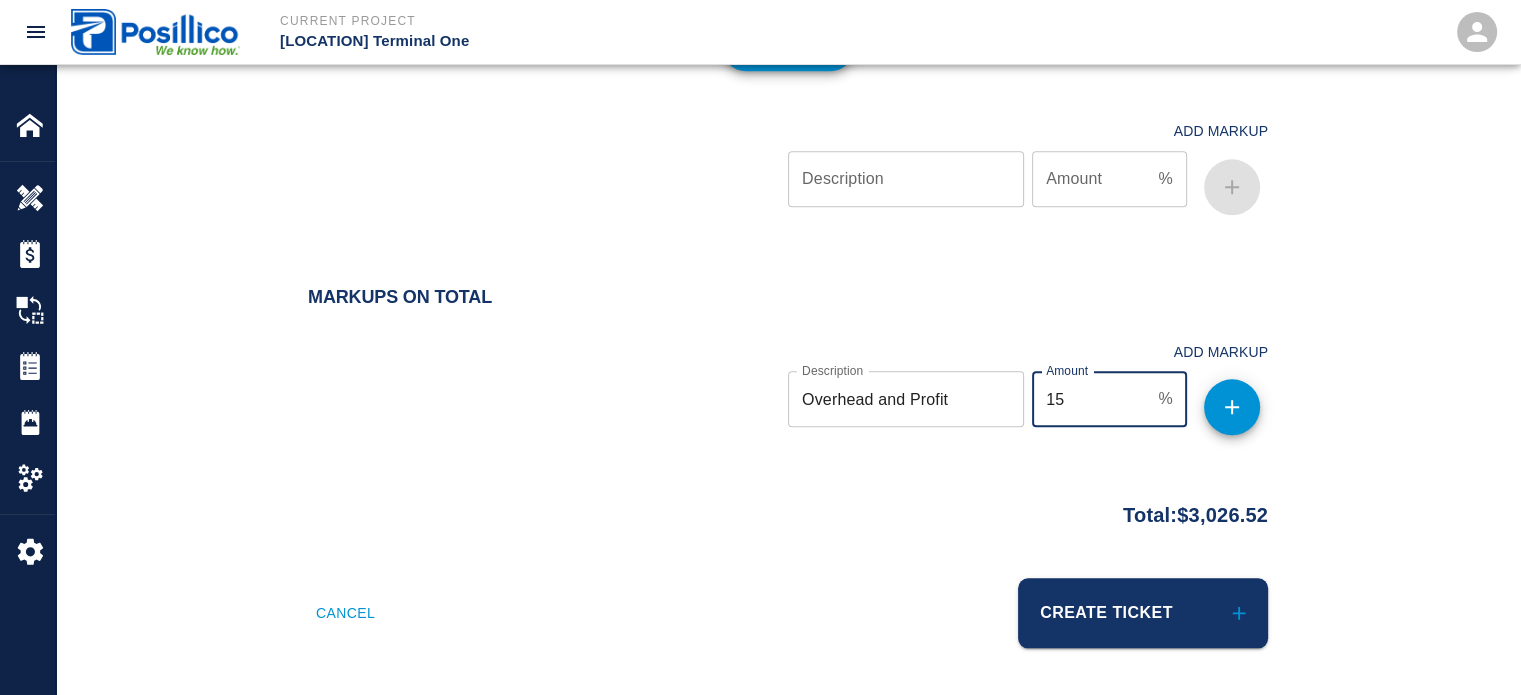 type on "15" 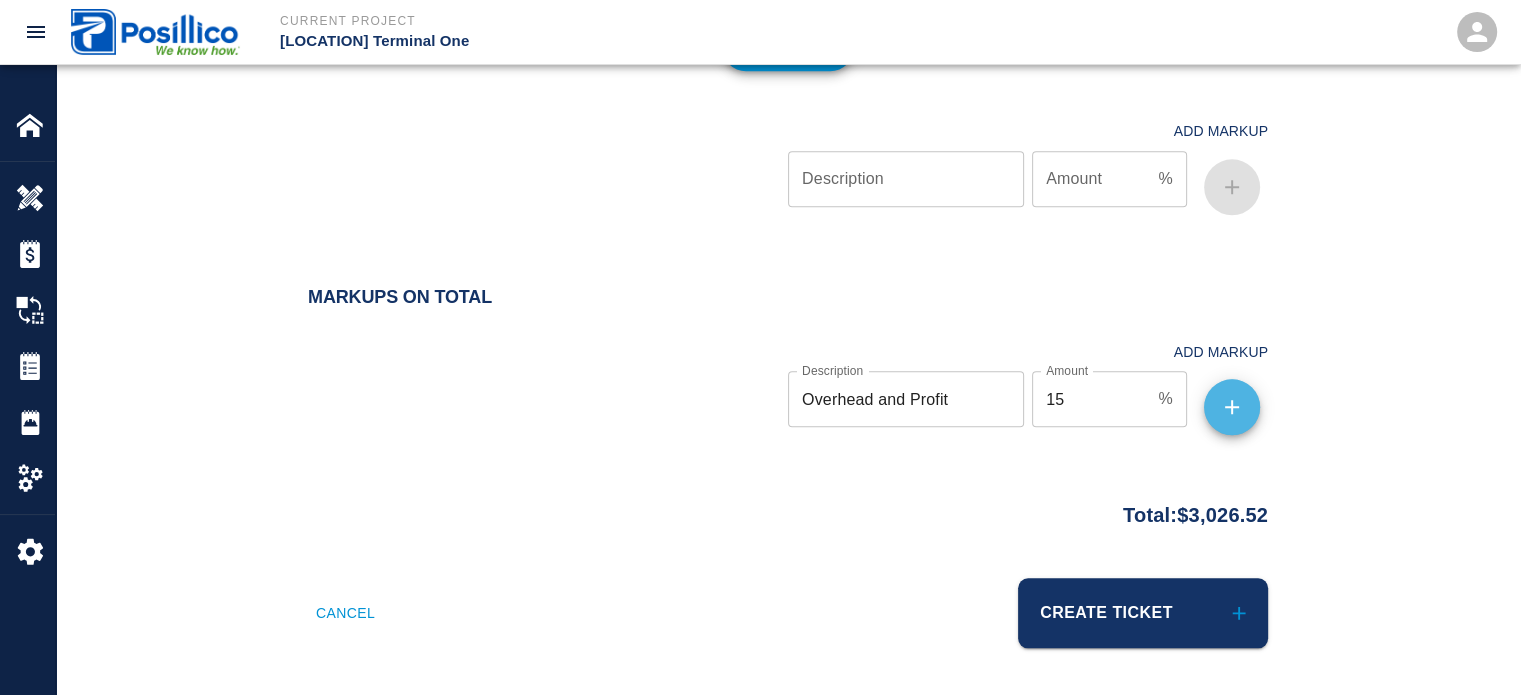 click 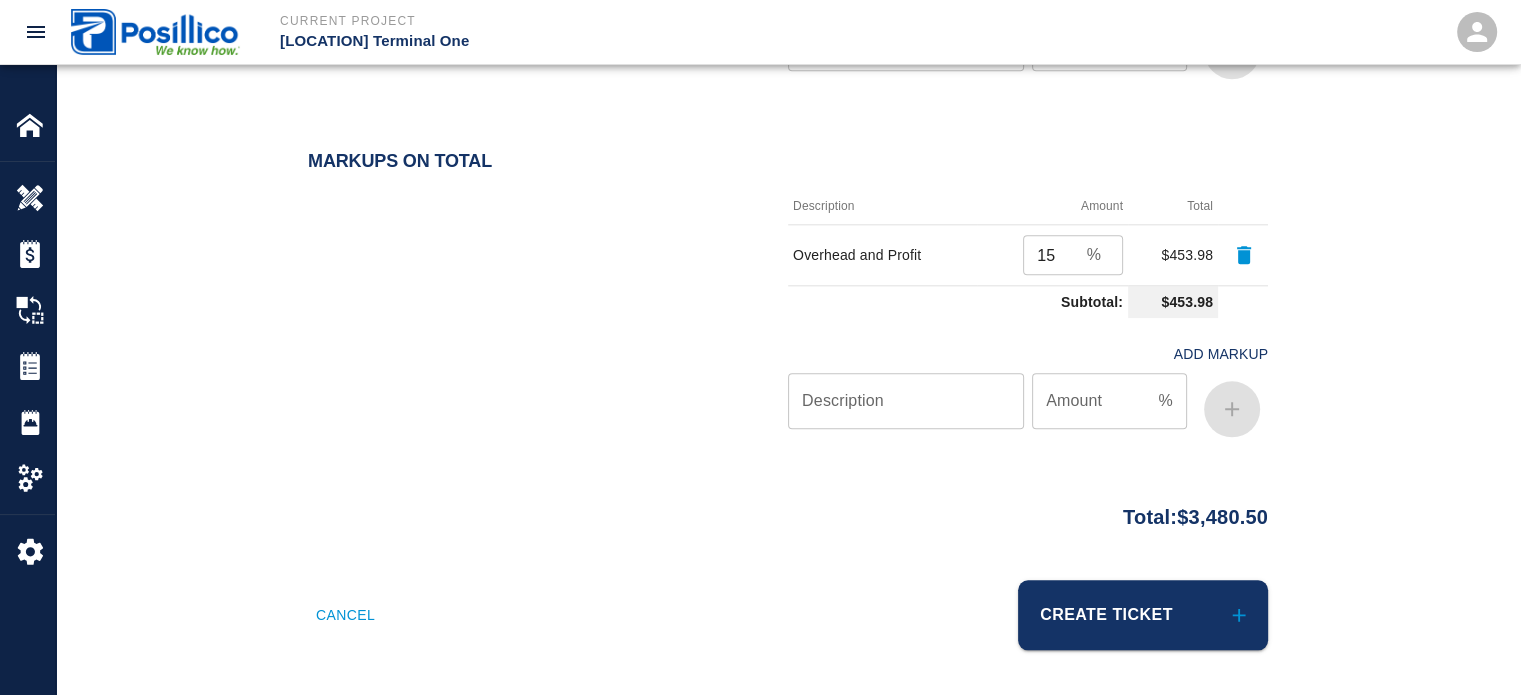 scroll, scrollTop: 2180, scrollLeft: 0, axis: vertical 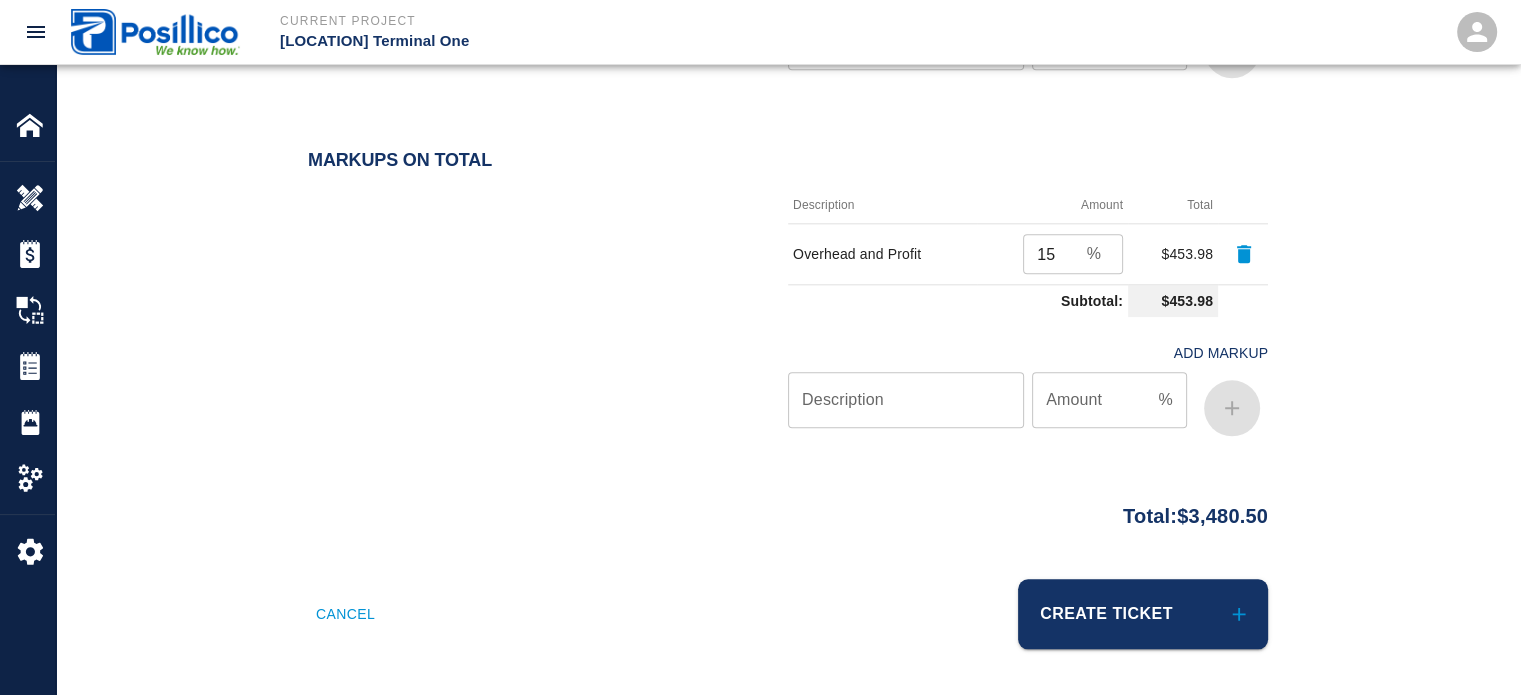 click on "Markups on Total Description Amount Total Overhead and Profit [NUMBER] % ​ $[NUMBER] Subtotal: $[NUMBER] Add Markup Description Description Amount % Amount" at bounding box center [788, 321] 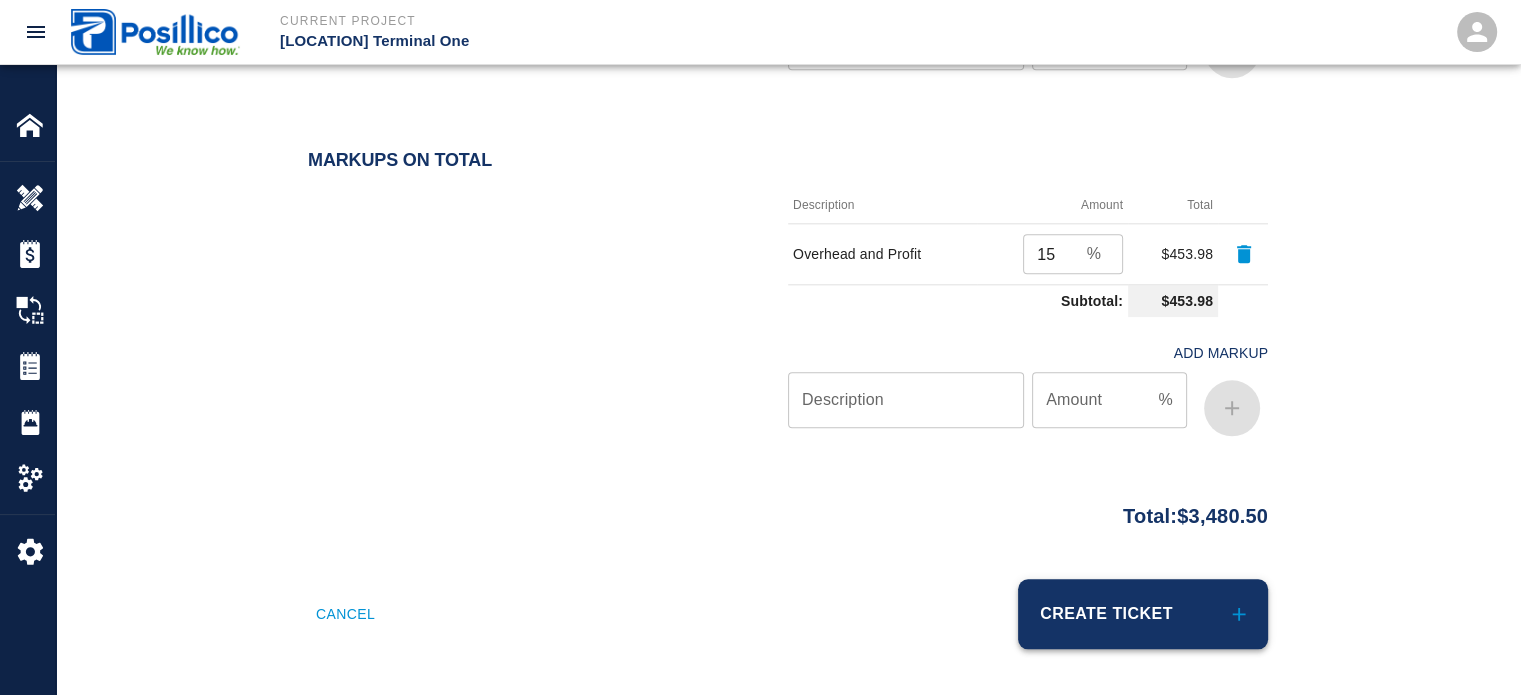 click on "Create Ticket" at bounding box center (1143, 614) 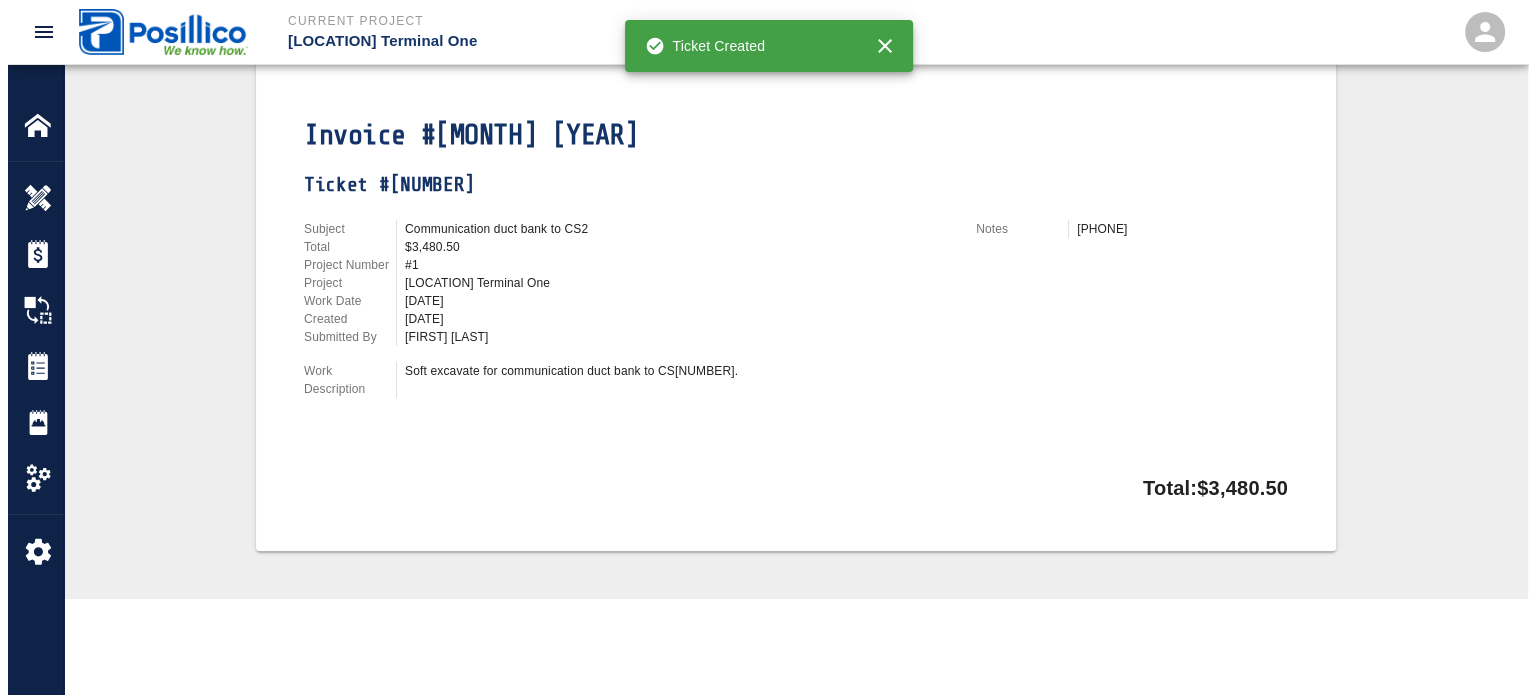 scroll, scrollTop: 0, scrollLeft: 0, axis: both 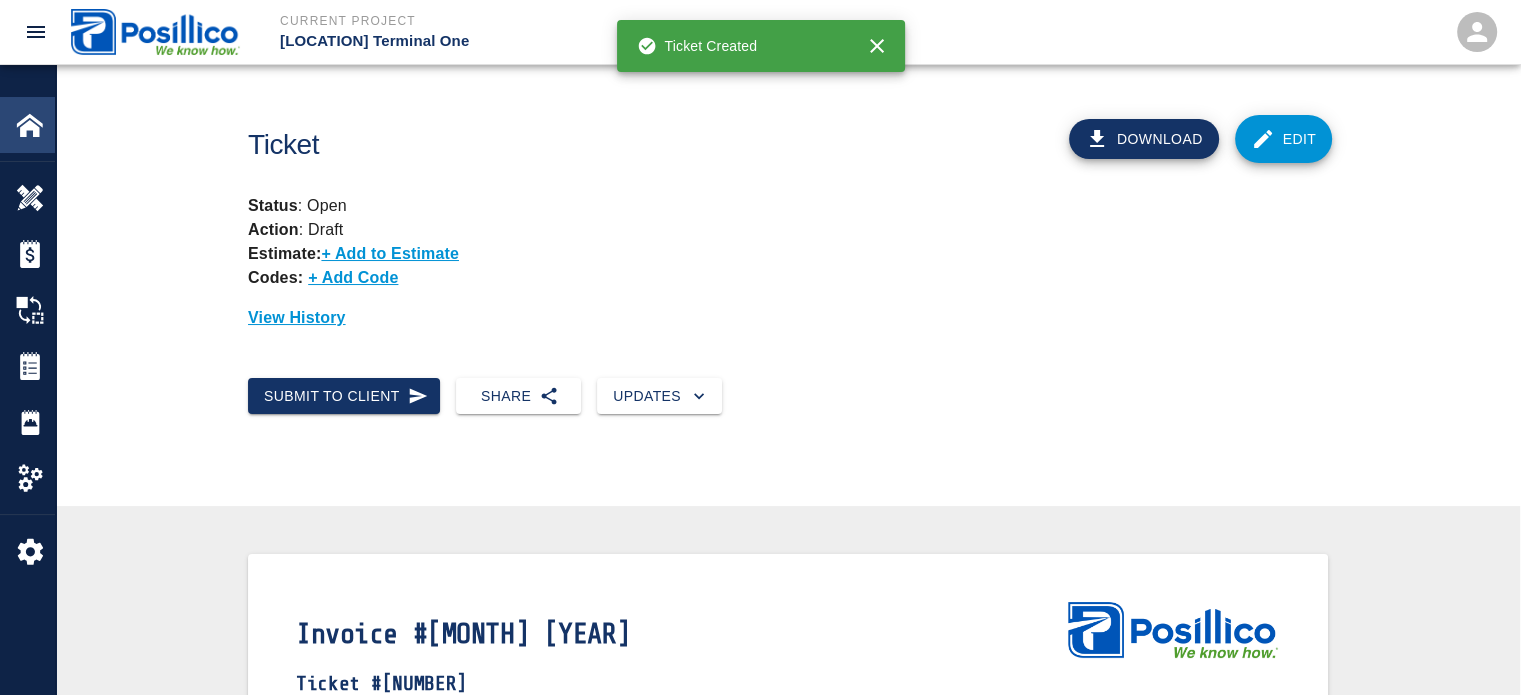 click on "Home" at bounding box center [27, 125] 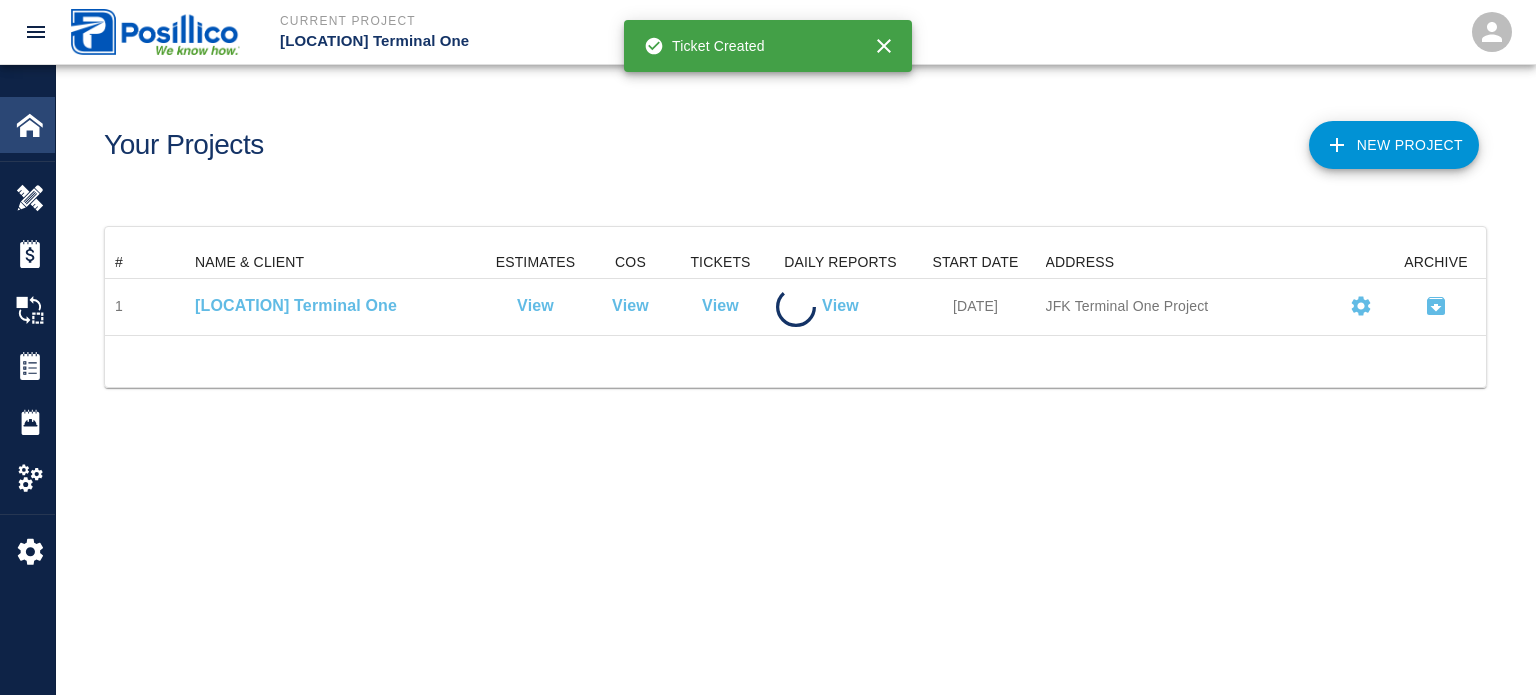 scroll, scrollTop: 16, scrollLeft: 16, axis: both 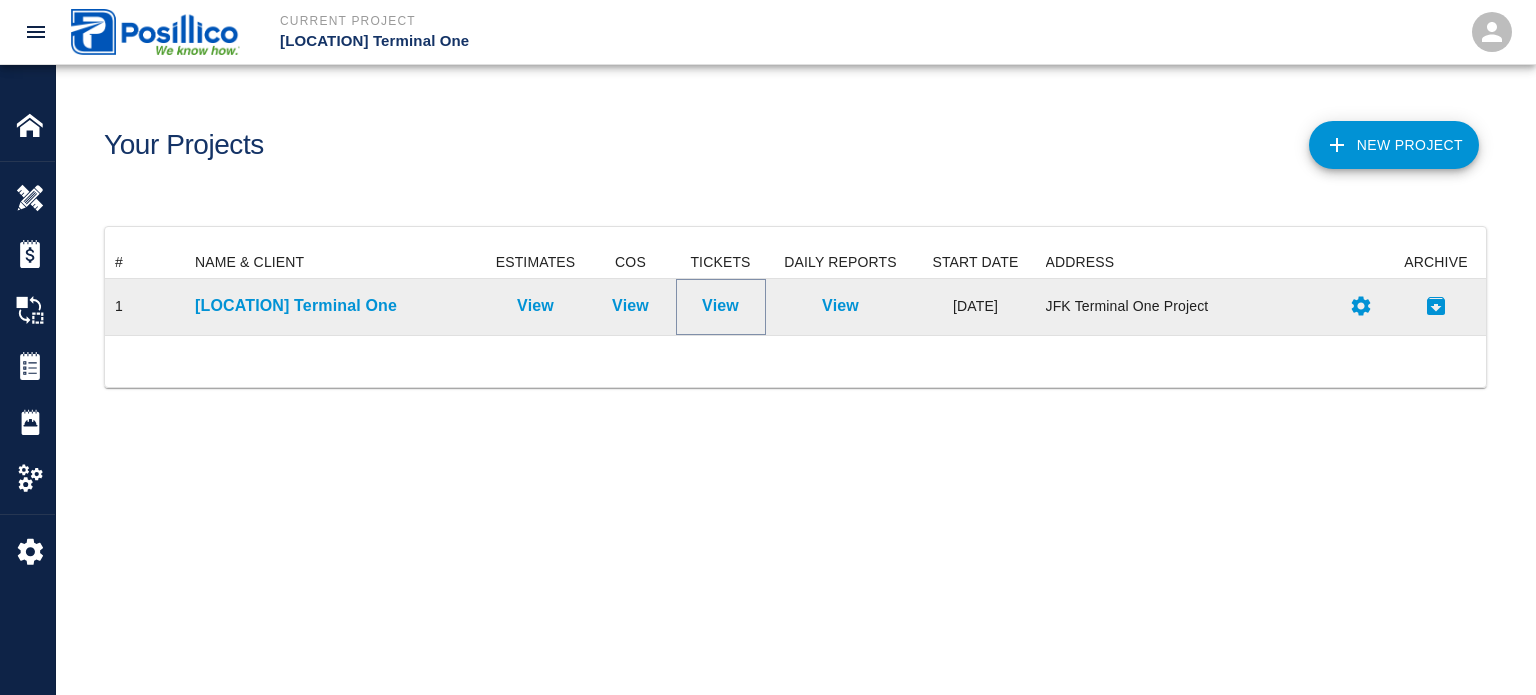 click on "View" at bounding box center (720, 306) 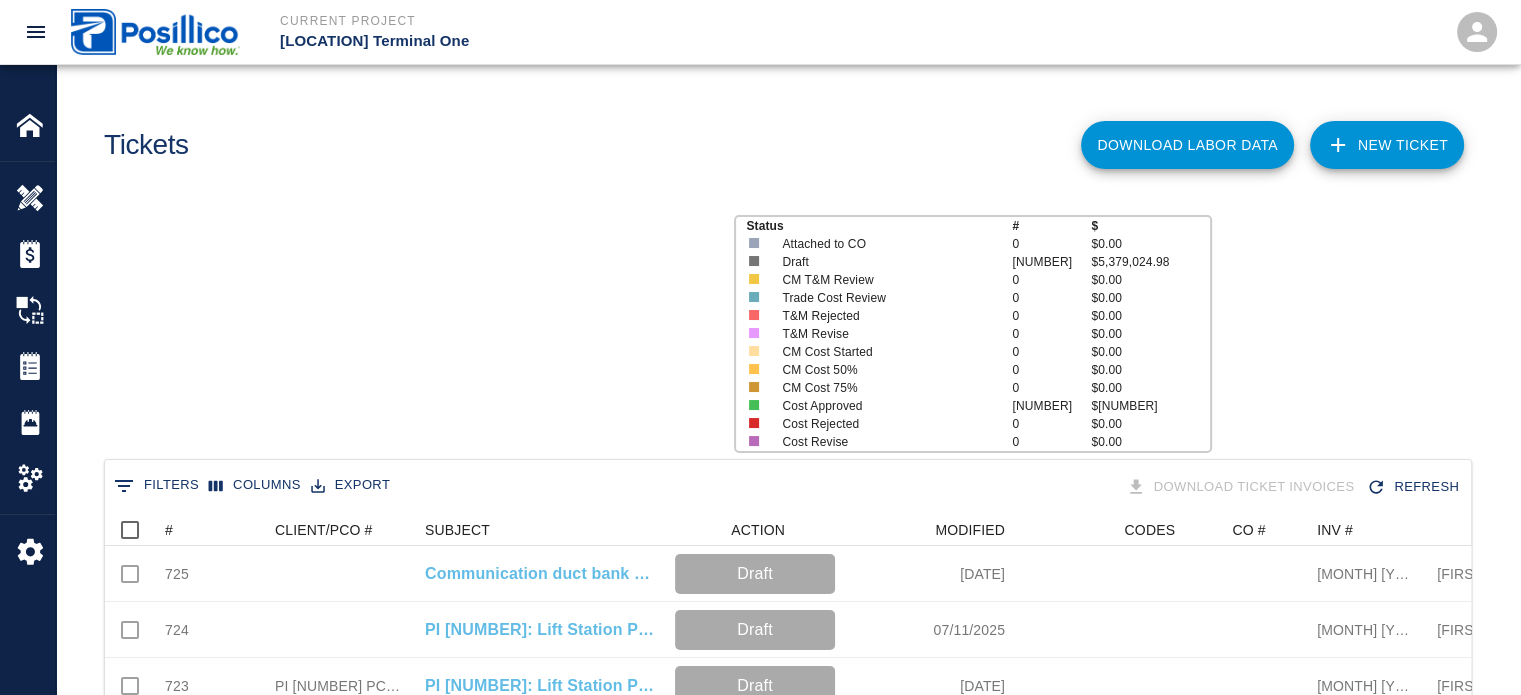 scroll, scrollTop: 16, scrollLeft: 16, axis: both 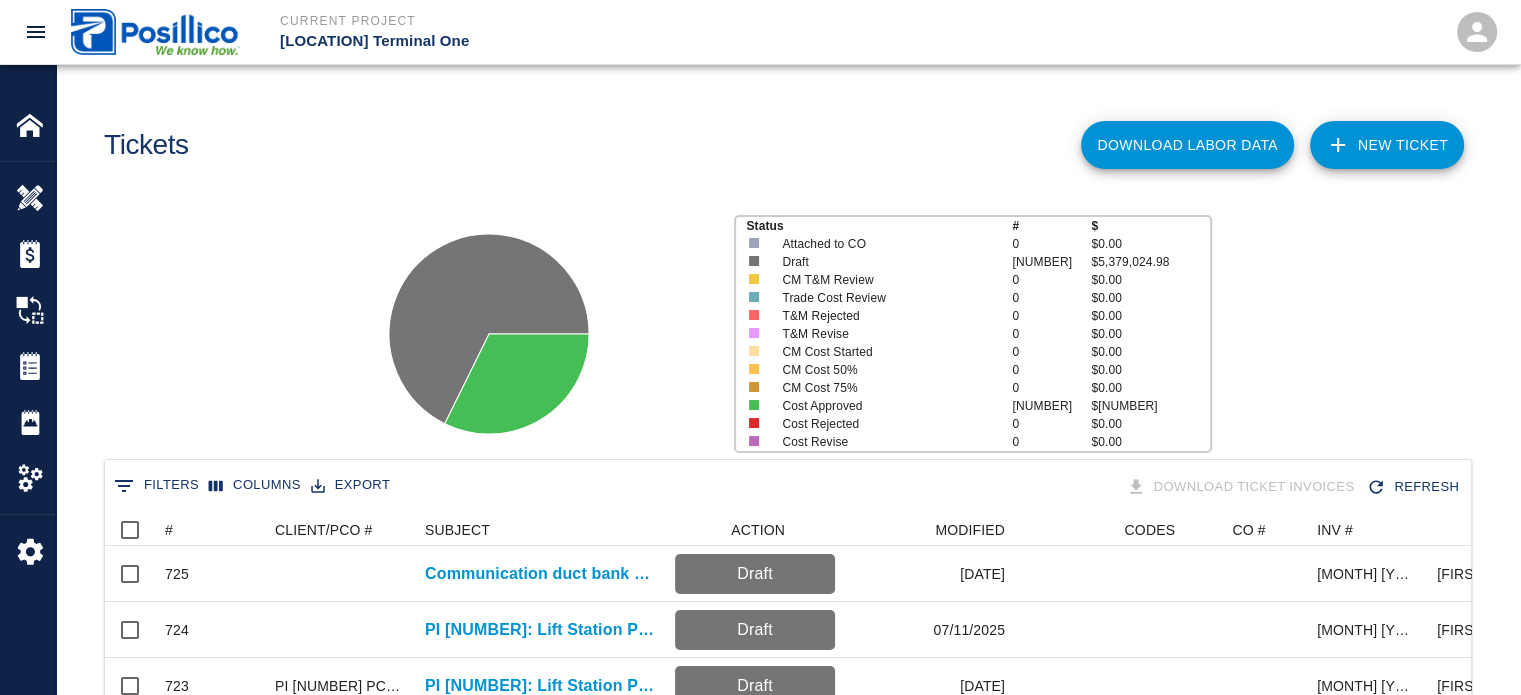 click on "NEW TICKET" at bounding box center (1387, 145) 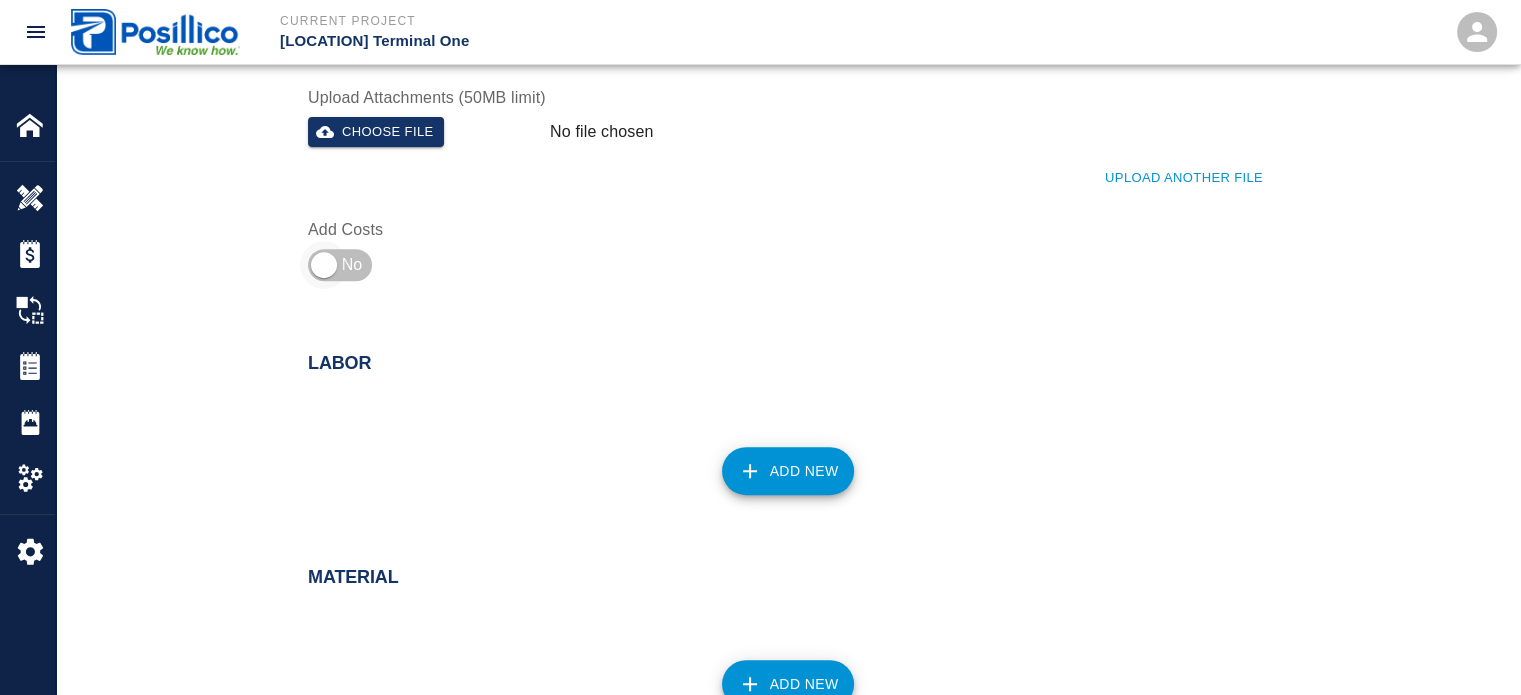 click at bounding box center [324, 265] 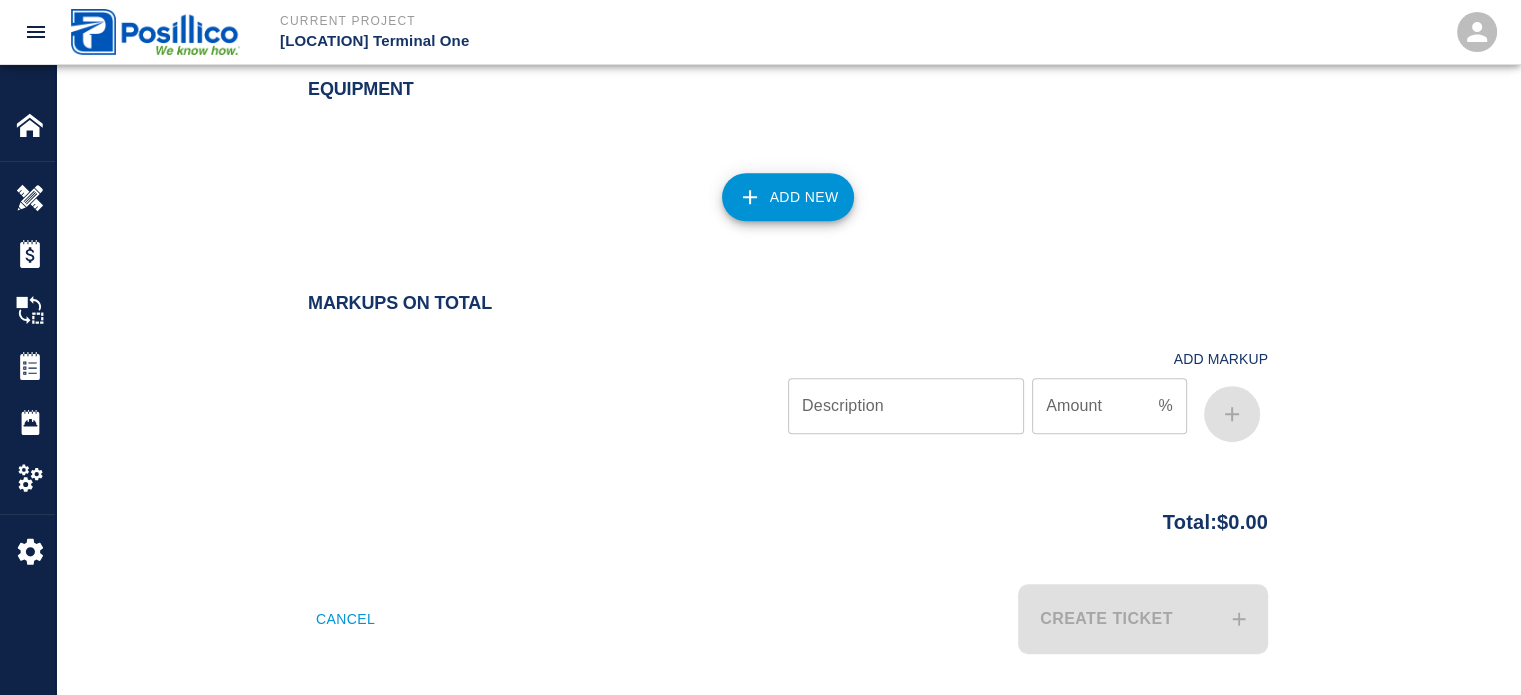scroll, scrollTop: 1420, scrollLeft: 0, axis: vertical 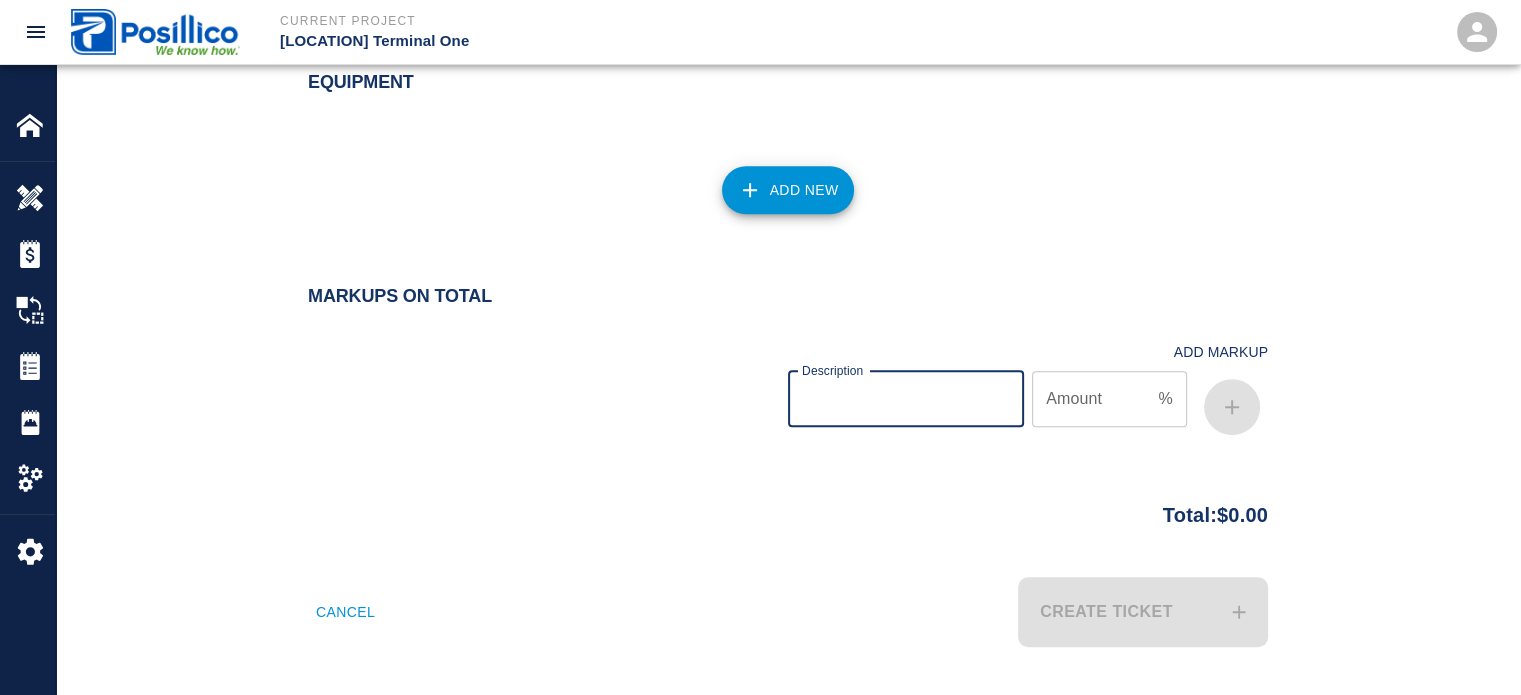 click on "Description" at bounding box center [906, 399] 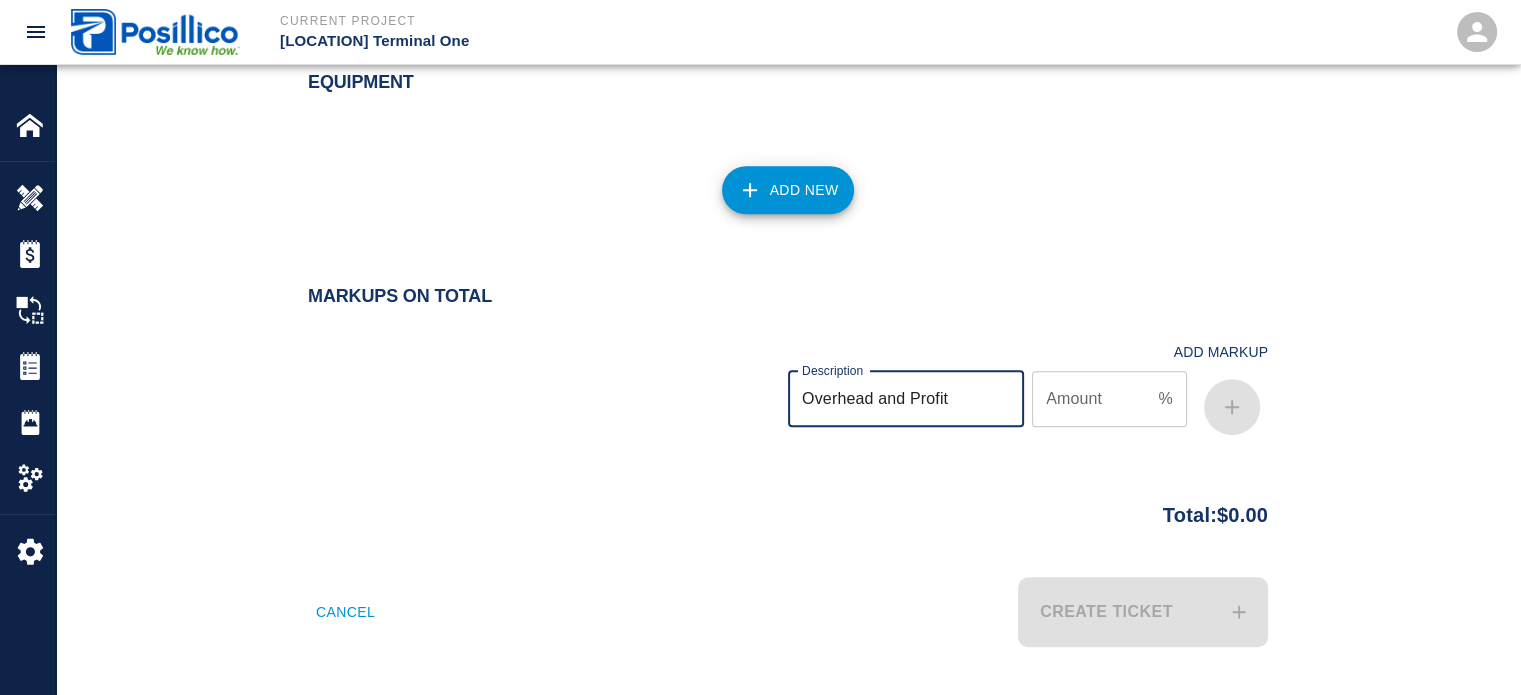 type on "Overhead and Profit" 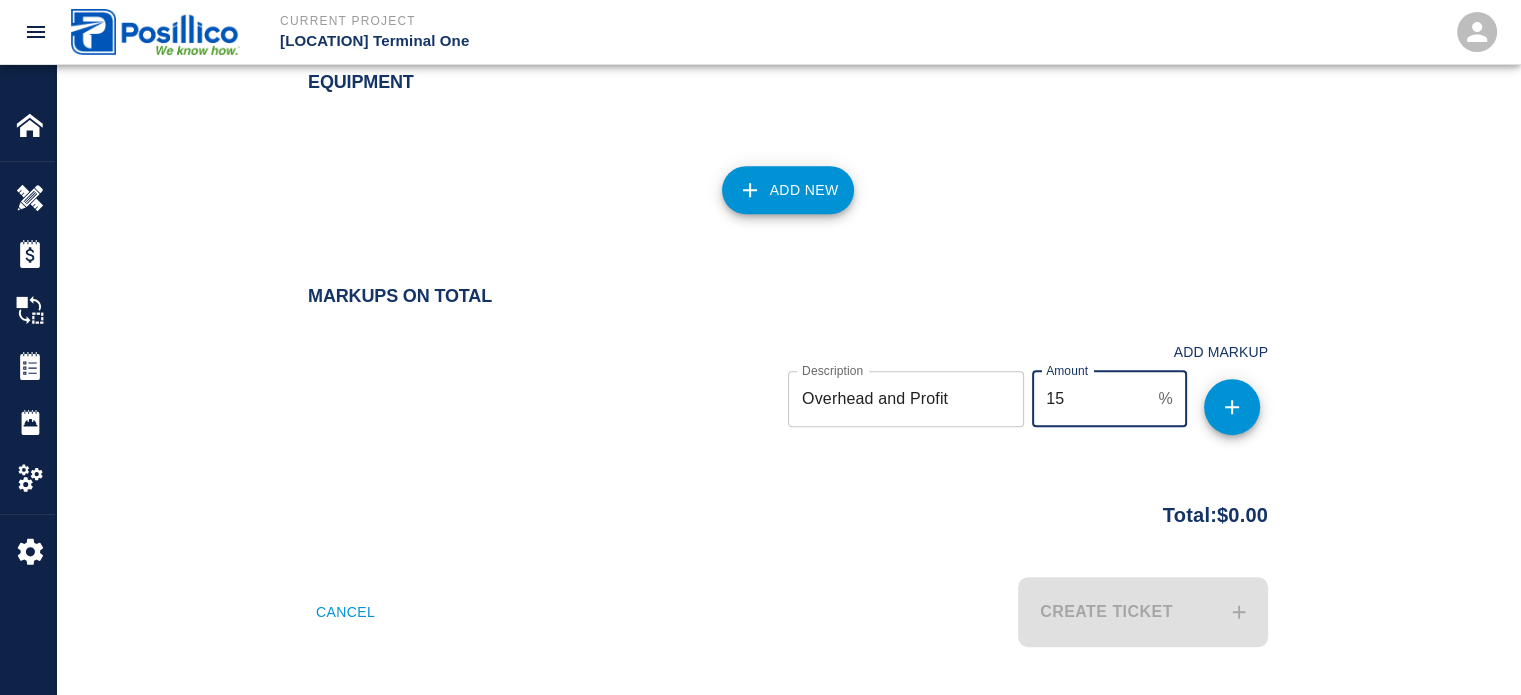 type on "15" 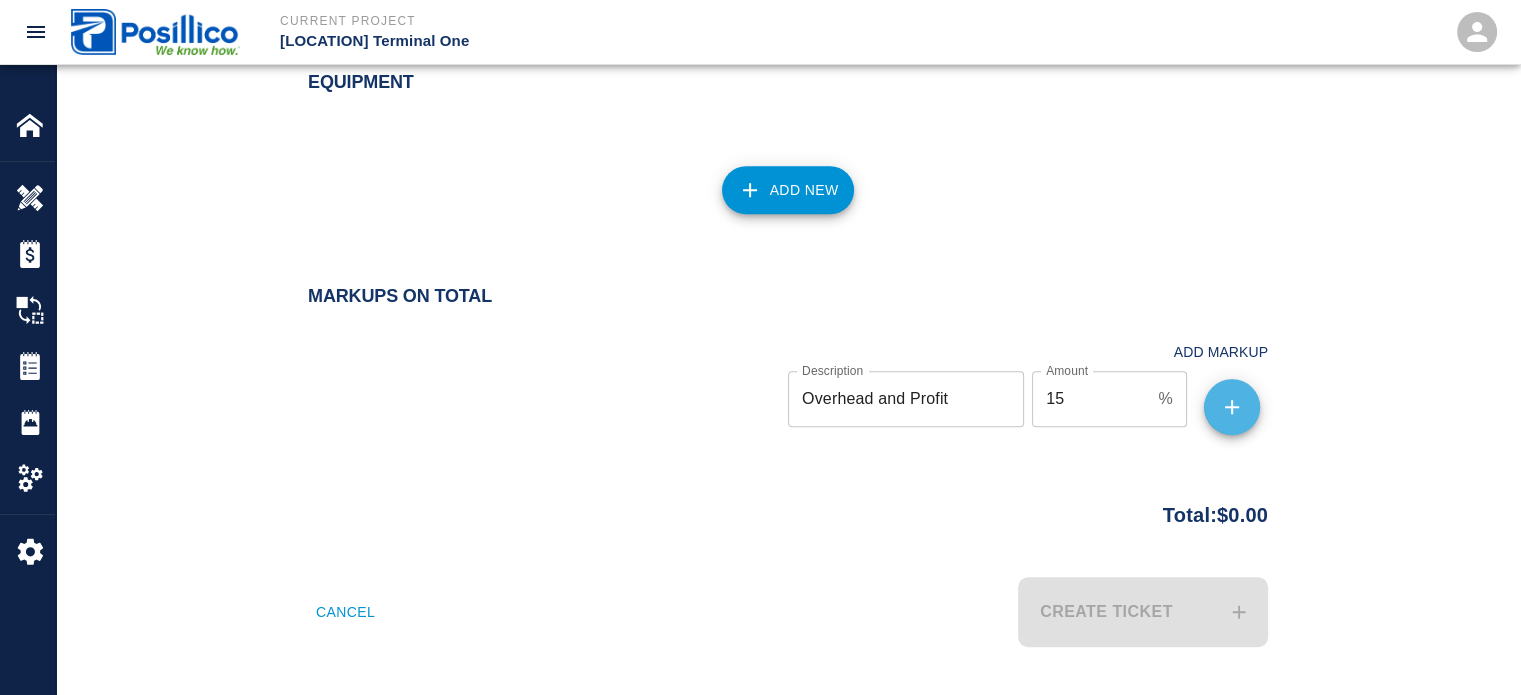 click 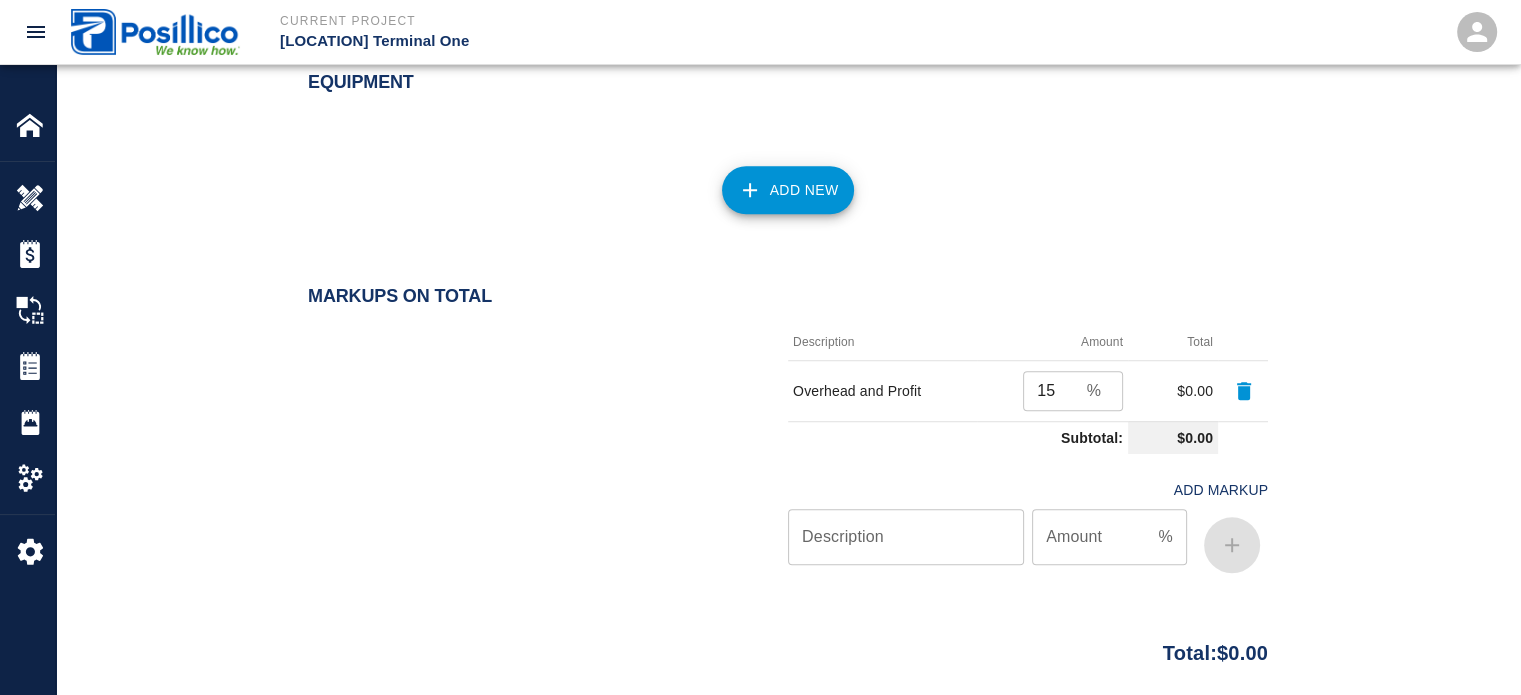 click on "Markups on Total Description Amount Total Overhead and Profit 15 % ​ $0.00 Subtotal: $0.00 Add Markup Description Description Amount % Amount" at bounding box center (788, 457) 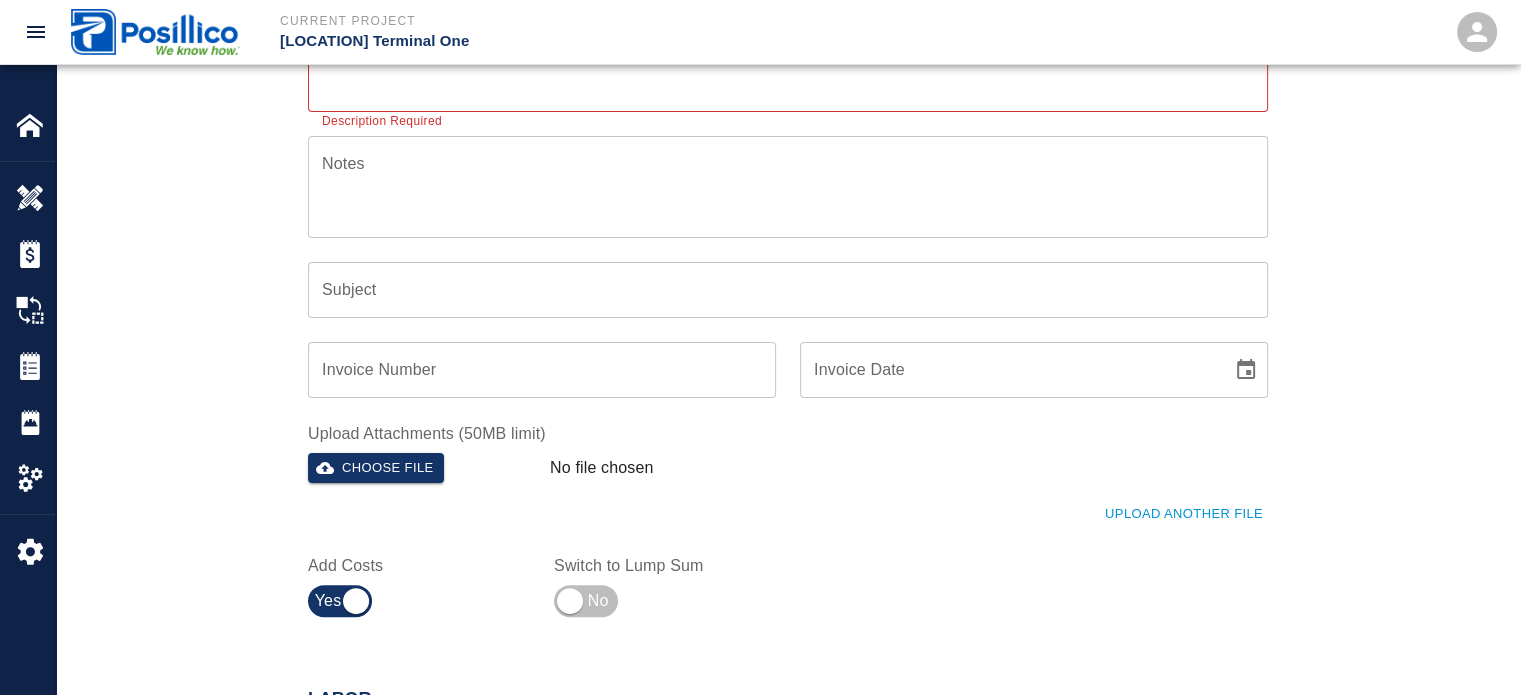scroll, scrollTop: 0, scrollLeft: 0, axis: both 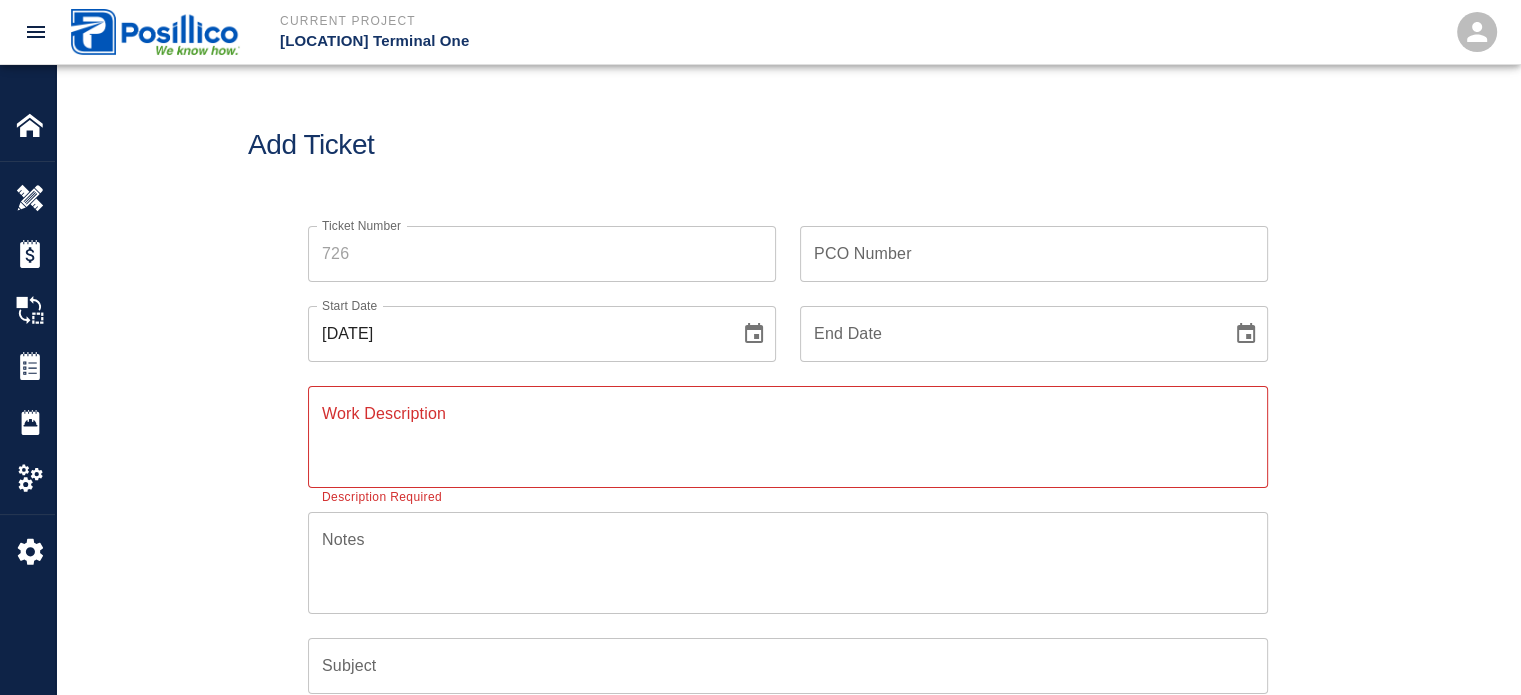 drag, startPoint x: 1392, startPoint y: 544, endPoint x: 1336, endPoint y: 171, distance: 377.18033 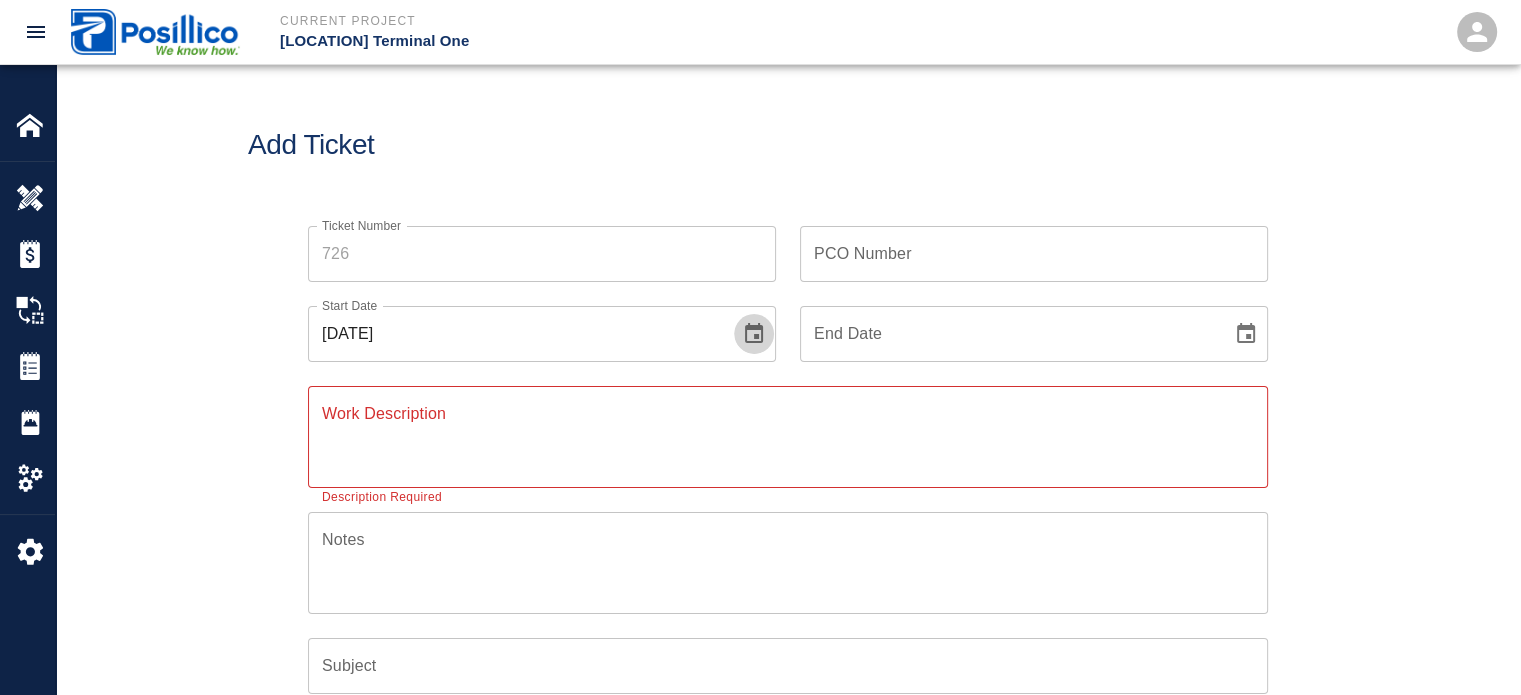 click 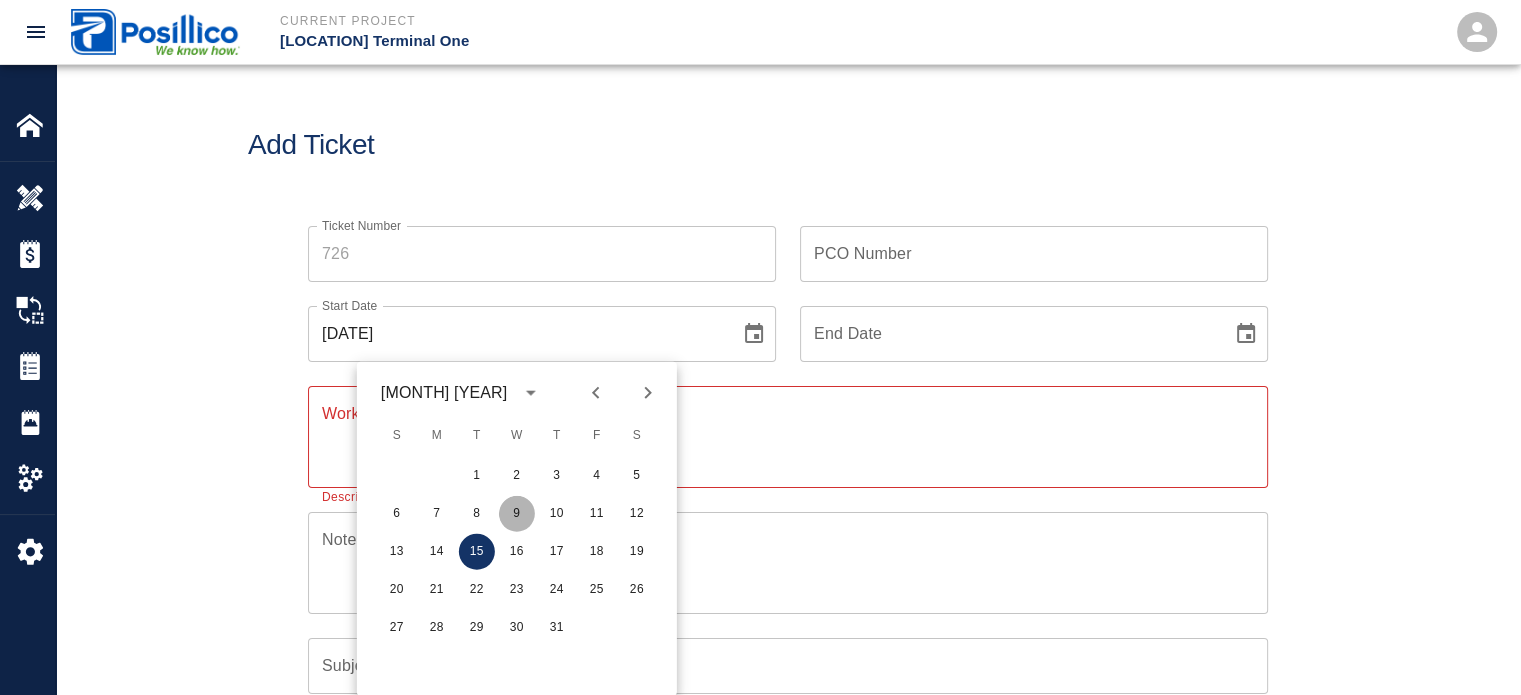 click on "9" at bounding box center (517, 514) 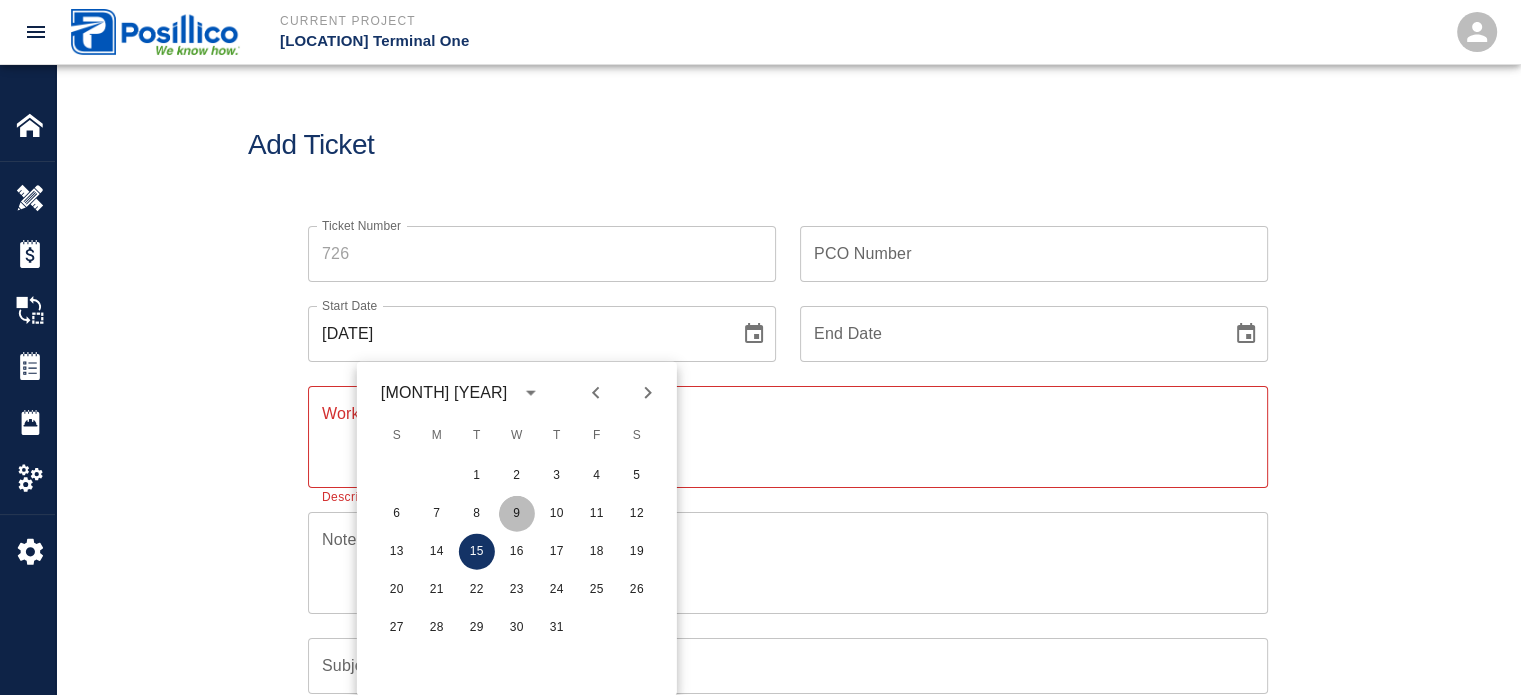 type on "[DATE]" 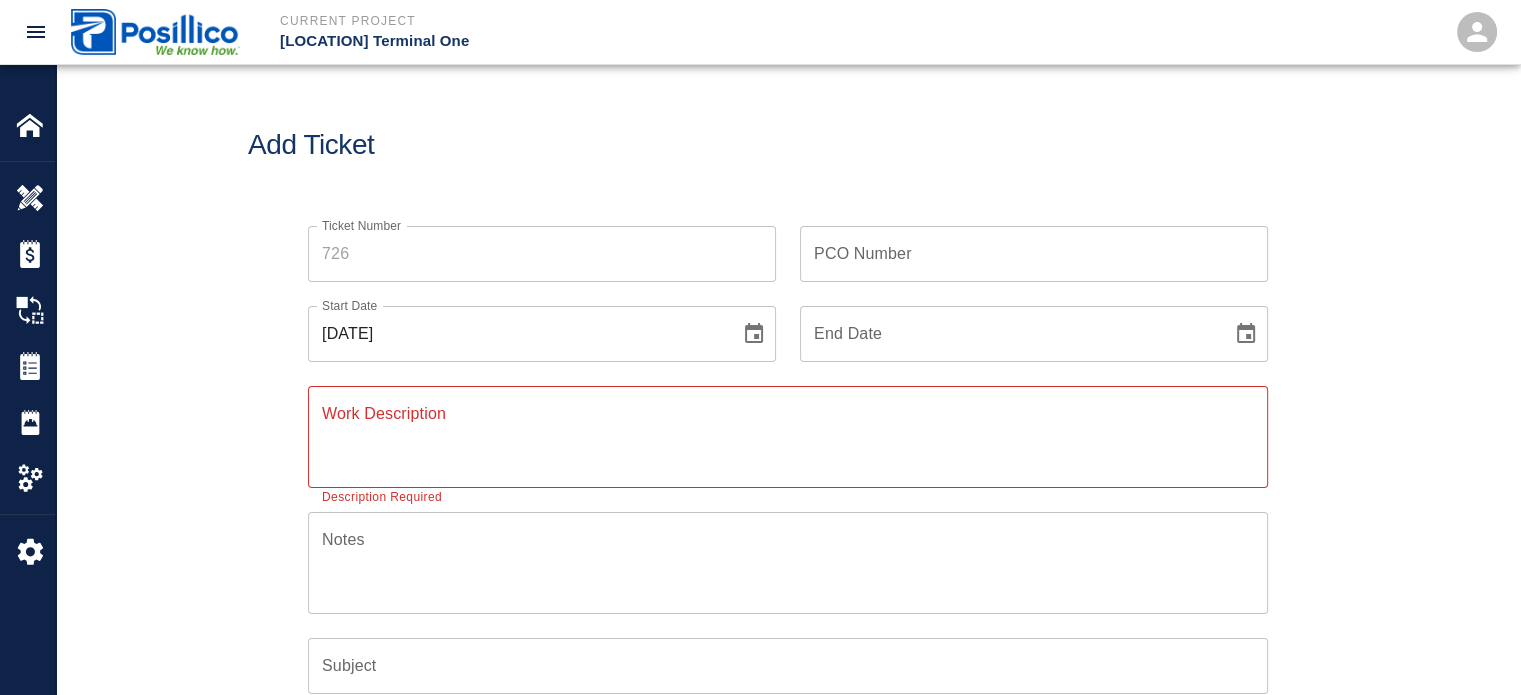 scroll, scrollTop: 200, scrollLeft: 0, axis: vertical 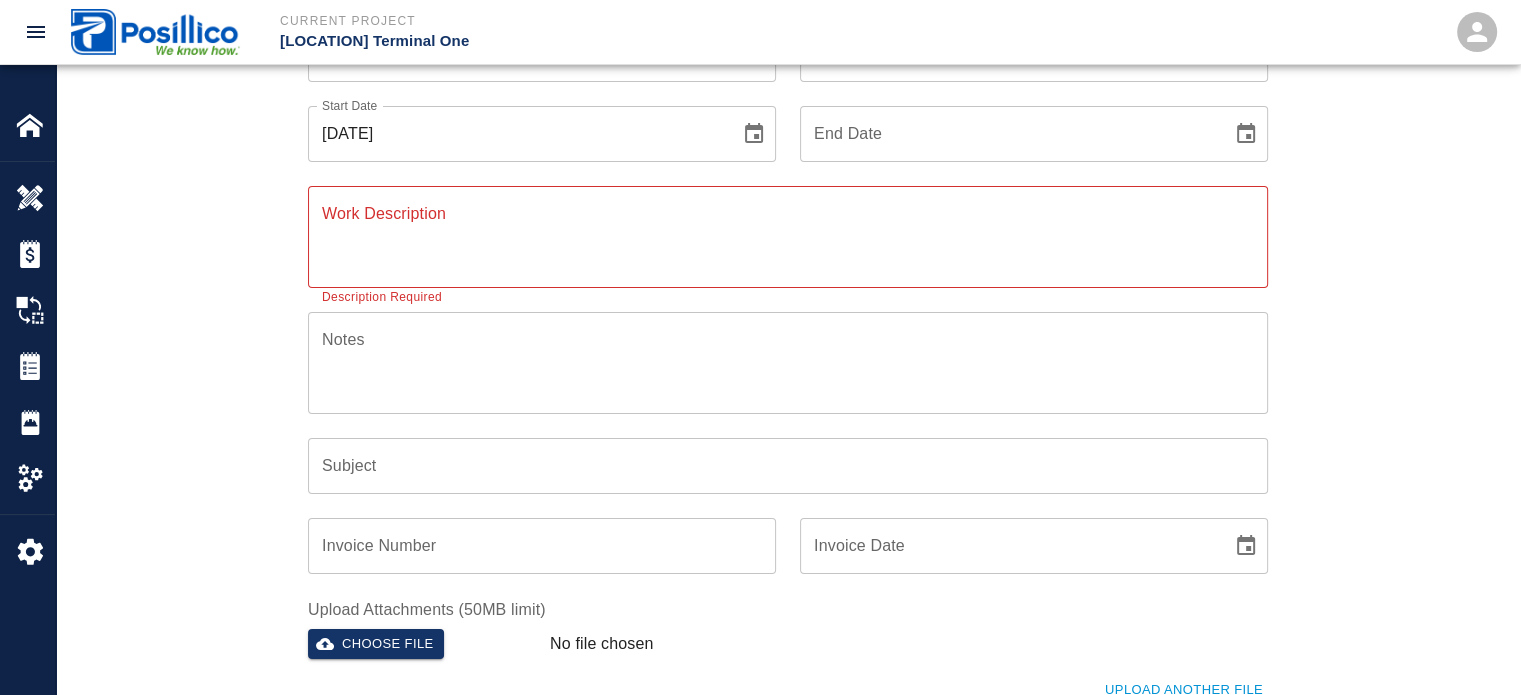 click on "Notes" at bounding box center [788, 362] 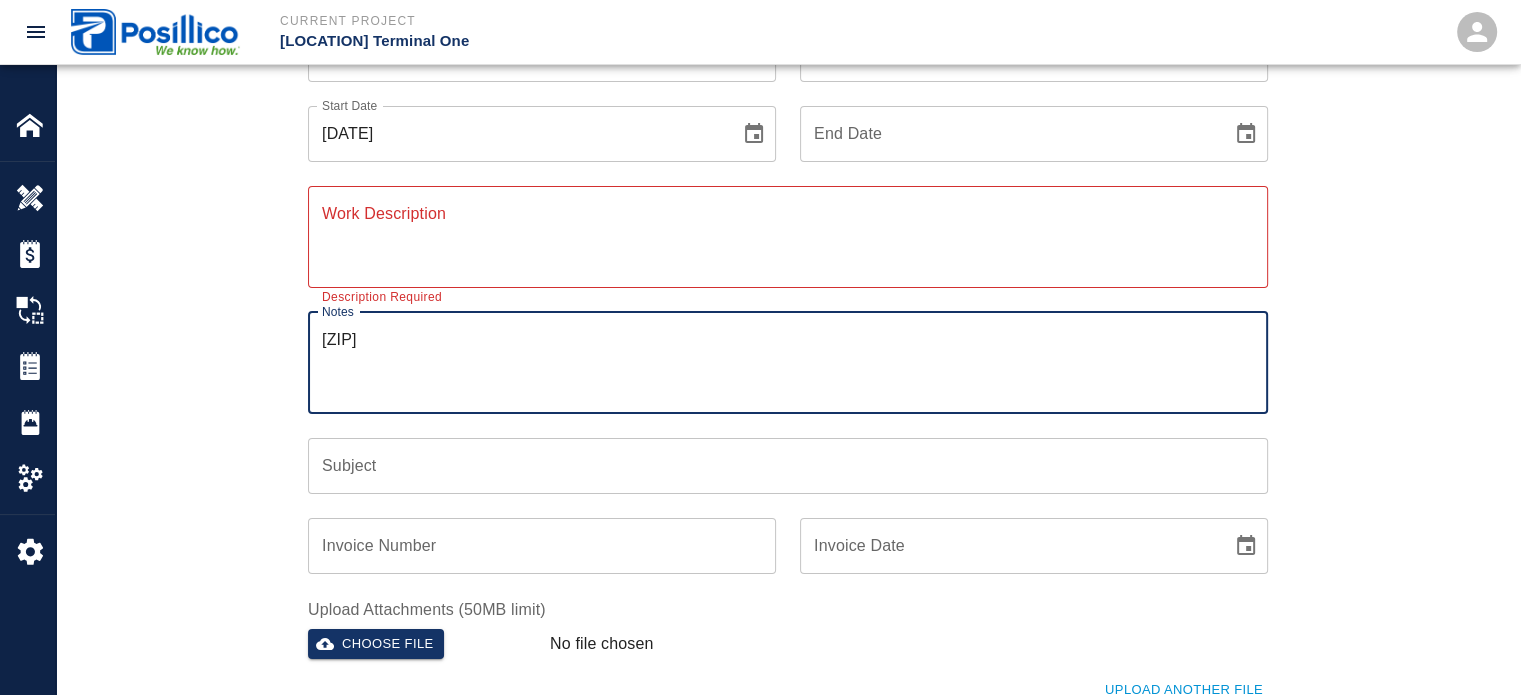 type on "[ZIP]" 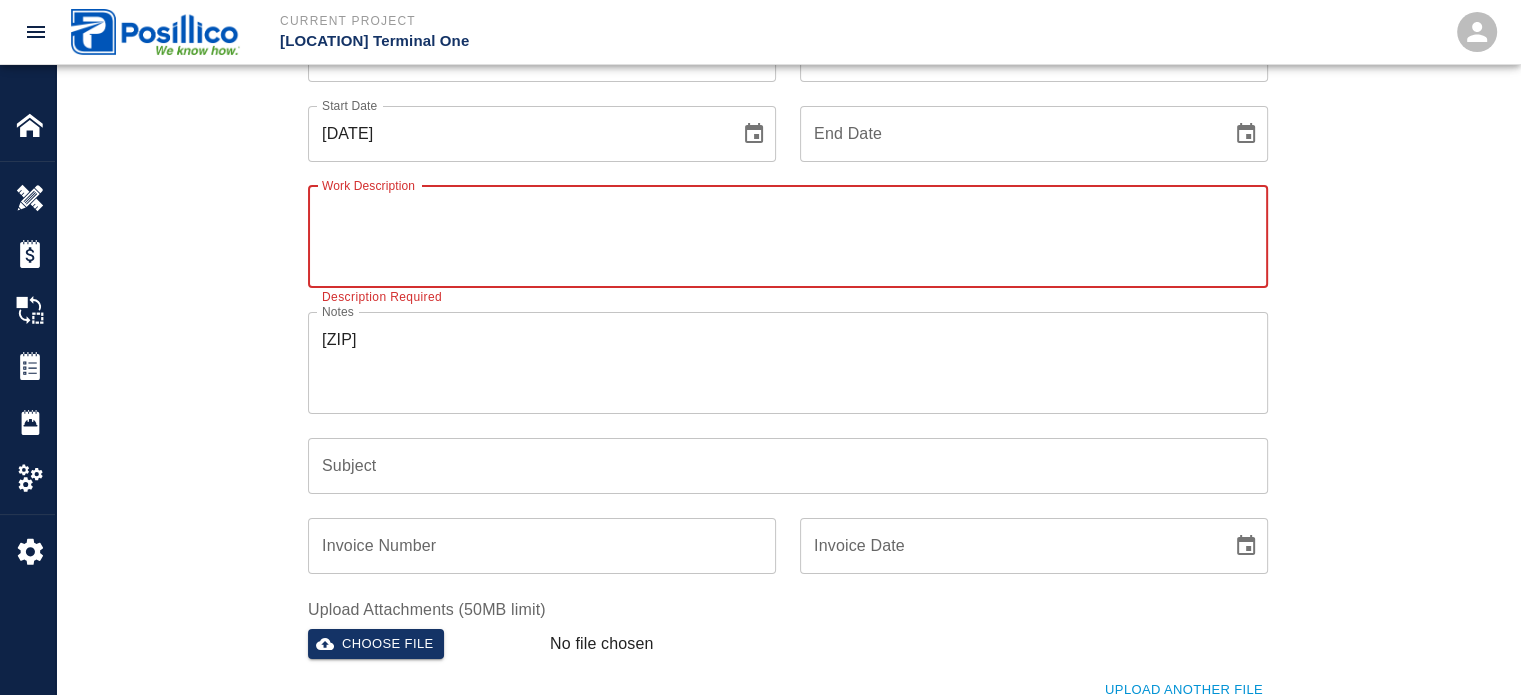click on "Work Description" at bounding box center (788, 236) 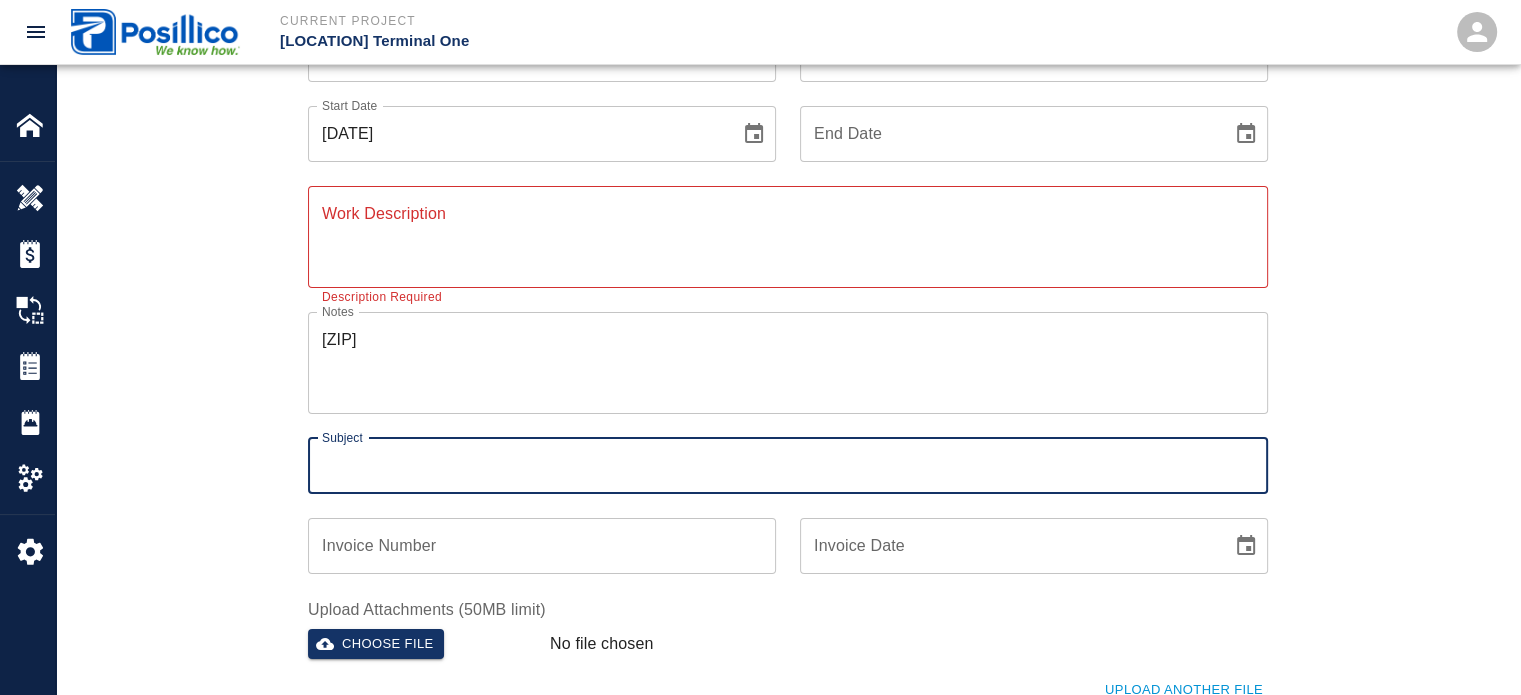 click on "Invoice Number" at bounding box center [542, 546] 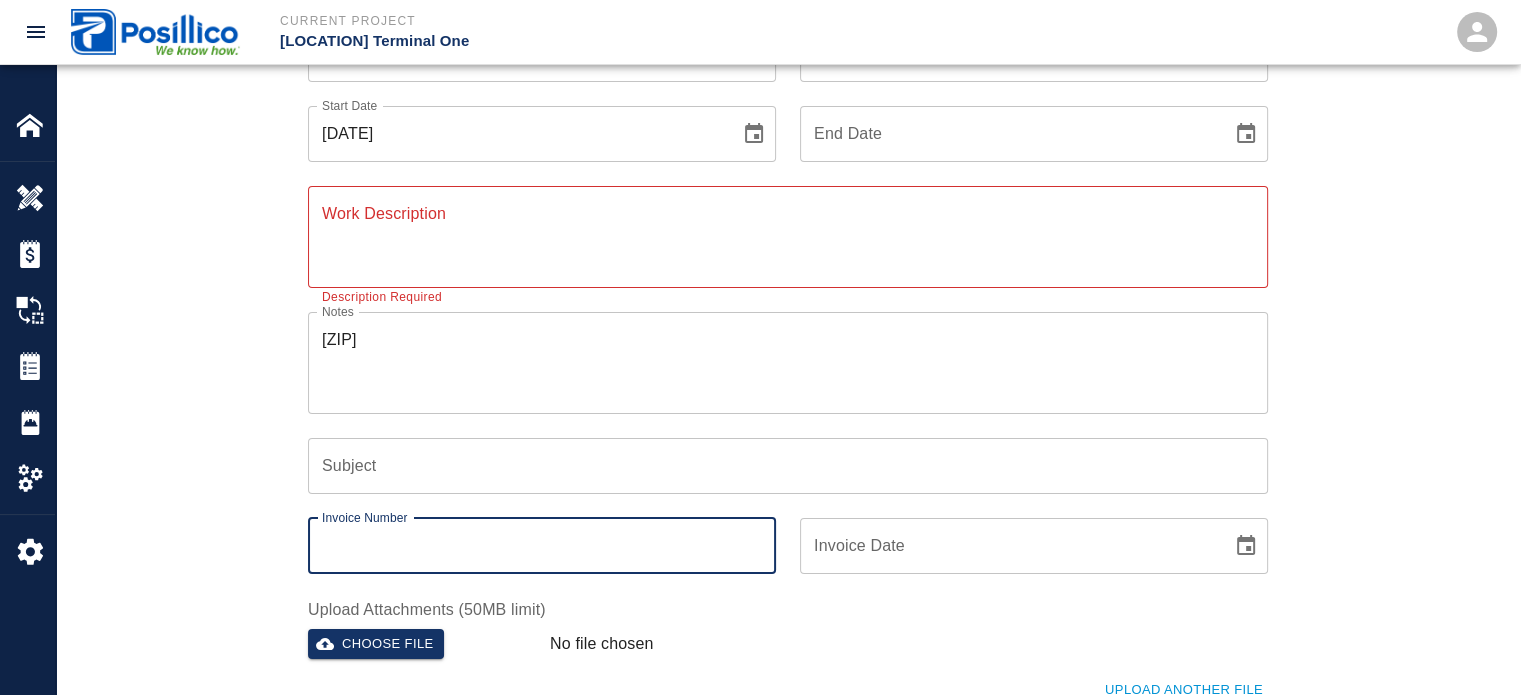 type on "[MONTH] [YEAR]" 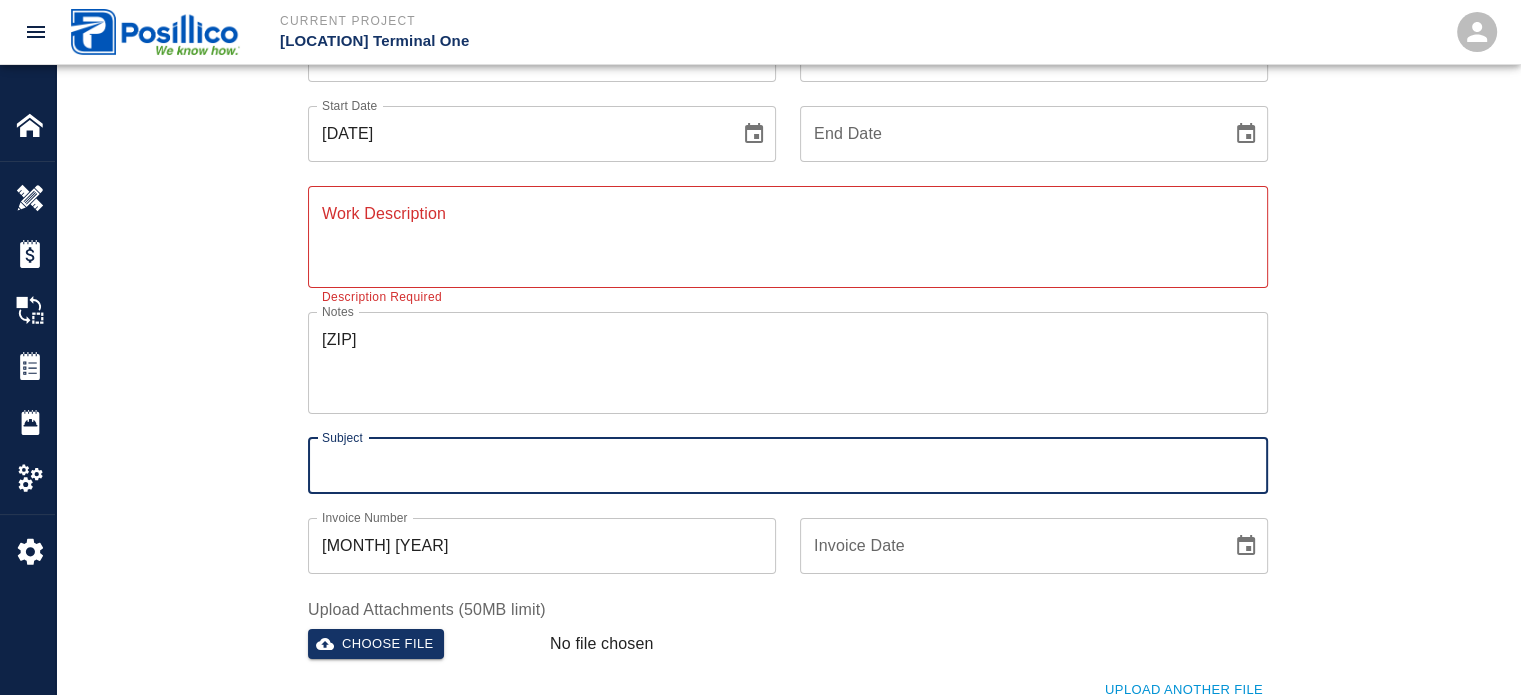 click on "Subject" at bounding box center (788, 466) 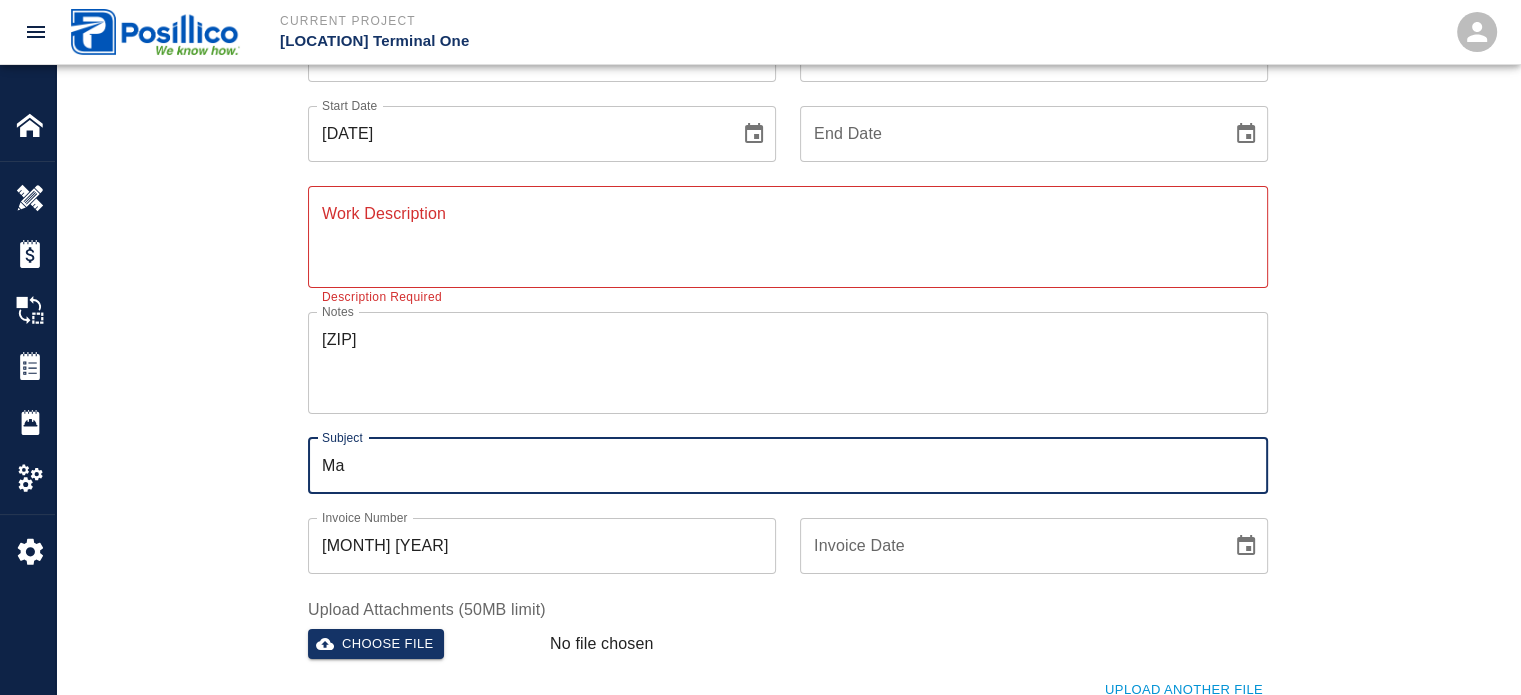 type on "M" 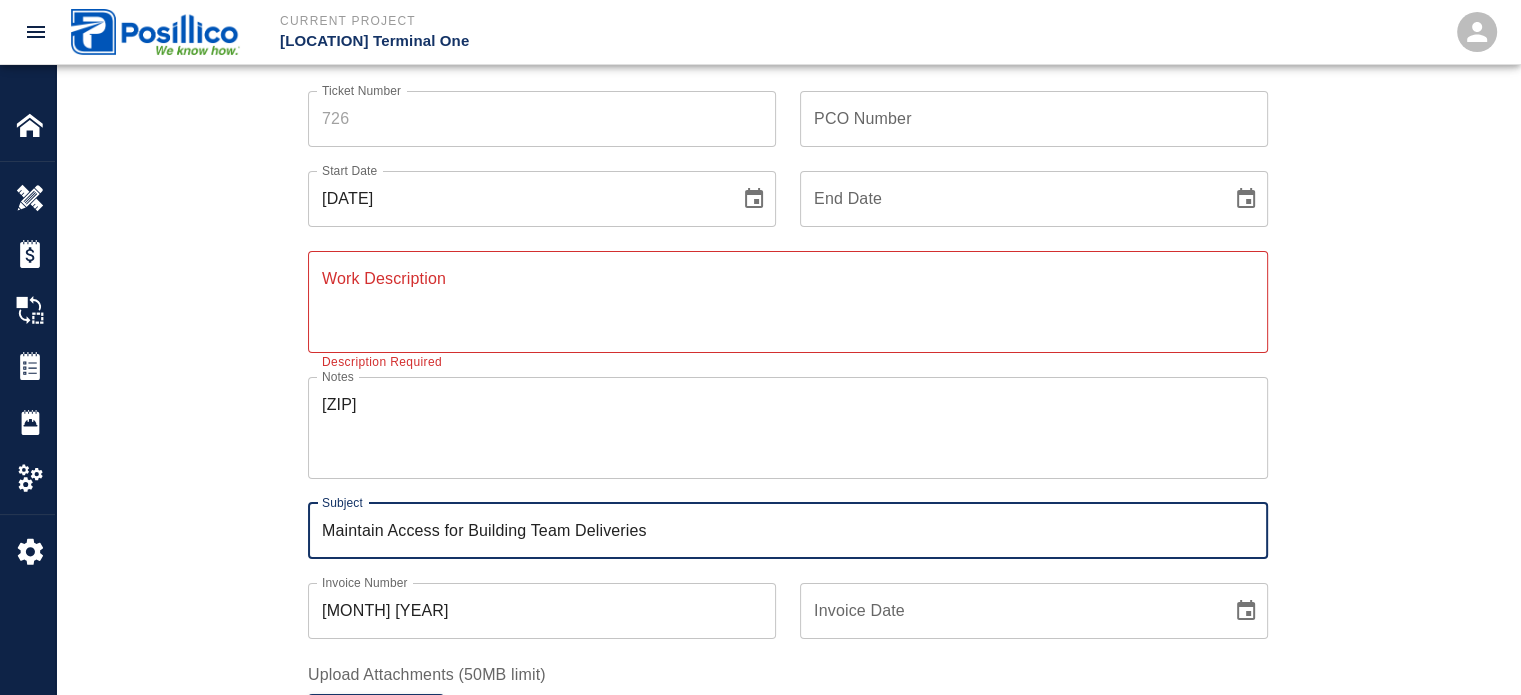 scroll, scrollTop: 0, scrollLeft: 0, axis: both 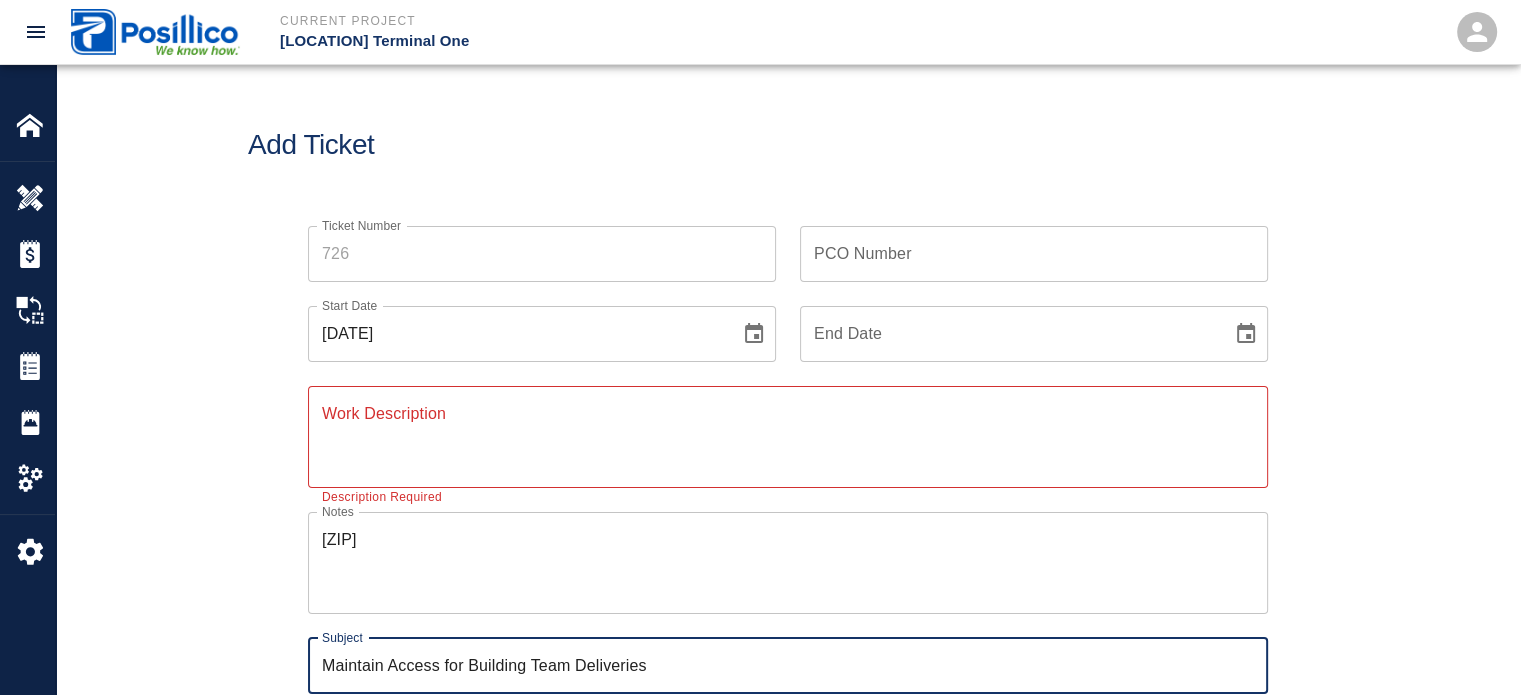 type on "Maintain Access for Building Team Deliveries" 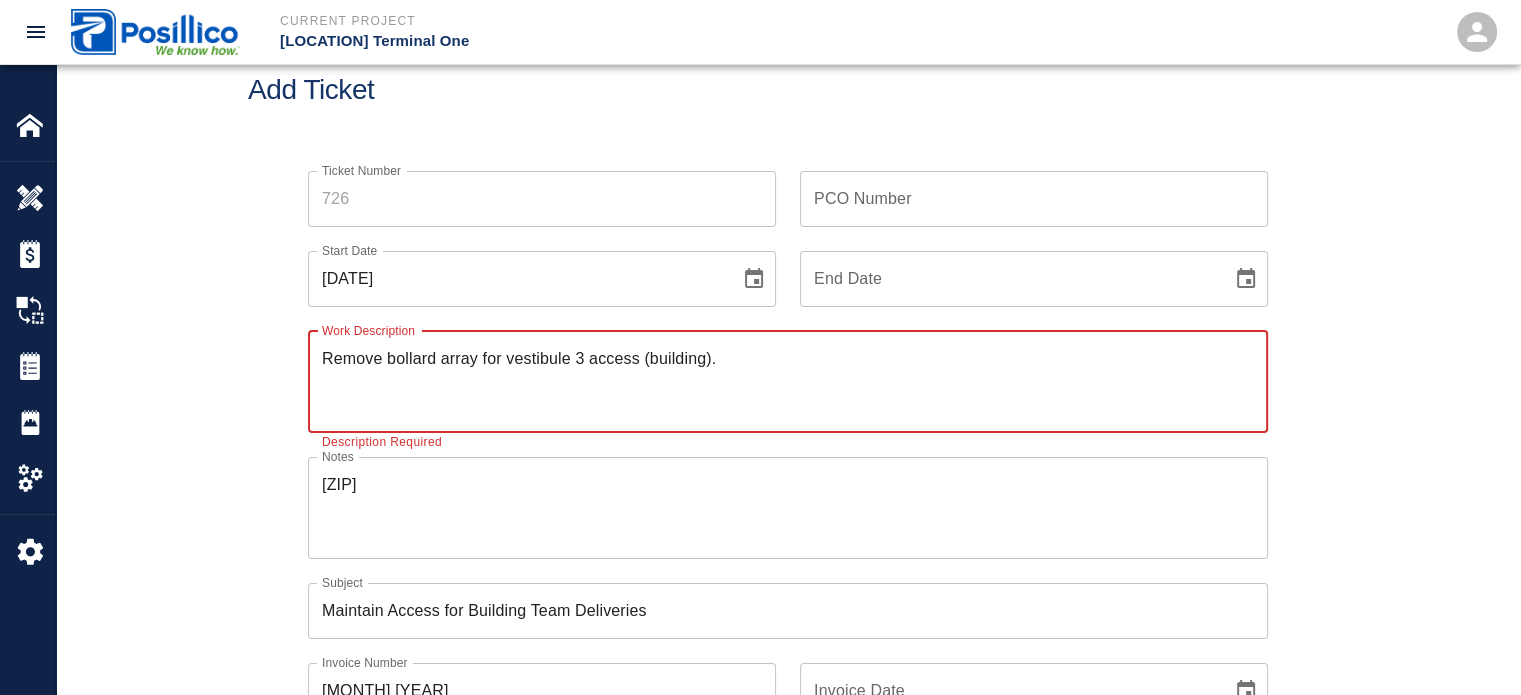 scroll, scrollTop: 100, scrollLeft: 0, axis: vertical 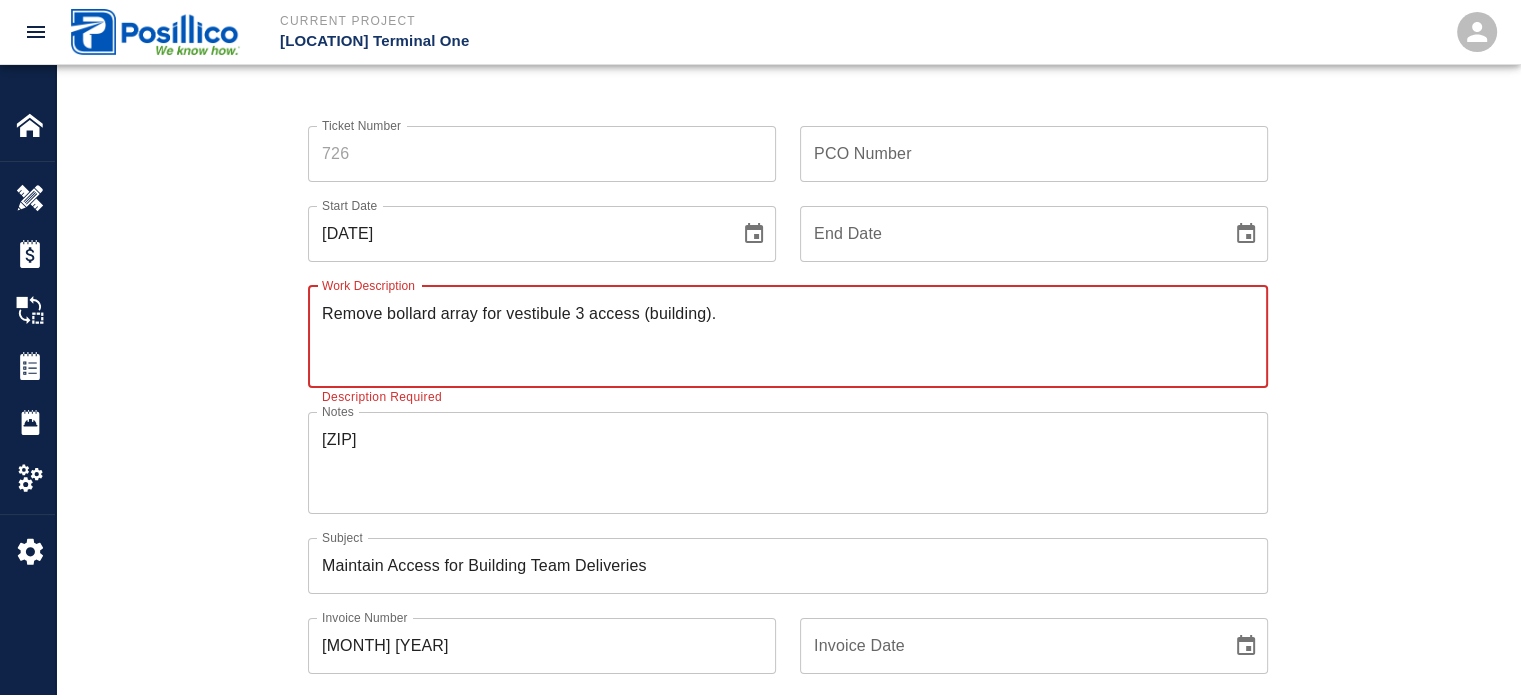 type on "Remove bollard array for vestibule 3 access (building)." 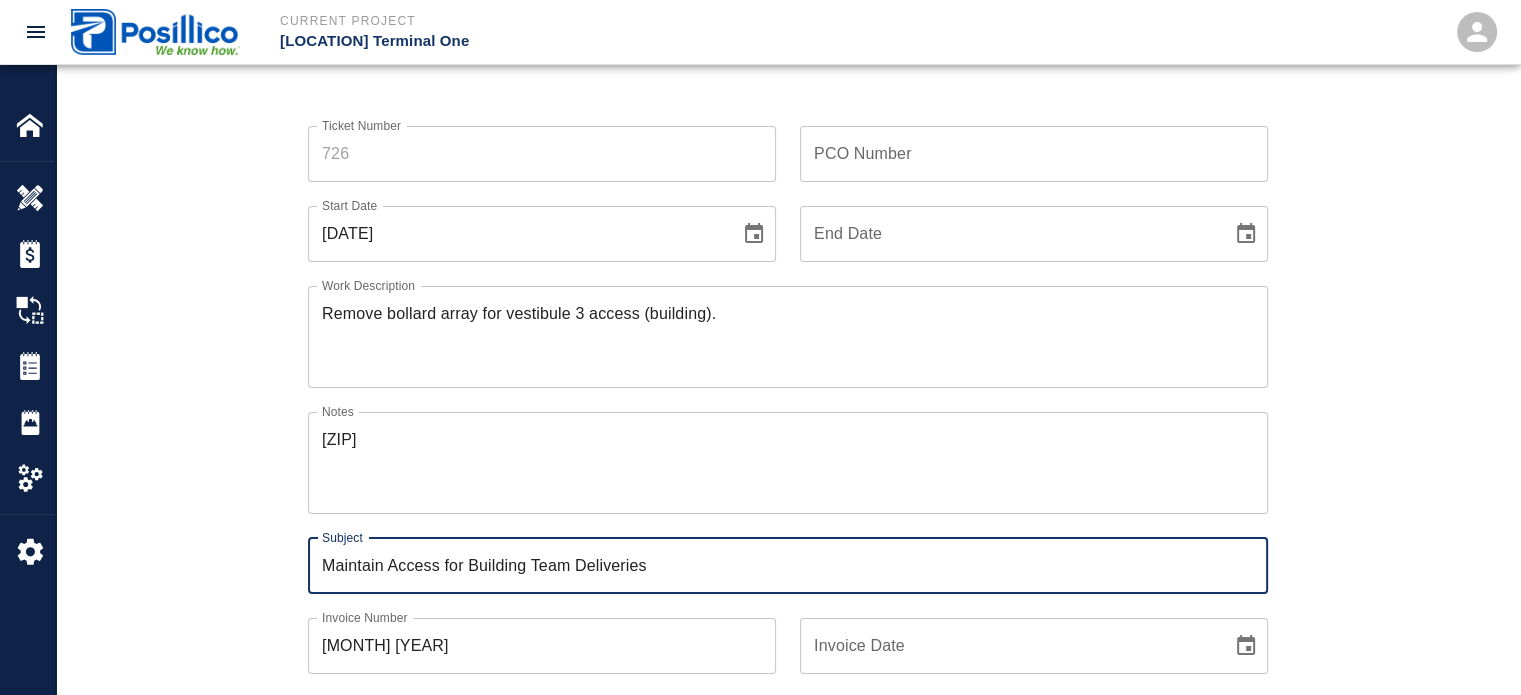 click on "Maintain Access for Building Team Deliveries" at bounding box center [788, 566] 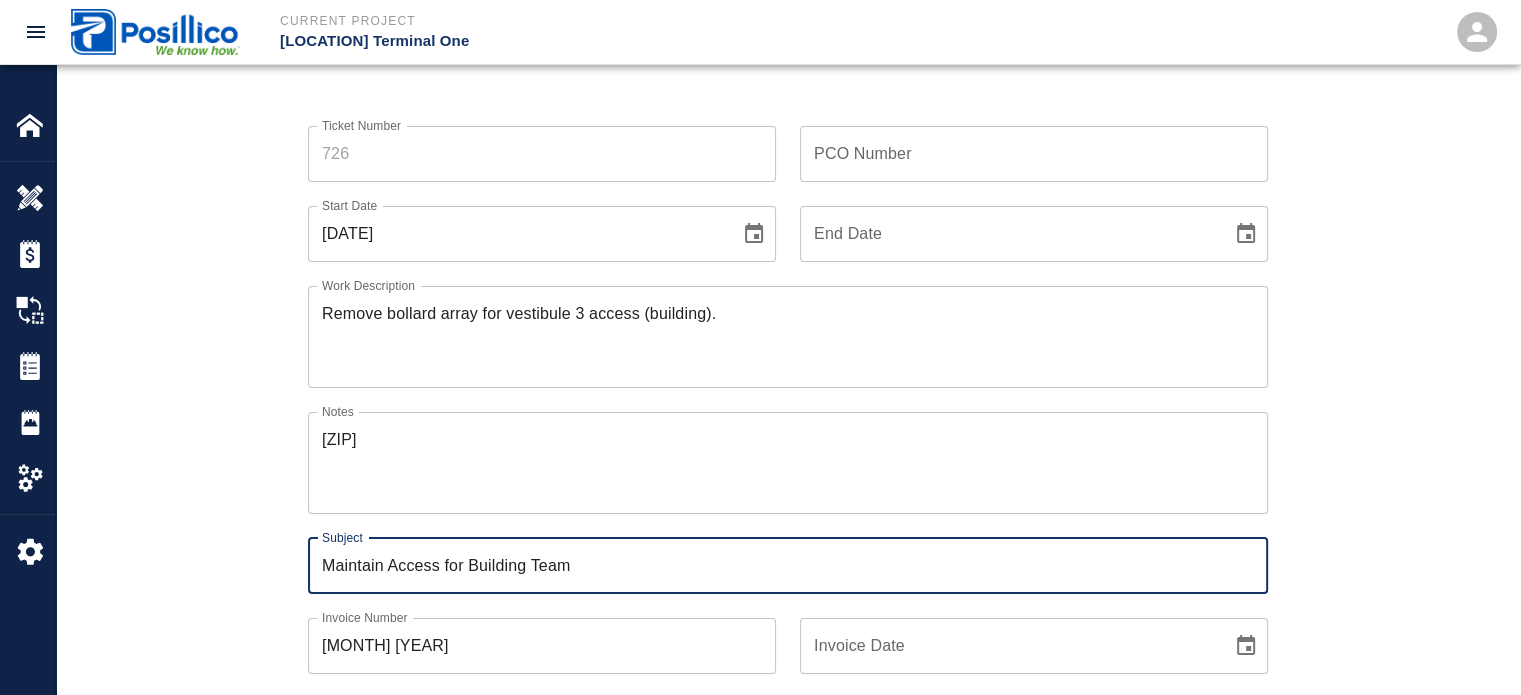 type on "Maintain Access for Building Team" 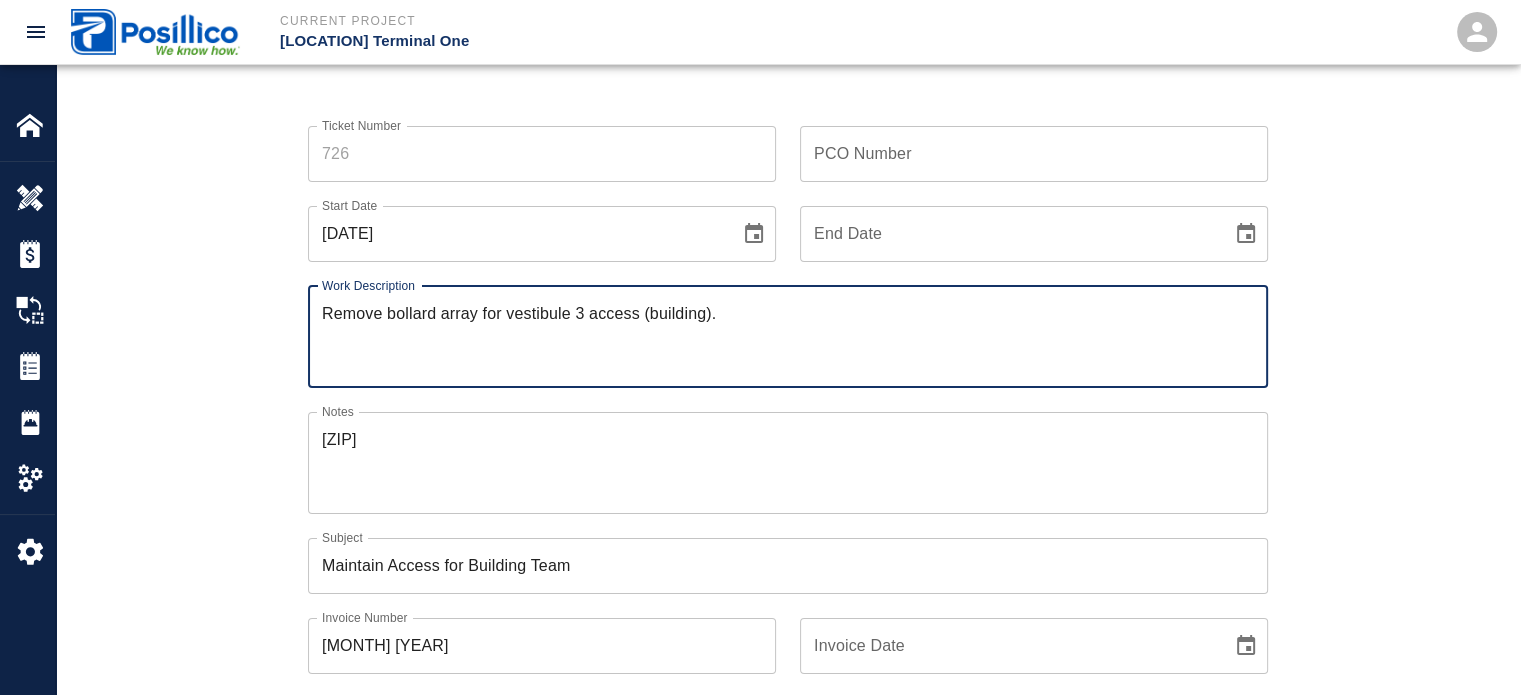 drag, startPoint x: 755, startPoint y: 312, endPoint x: 316, endPoint y: 347, distance: 440.393 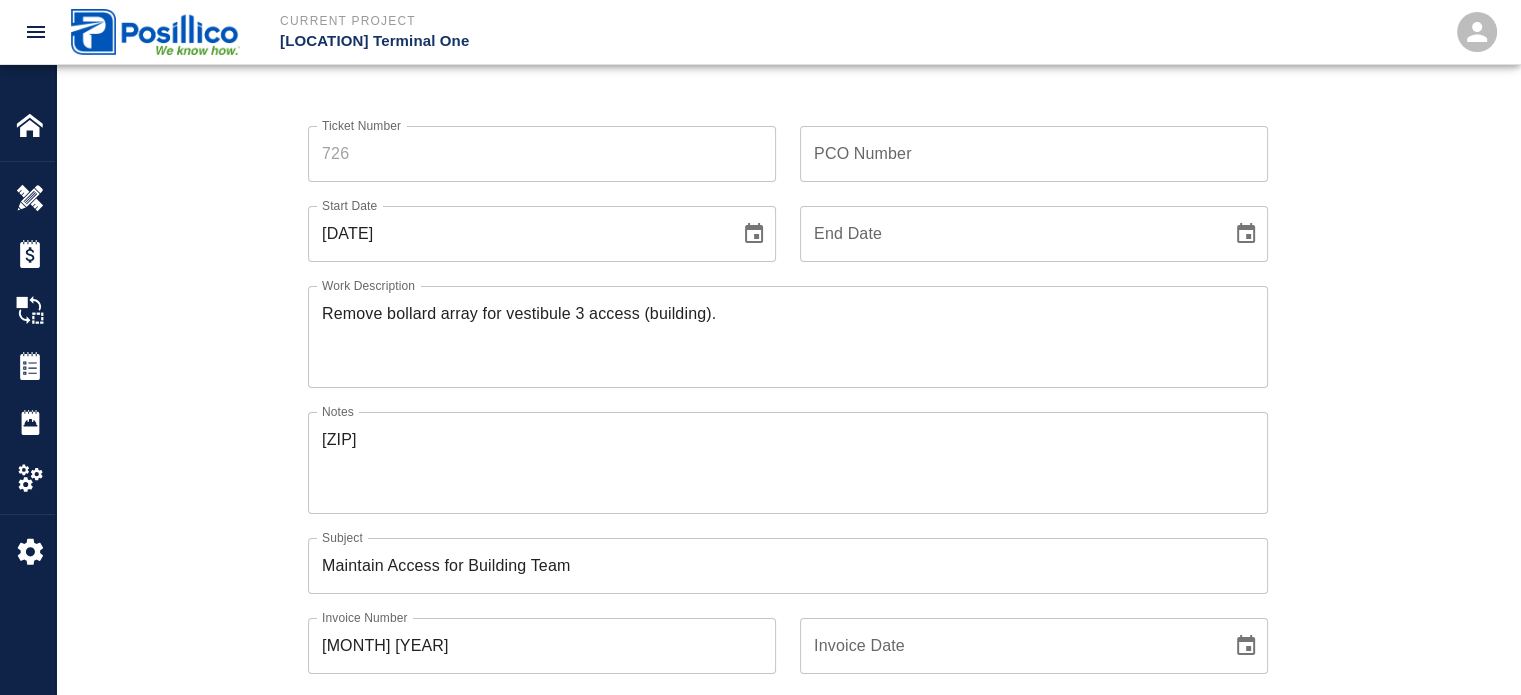 click on "Ticket Number Ticket Number PCO Number PCO Number Start Date [DATE] Start Date End Date End Date Work Description Remove bollard array for vestibule [NUMBER] access (building). x Work Description Notes [NUMBER] x Notes Subject Maintain Access for Building Team Subject Invoice Number [MONTH] [YEAR] Invoice Number Invoice Date Invoice Date Upload Attachments (50MB limit) Choose file No file chosen Upload Another File Add Costs Switch to Lump Sum" at bounding box center (788, 526) 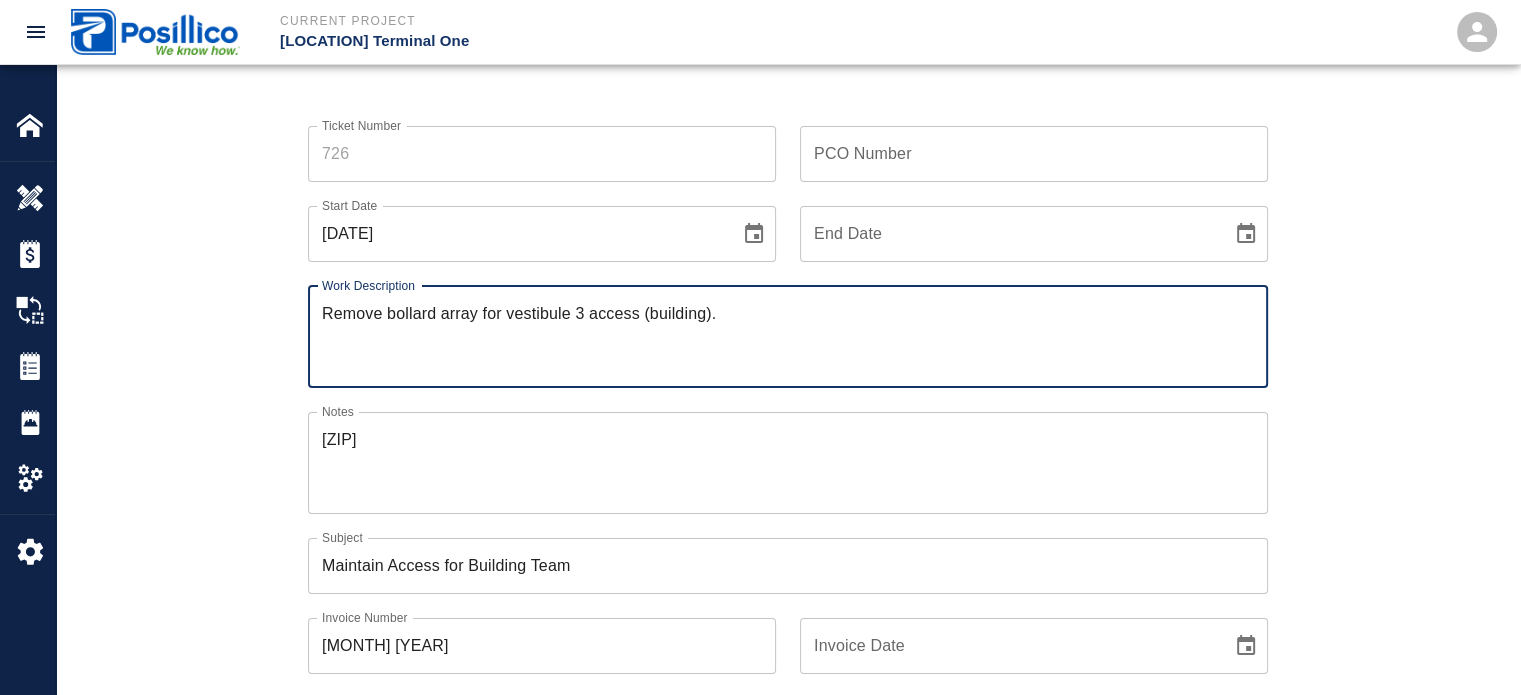drag, startPoint x: 740, startPoint y: 319, endPoint x: 645, endPoint y: 317, distance: 95.02105 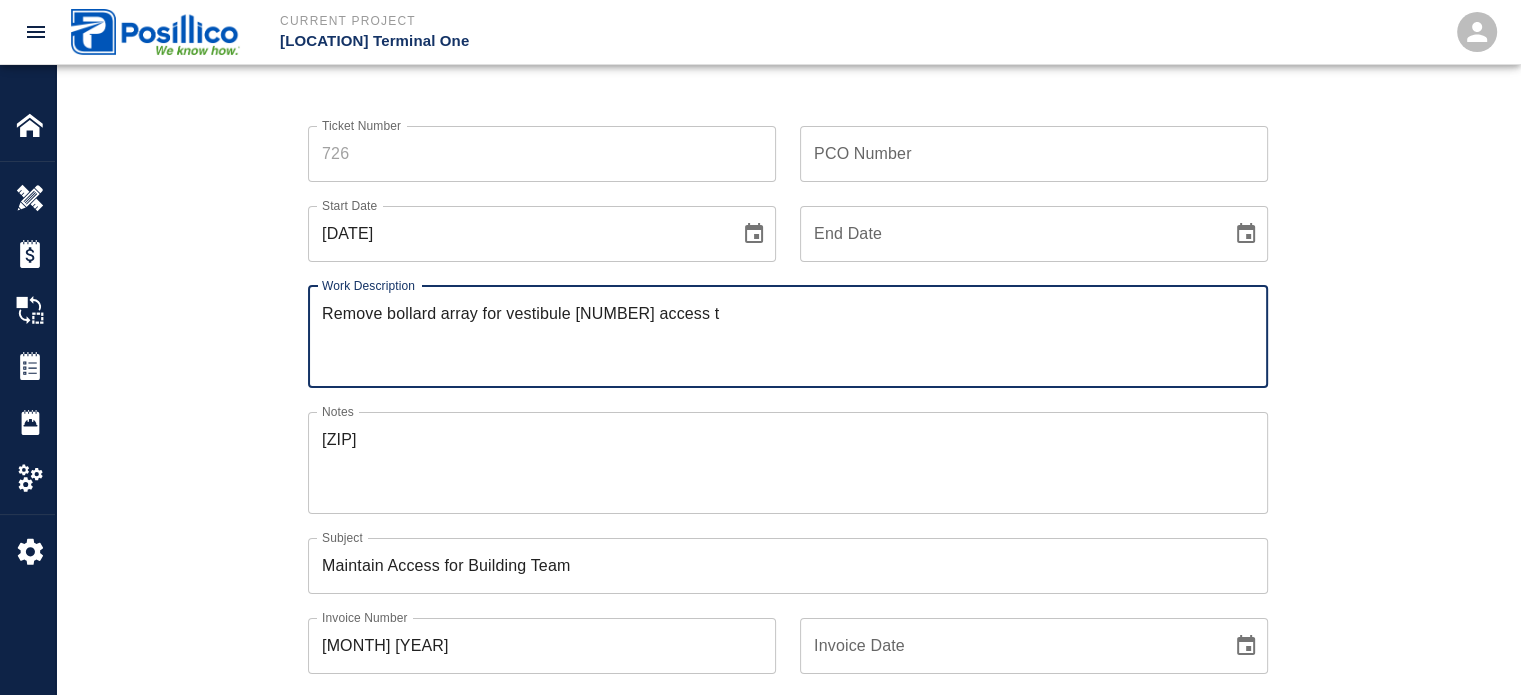 type on "Remove bollard array for vestibule 3 access (building)." 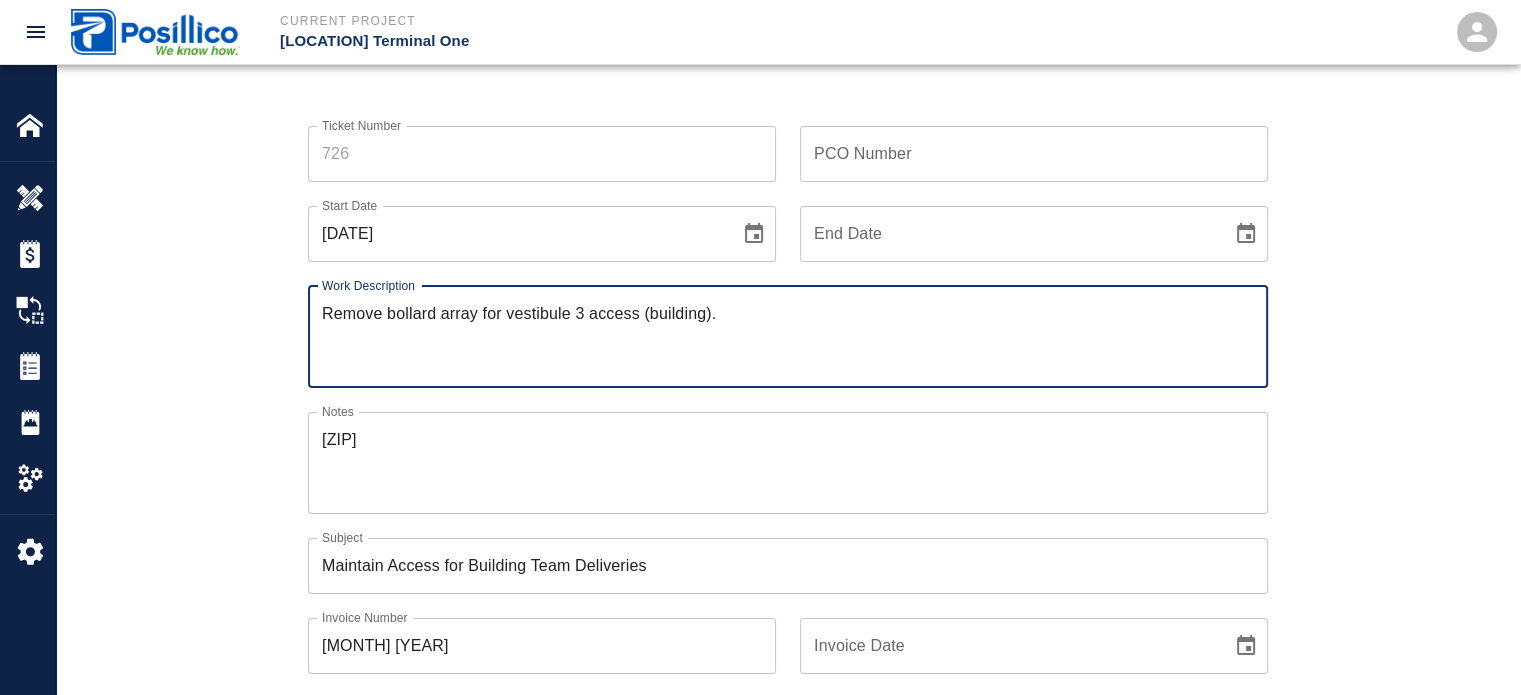 type on "Maintain Access for Building Team Deliveries" 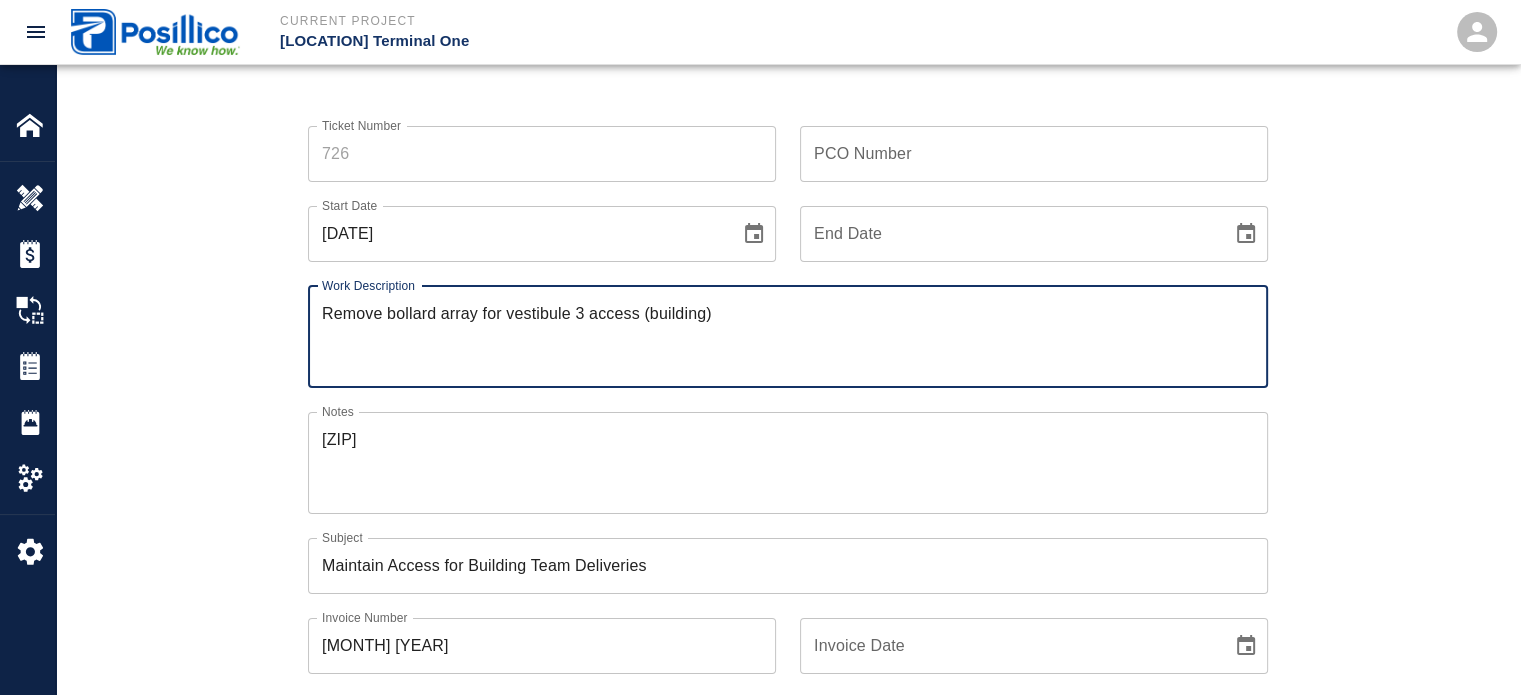type on "Remove bollard array for vestibule 3 access (building)." 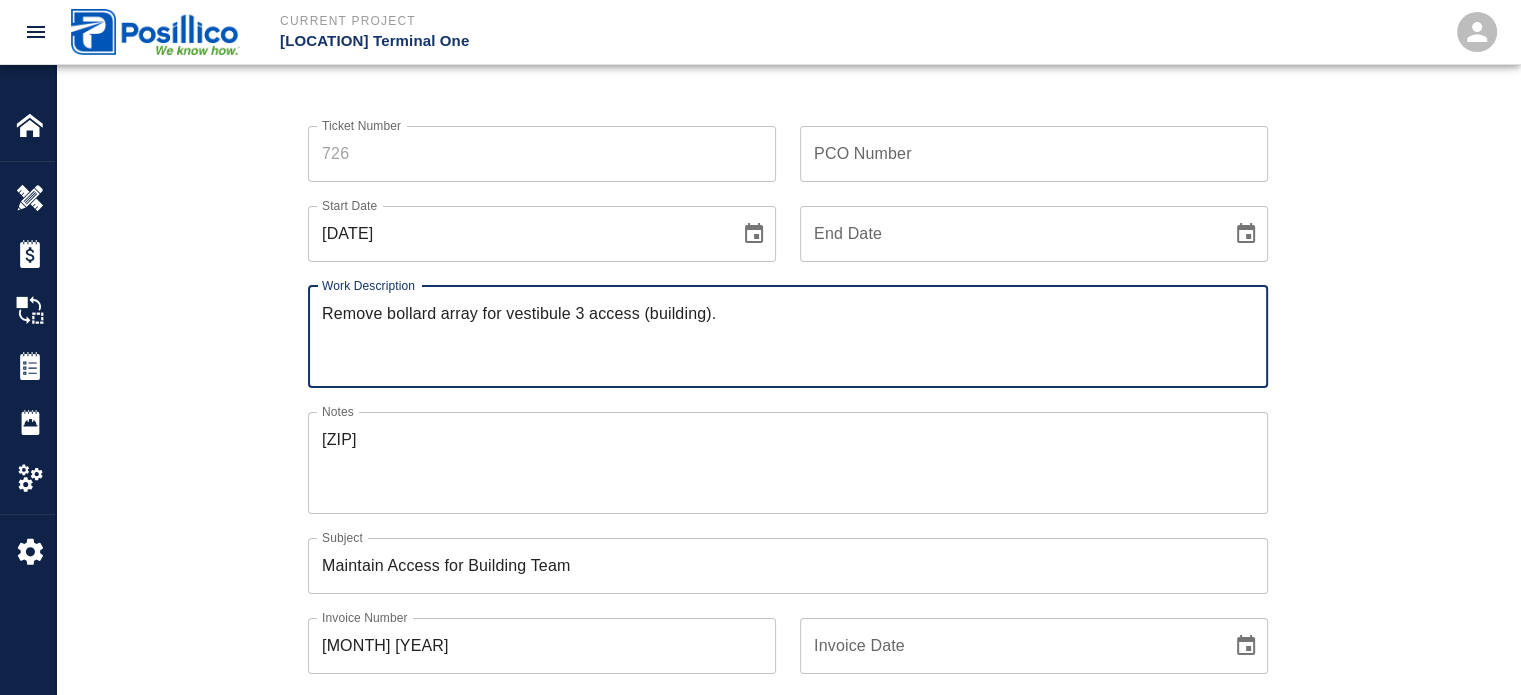 type on "Maintain Access for Building Team" 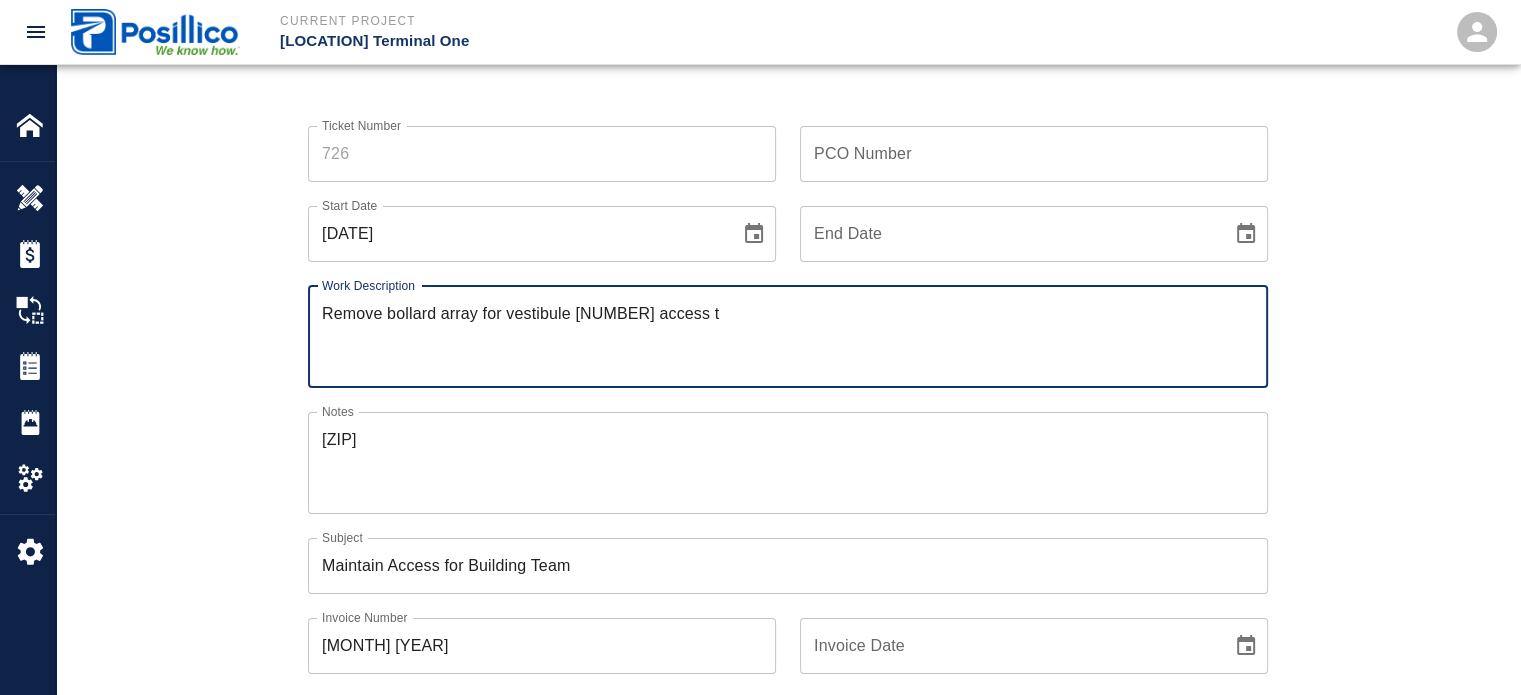 type on "Remove bollard array for vestibule 3 access (building)." 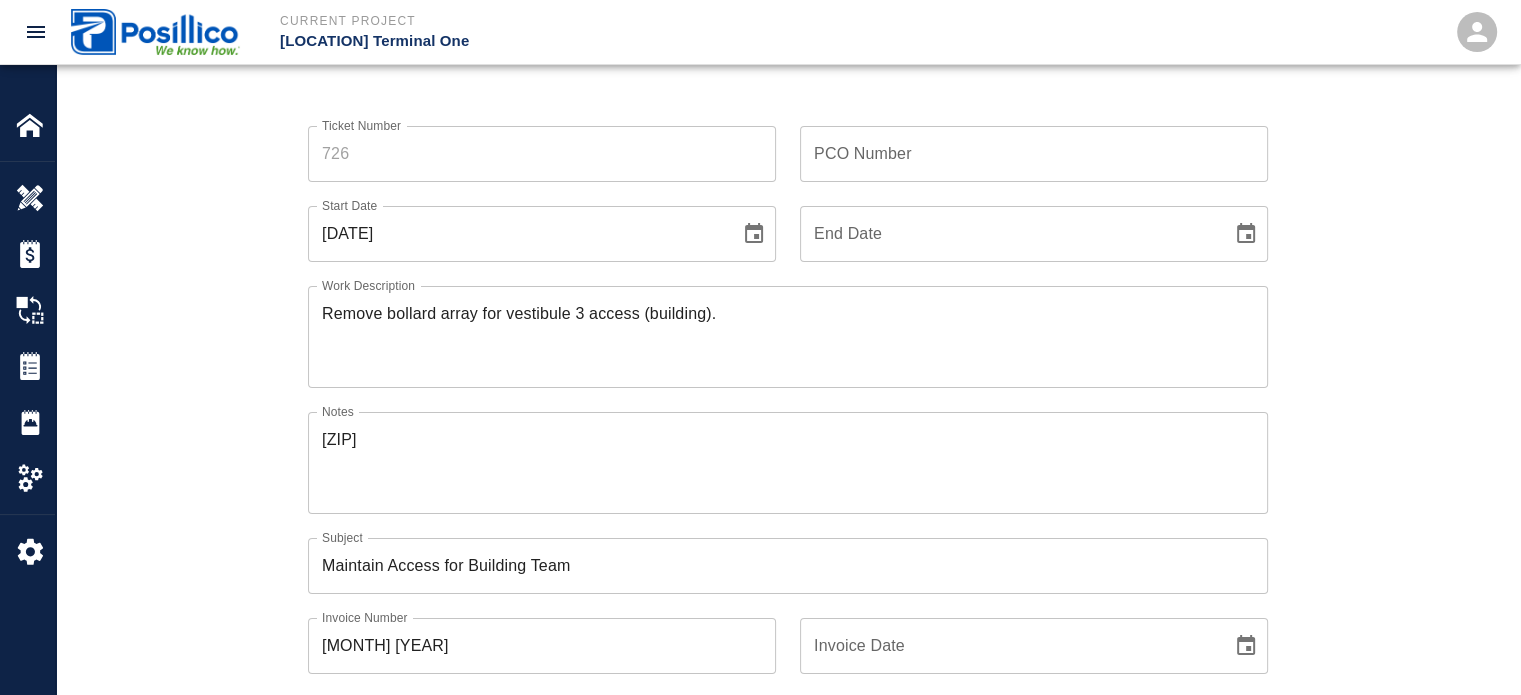 click on "Ticket Number Ticket Number PCO Number PCO Number Start Date [DATE] Start Date End Date End Date Work Description Remove bollard array for vestibule [NUMBER] access (building). x Work Description Notes [NUMBER] x Notes Subject Maintain Access for Building Team Subject Invoice Number [MONTH] [YEAR] Invoice Number Invoice Date Invoice Date Upload Attachments (50MB limit) Choose file No file chosen Upload Another File Add Costs Switch to Lump Sum" at bounding box center (788, 526) 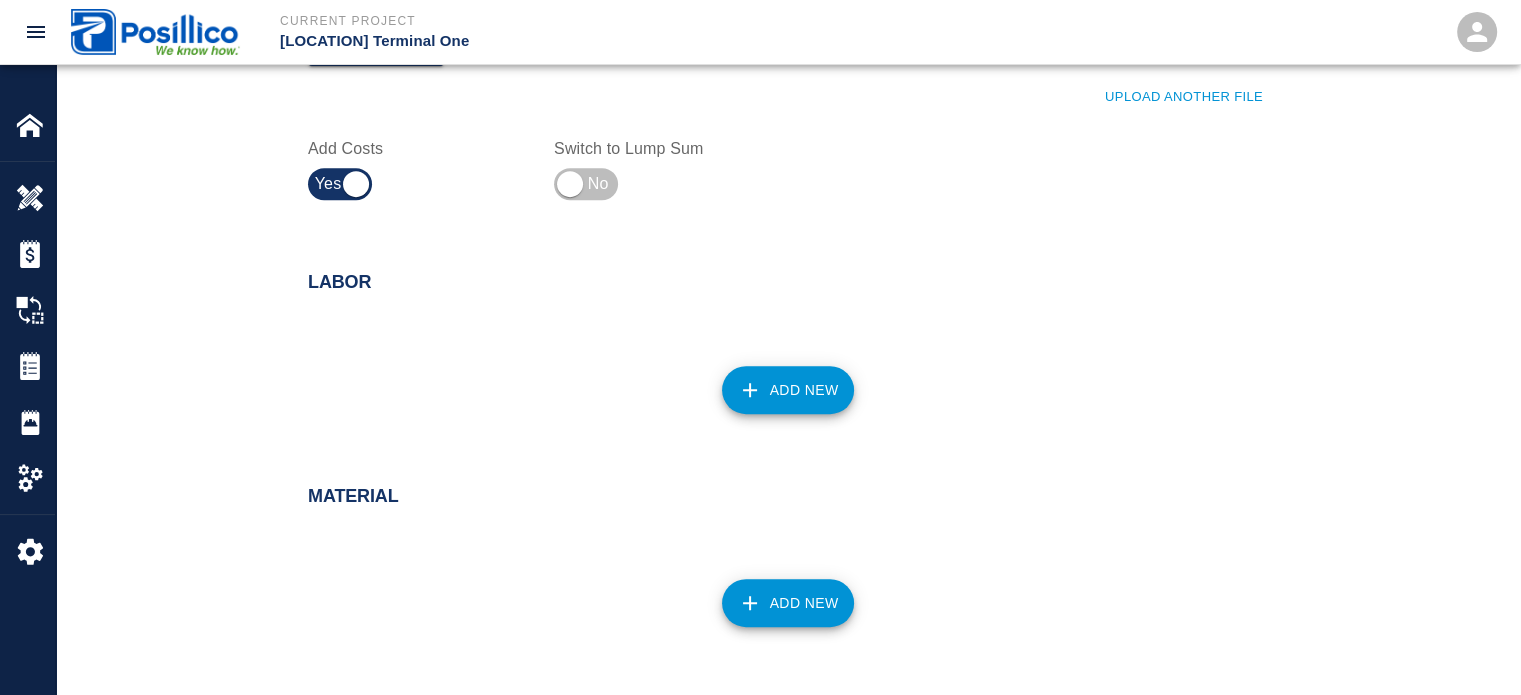 scroll, scrollTop: 800, scrollLeft: 0, axis: vertical 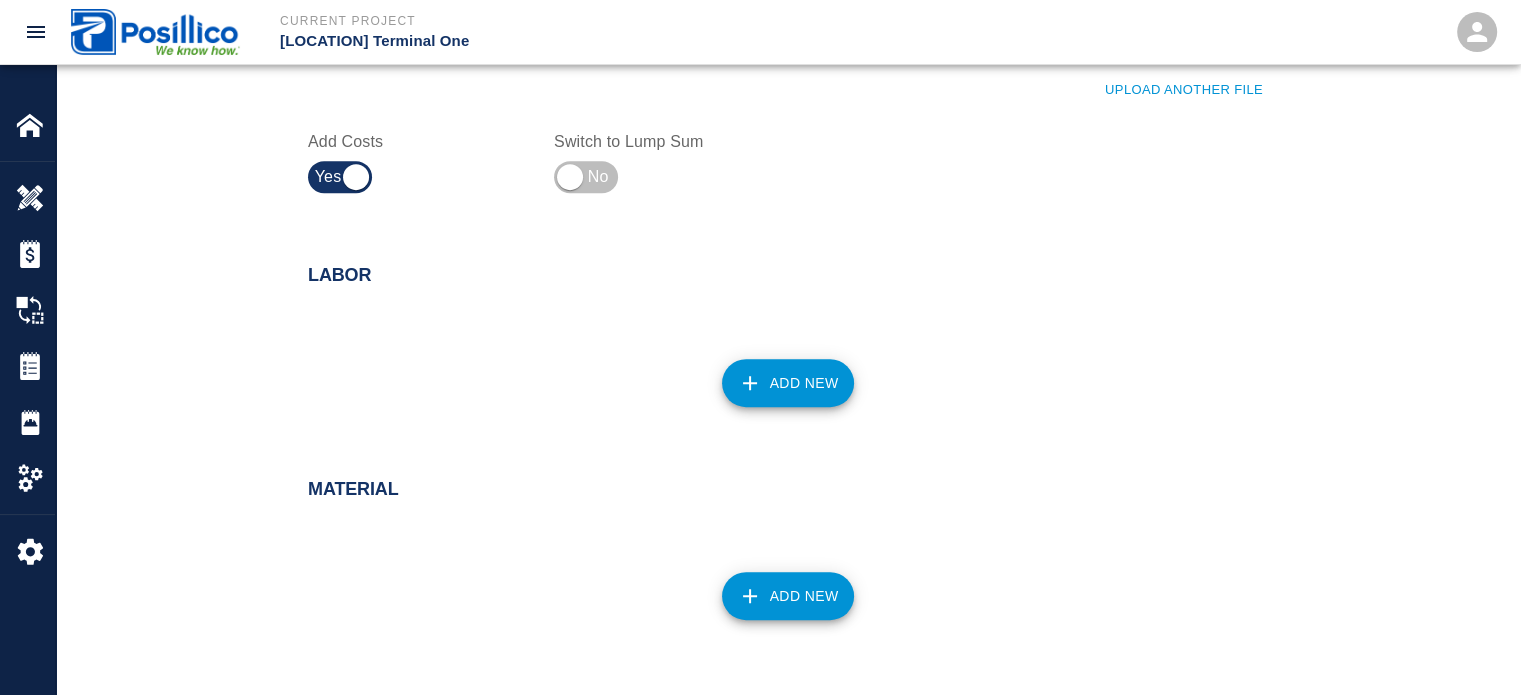 click on "Add New" at bounding box center (788, 383) 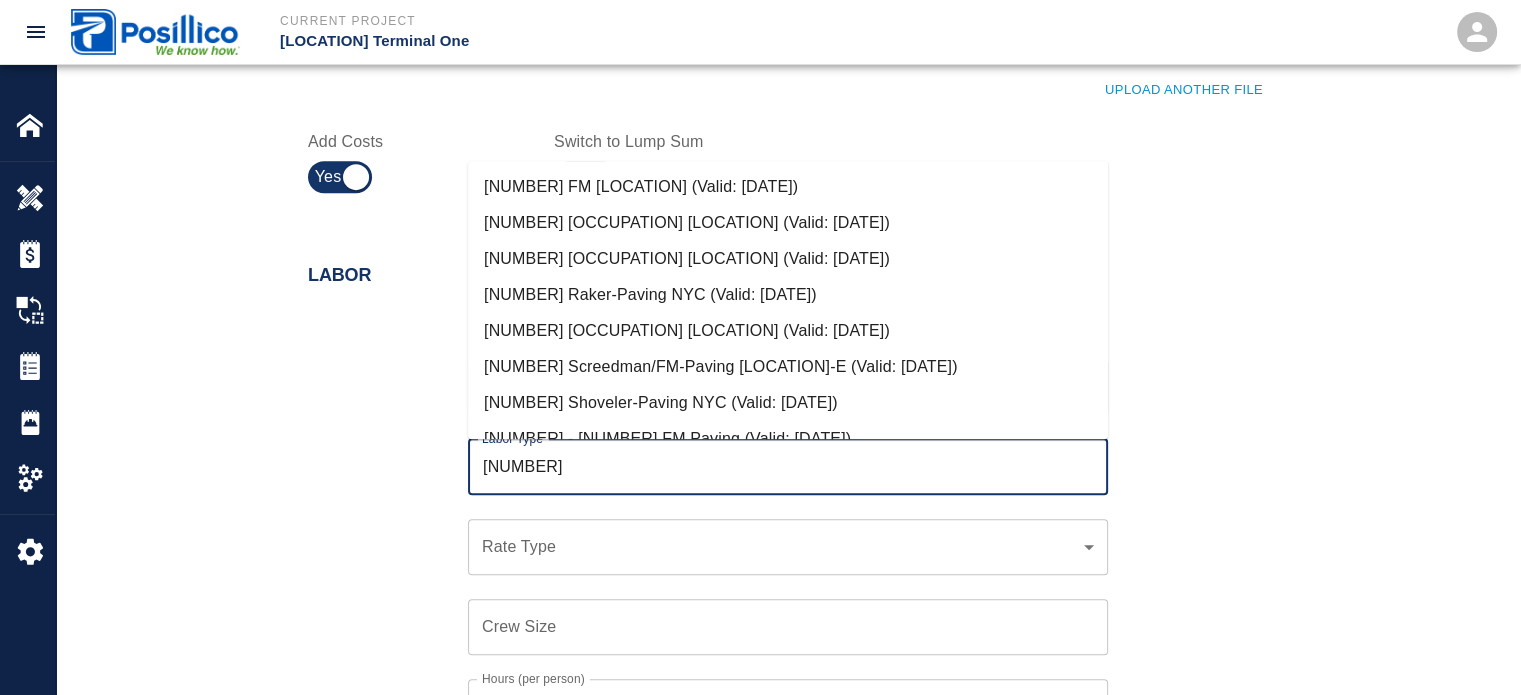 click on "[NUMBER] FM [LOCATION] (Valid: [DATE])" at bounding box center [788, 187] 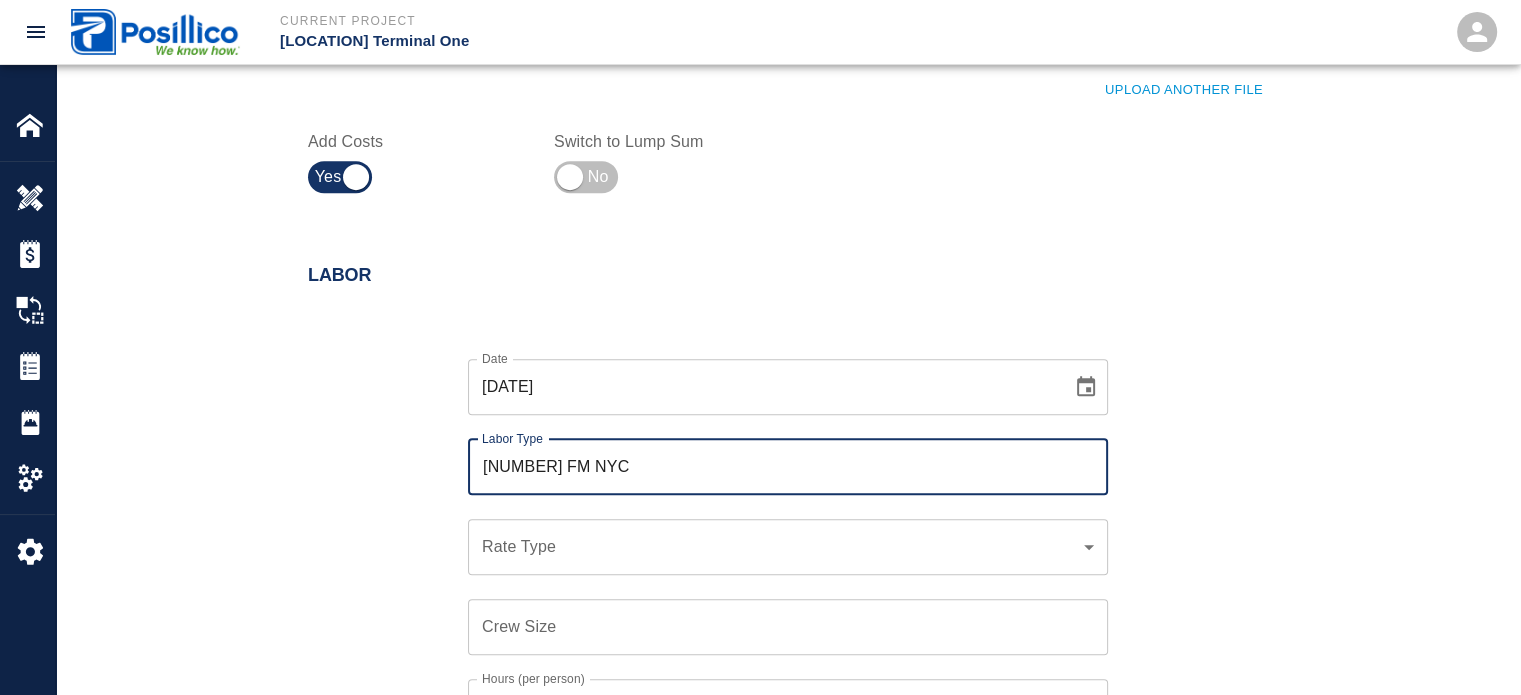 type on "[NUMBER] FM NYC" 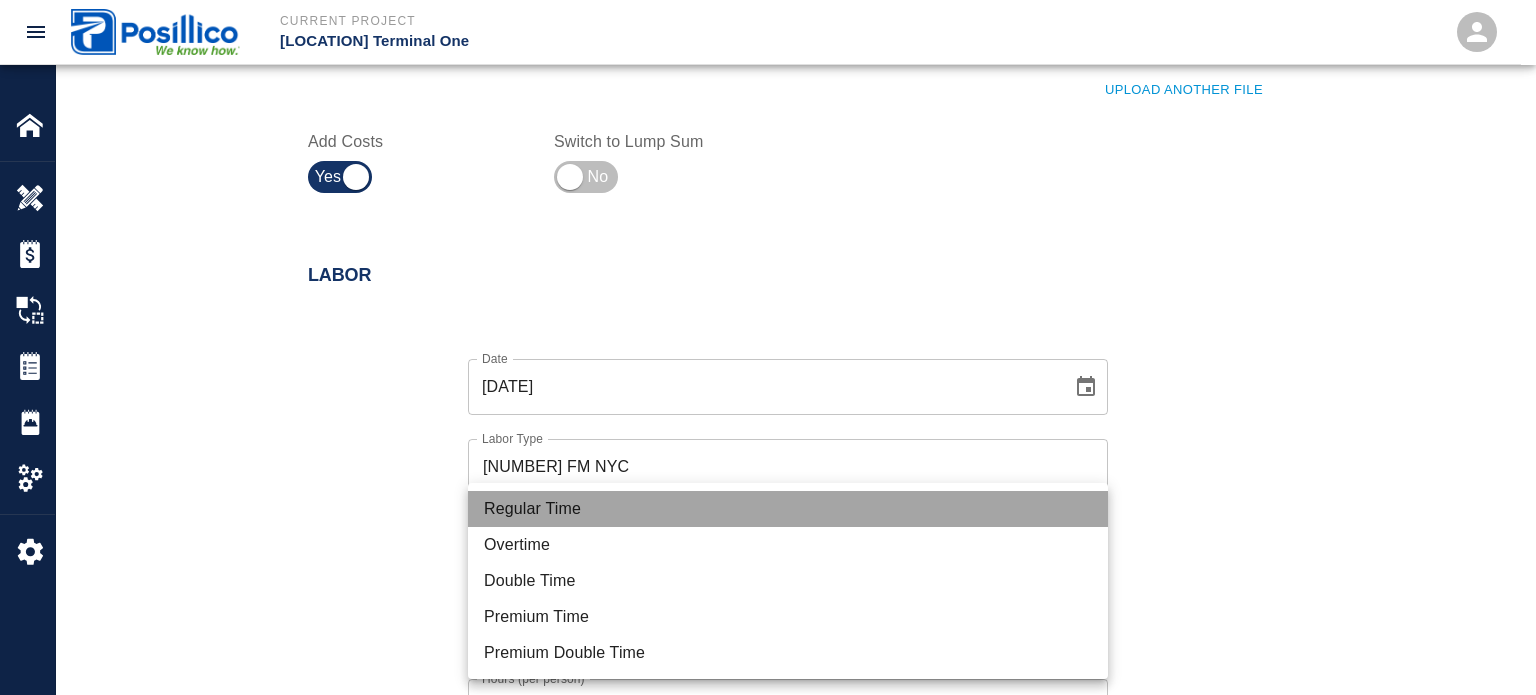 click on "Regular Time" at bounding box center (788, 509) 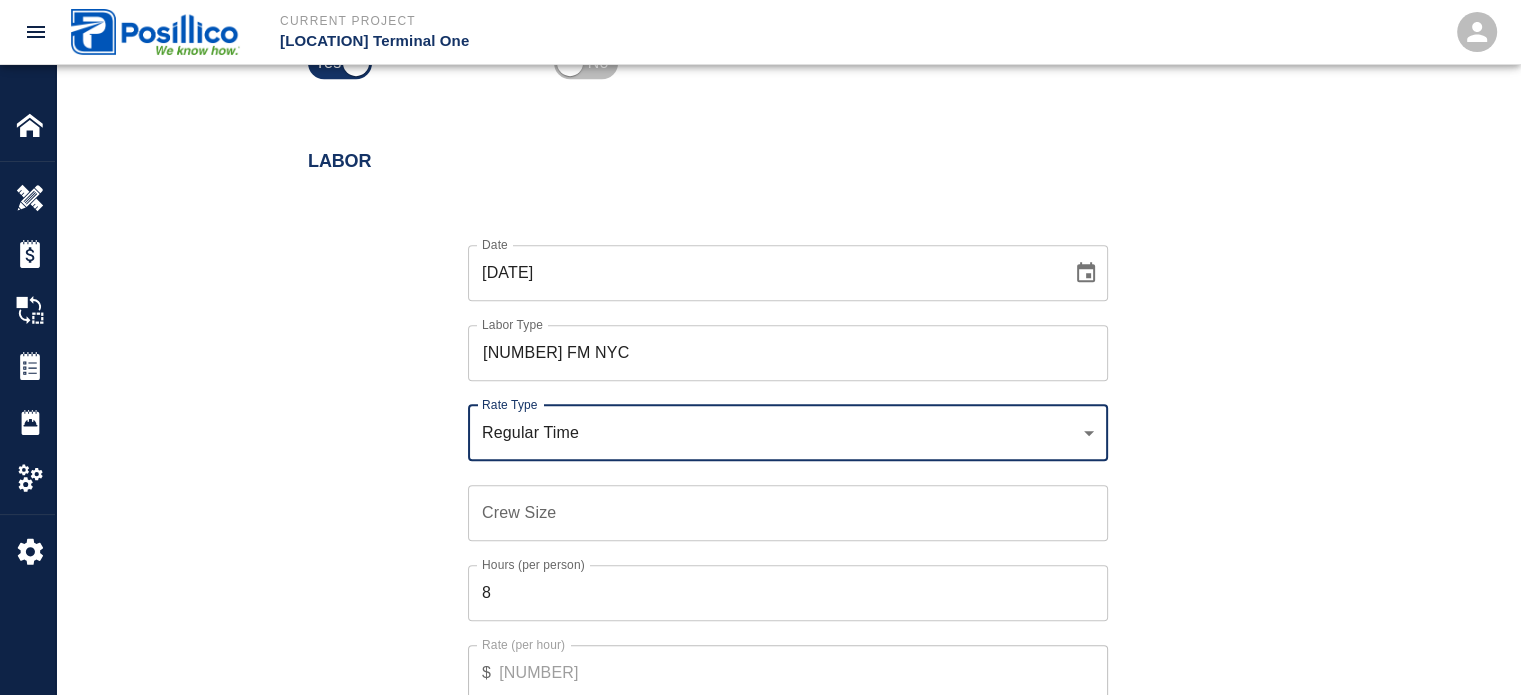 scroll, scrollTop: 1000, scrollLeft: 0, axis: vertical 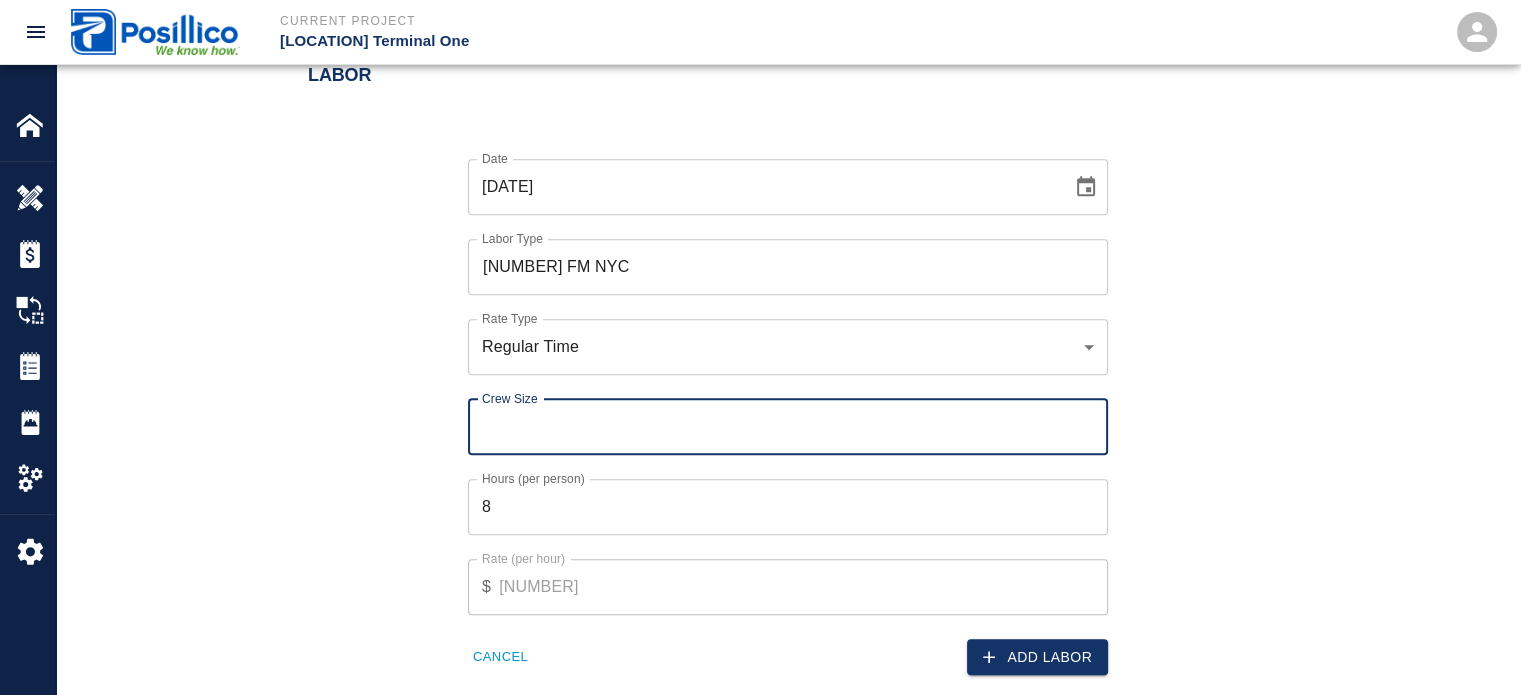 click on "Crew Size" at bounding box center [788, 427] 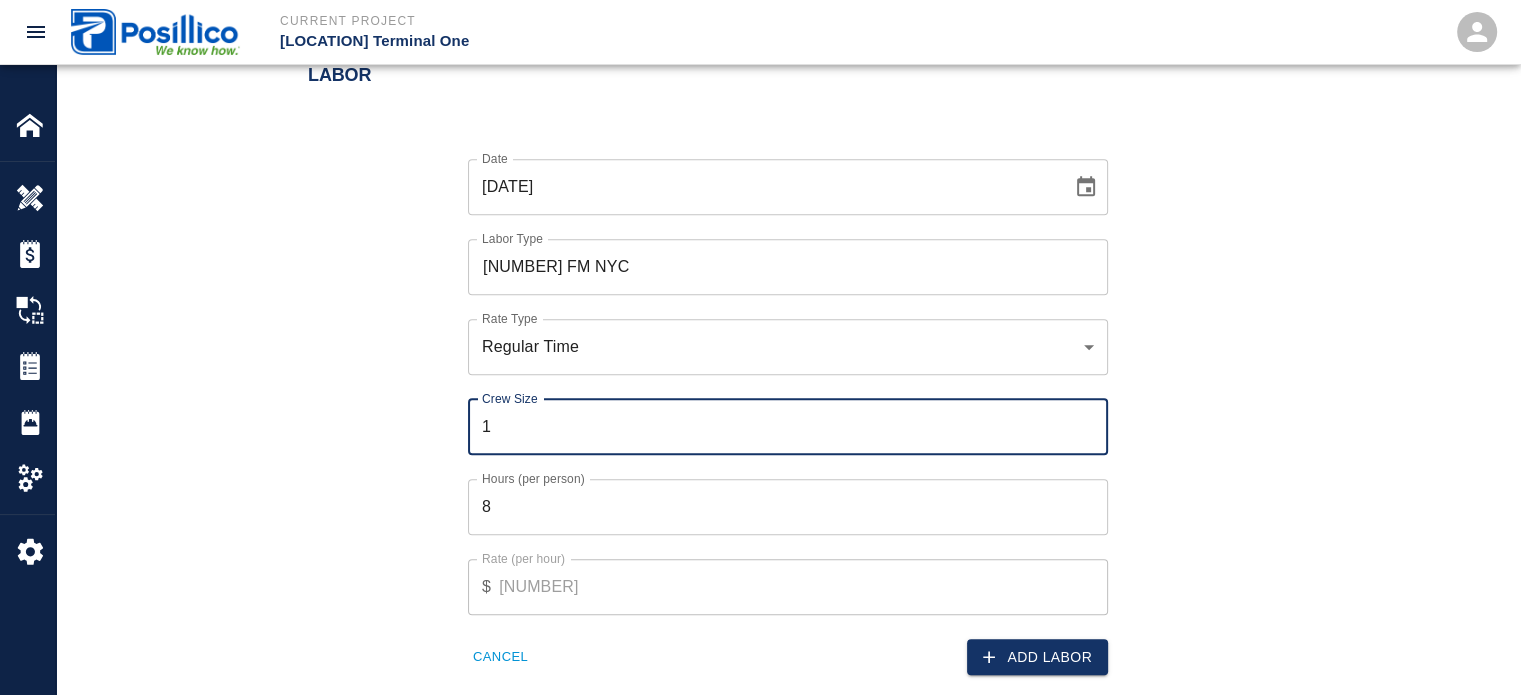 type on "1" 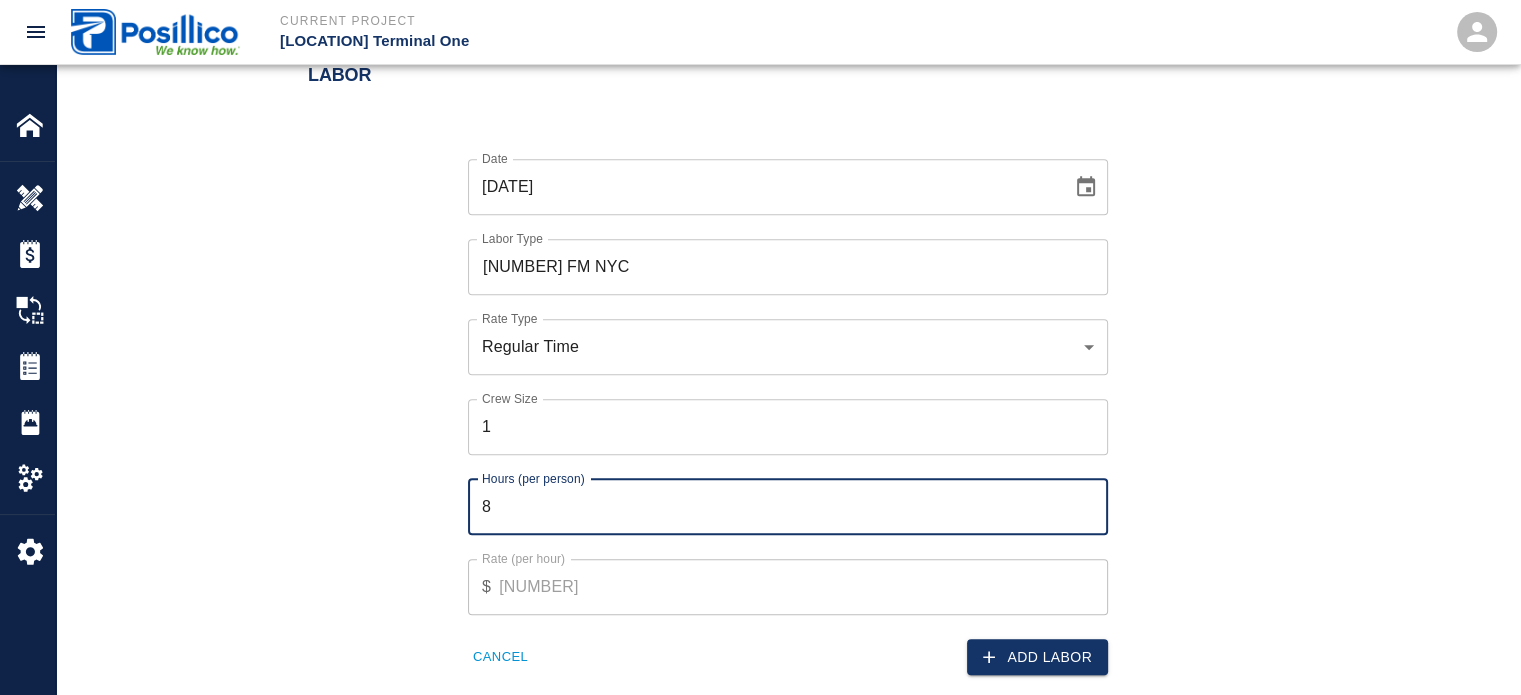 type on "2" 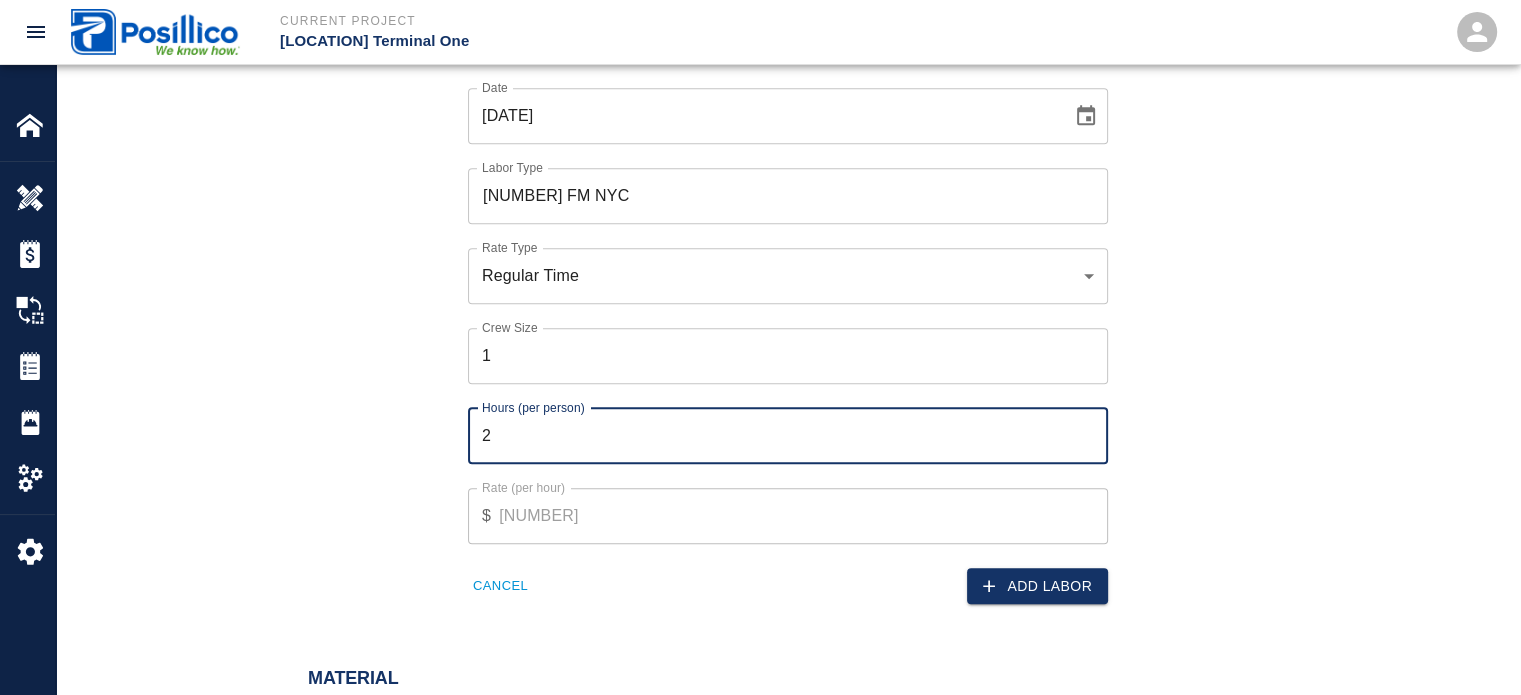 scroll, scrollTop: 1100, scrollLeft: 0, axis: vertical 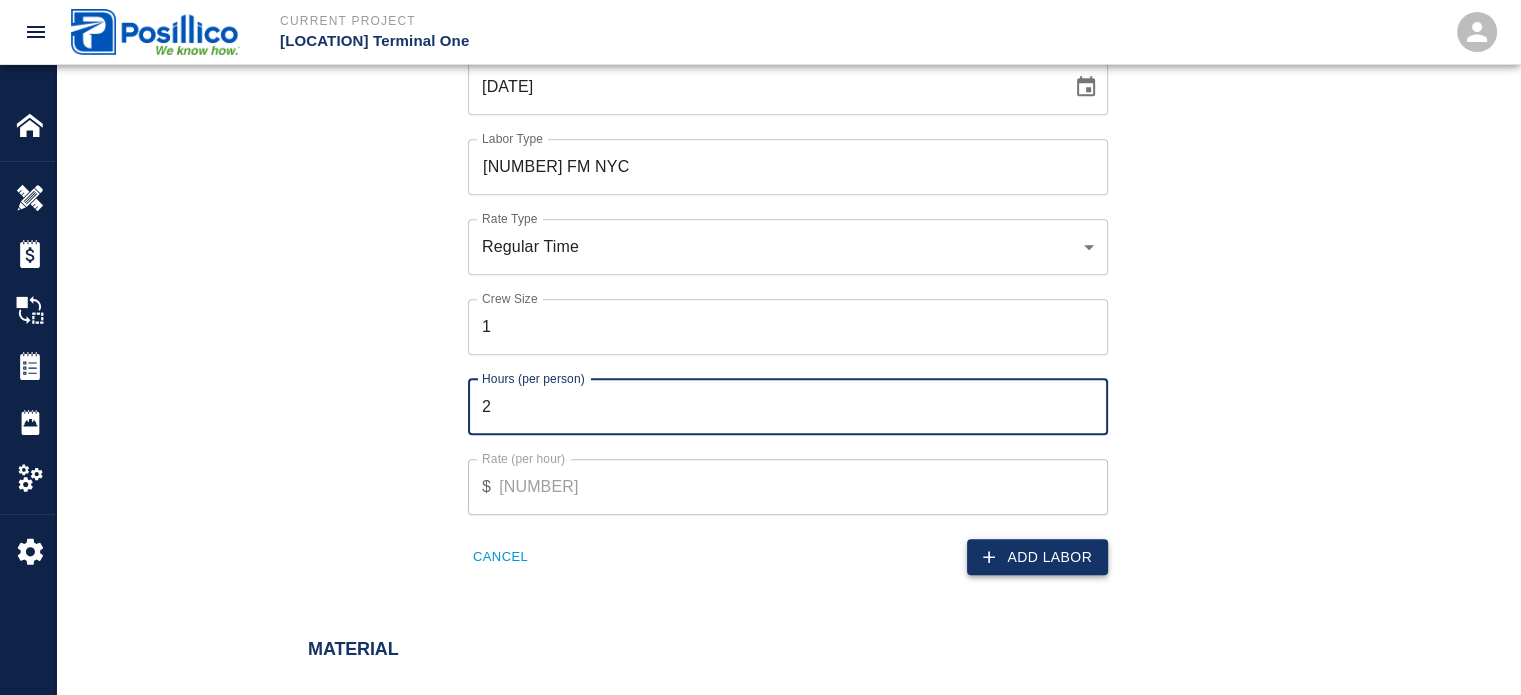 click on "Add Labor" at bounding box center [1037, 557] 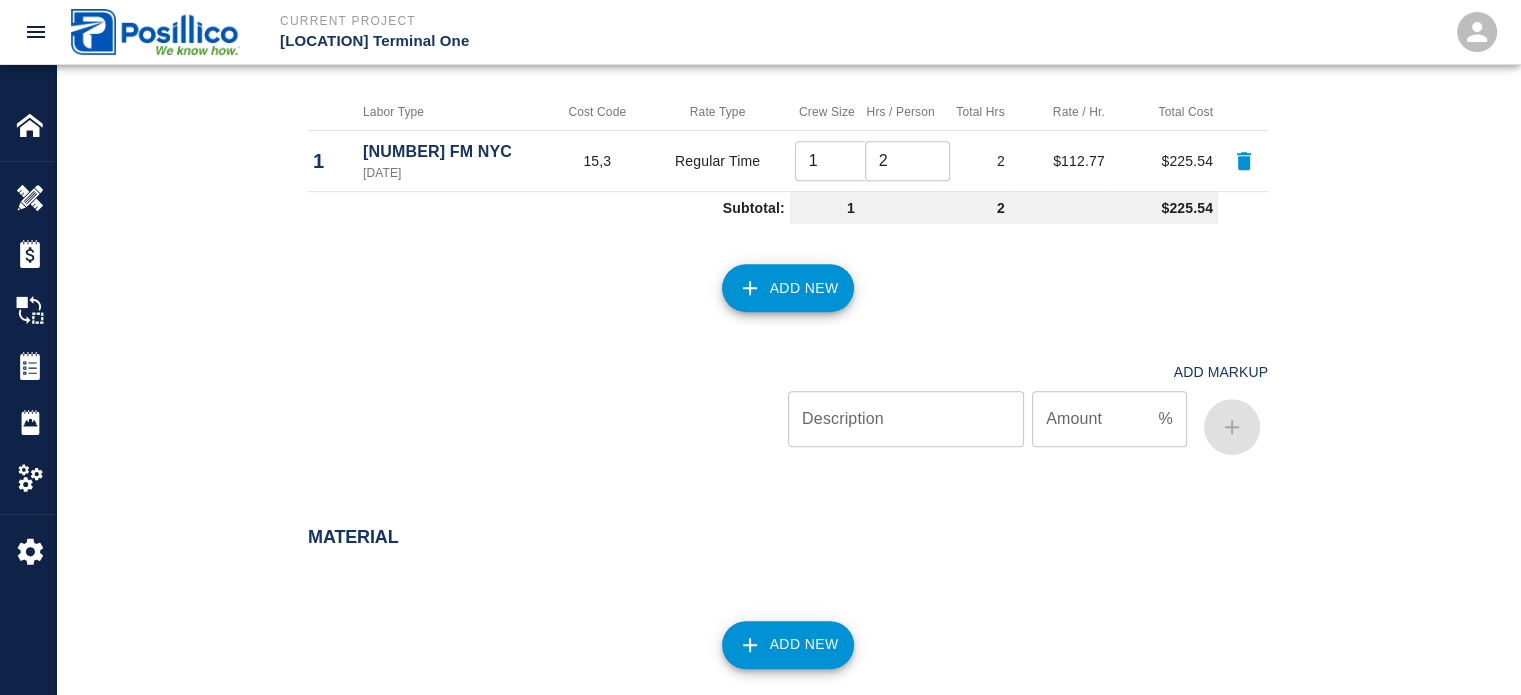 scroll, scrollTop: 1000, scrollLeft: 0, axis: vertical 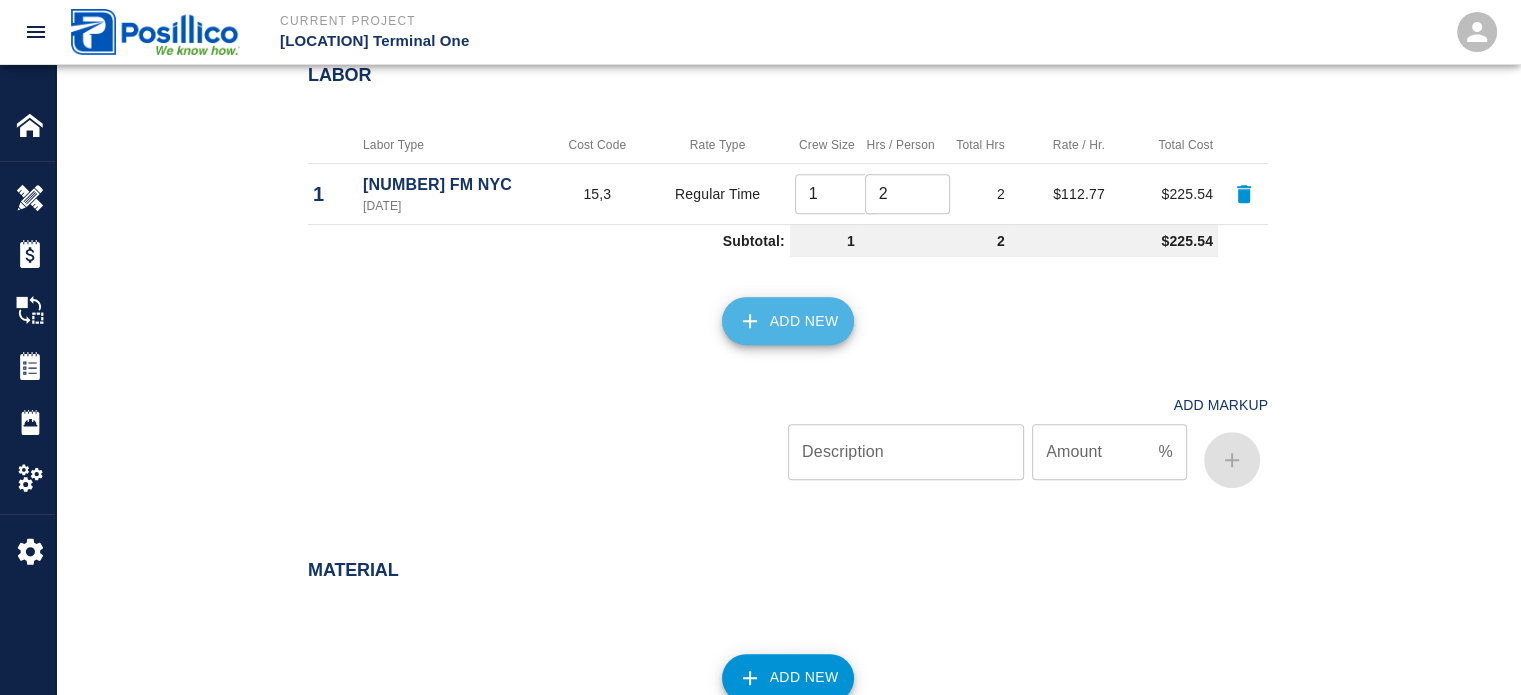 click on "Add New" at bounding box center (788, 321) 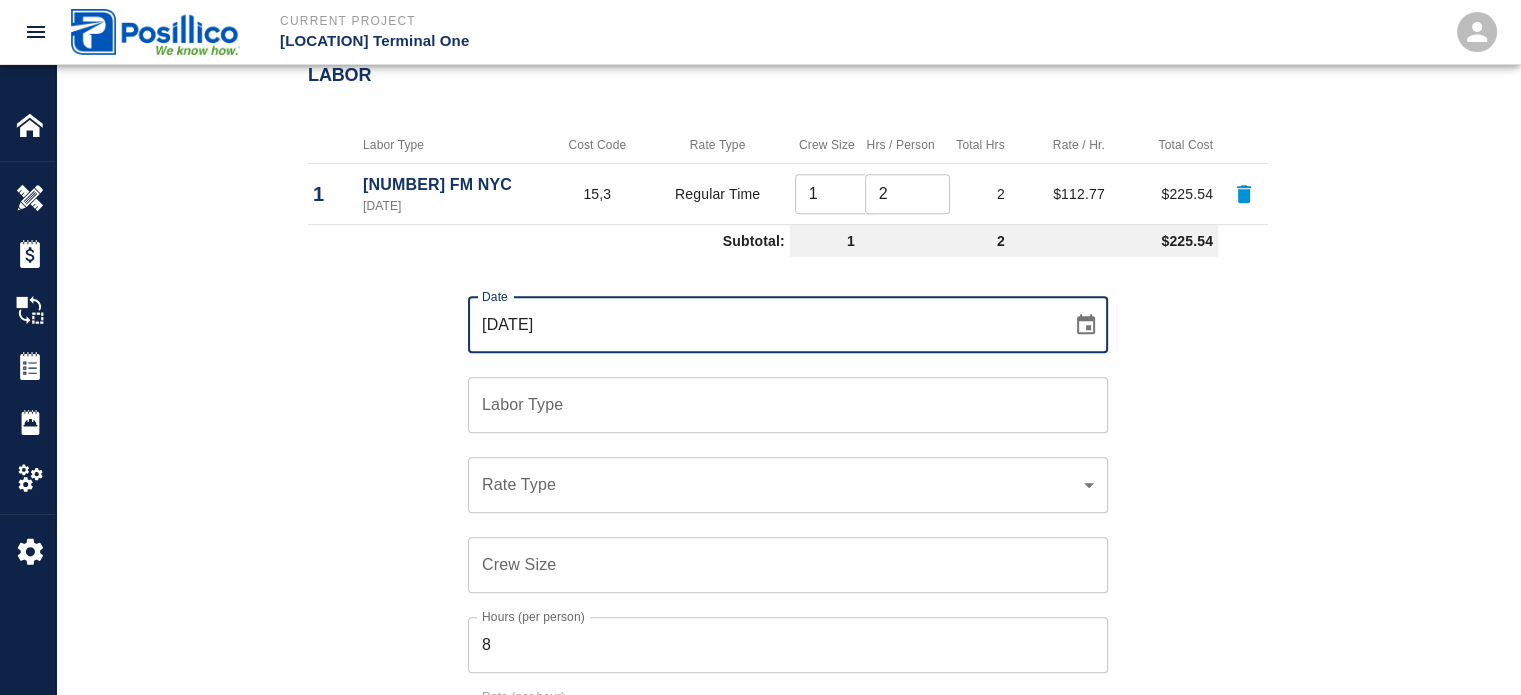 click on "[DATE]" at bounding box center [763, 325] 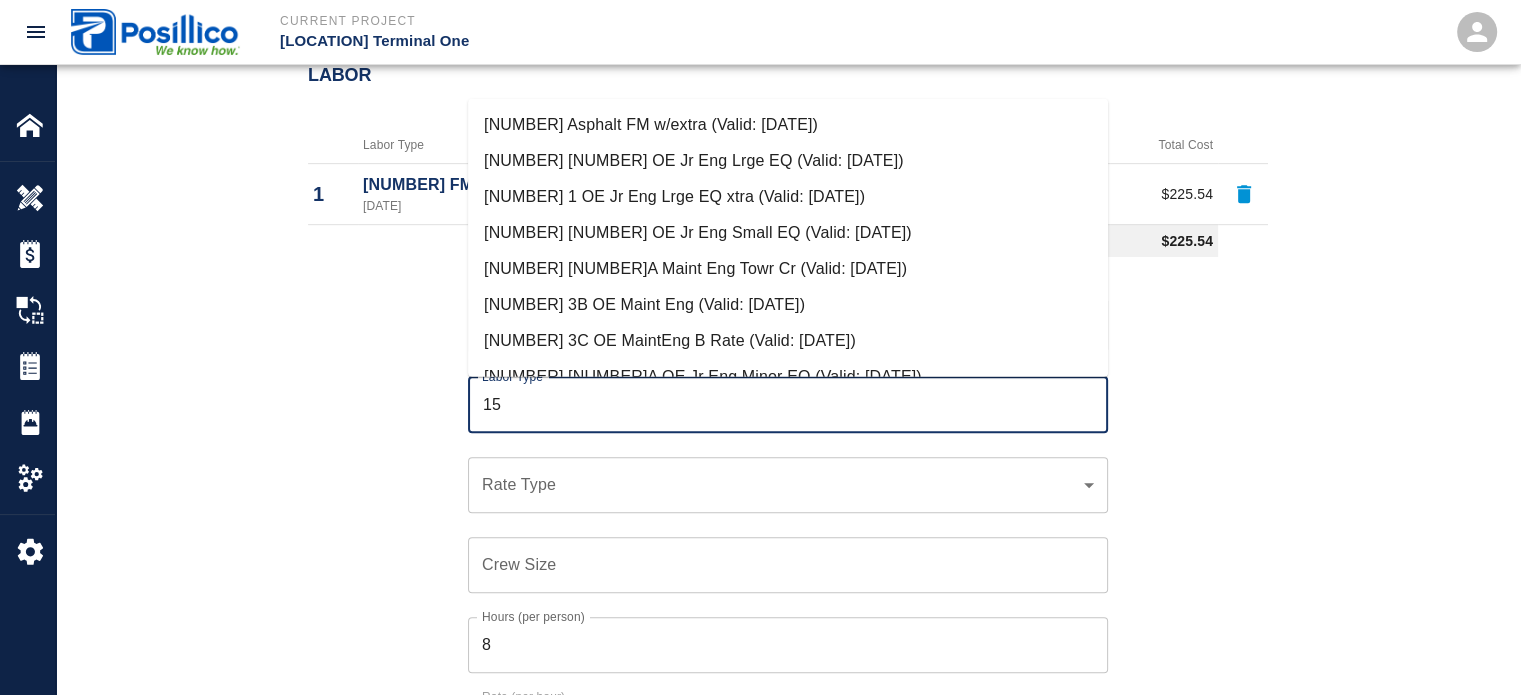 click on "[NUMBER]  [NUMBER] OE Jr Eng Lrge EQ (Valid: [DATE])" at bounding box center (788, 161) 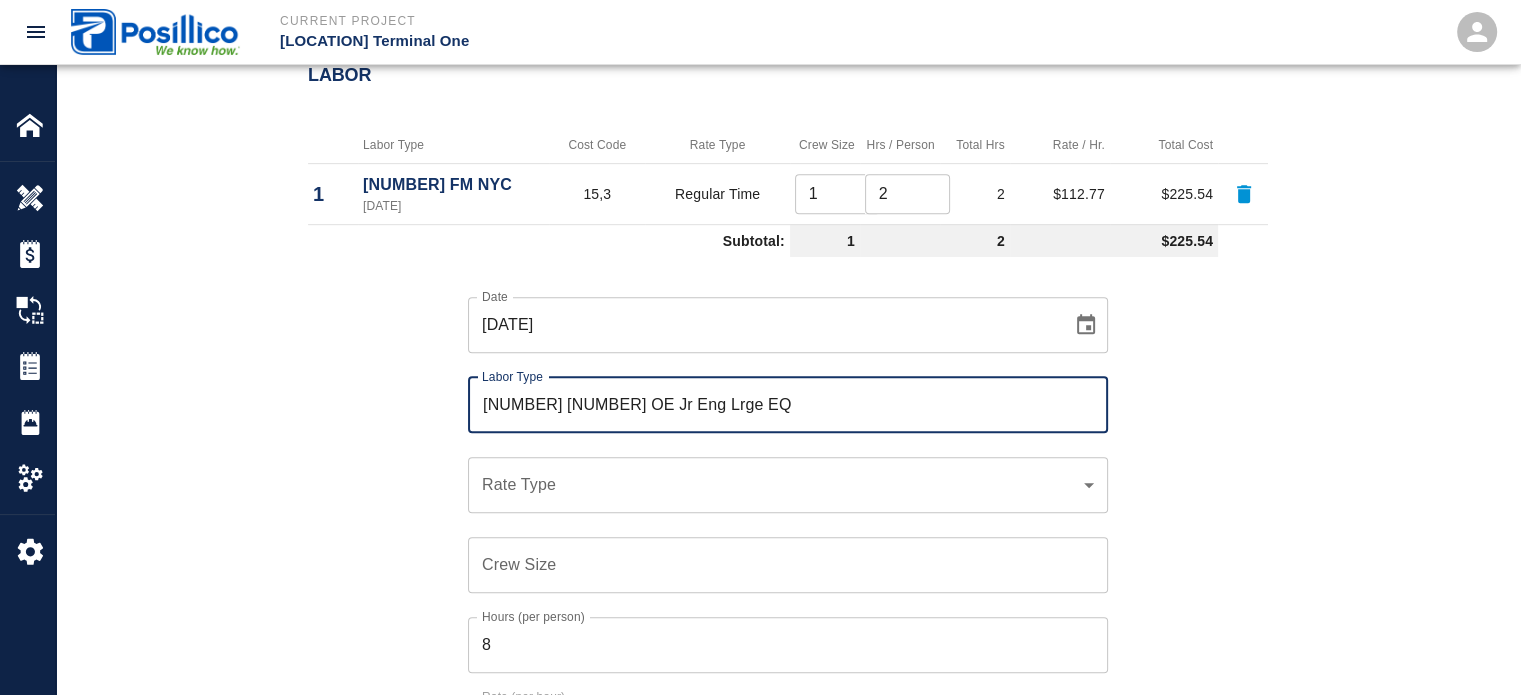 type on "[NUMBER] [NUMBER] OE Jr Eng Lrge EQ" 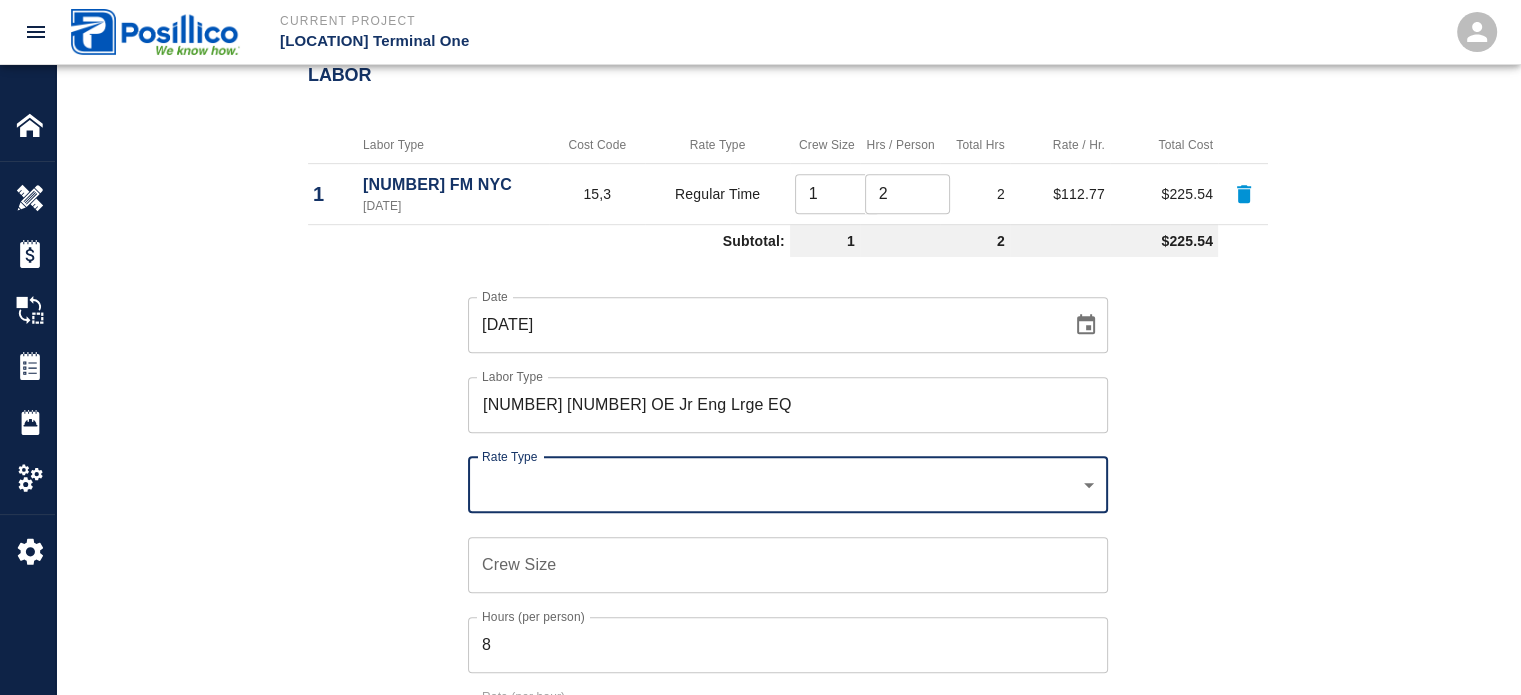 click on "Current Project JFK Terminal One Home JFK Terminal One Overview Estimates Change Orders Tickets Daily Reports Project Settings Settings Powered By Terms of Service  |  Privacy Policy Add Ticket Ticket Number Ticket Number PCO Number PCO Number Start Date  [DATE] Start Date  End Date End Date Work Description Remove bollard array for vestibule 3 access (building). x Work Description Notes 32165-4000 x Notes Subject Maintain Access for Building Team Subject Invoice Number July 2025 Invoice Number Invoice Date Invoice Date Upload Attachments (50MB limit) Choose file No file chosen Upload Another File Add Costs Switch to Lump Sum Labor Labor Type Cost Code Rate Type Crew Size Hrs / Person Total Hrs Rate / Hr. Total Cost 1 [NUMBER] FM NYC [DATE] 15,3 Regular Time 1 ​ 2 ​ 2 $112.77 $225.54 Subtotal: 1 2 $225.54 Date [DATE] Date Labor Type 15  1 OE Jr Eng Lrge EQ Labor Type Rate Type ​ Rate Type Crew Size Crew Size Hours (per person) 8 Hours (per person) Rate (per hour) $ Rate (per hour) Cancel Amount" at bounding box center (760, -653) 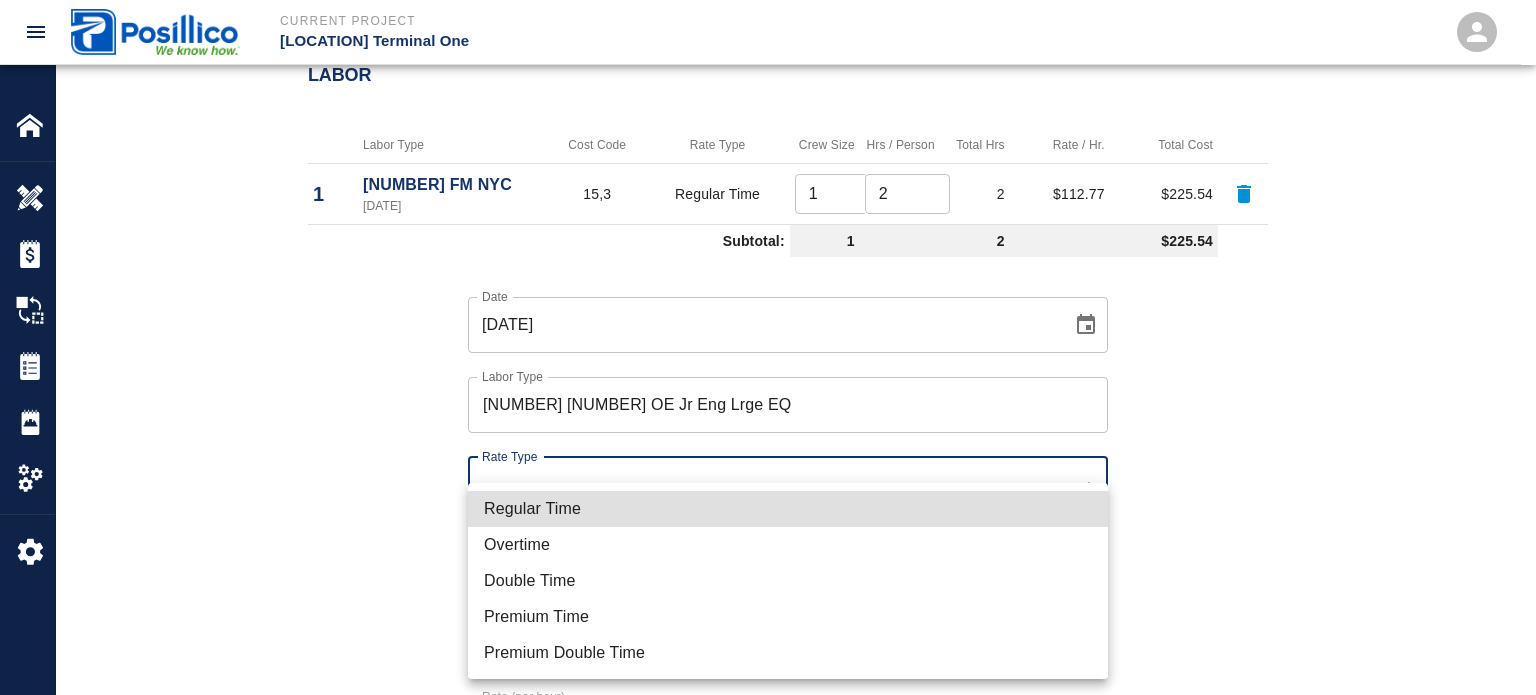 click on "Regular Time" at bounding box center [788, 509] 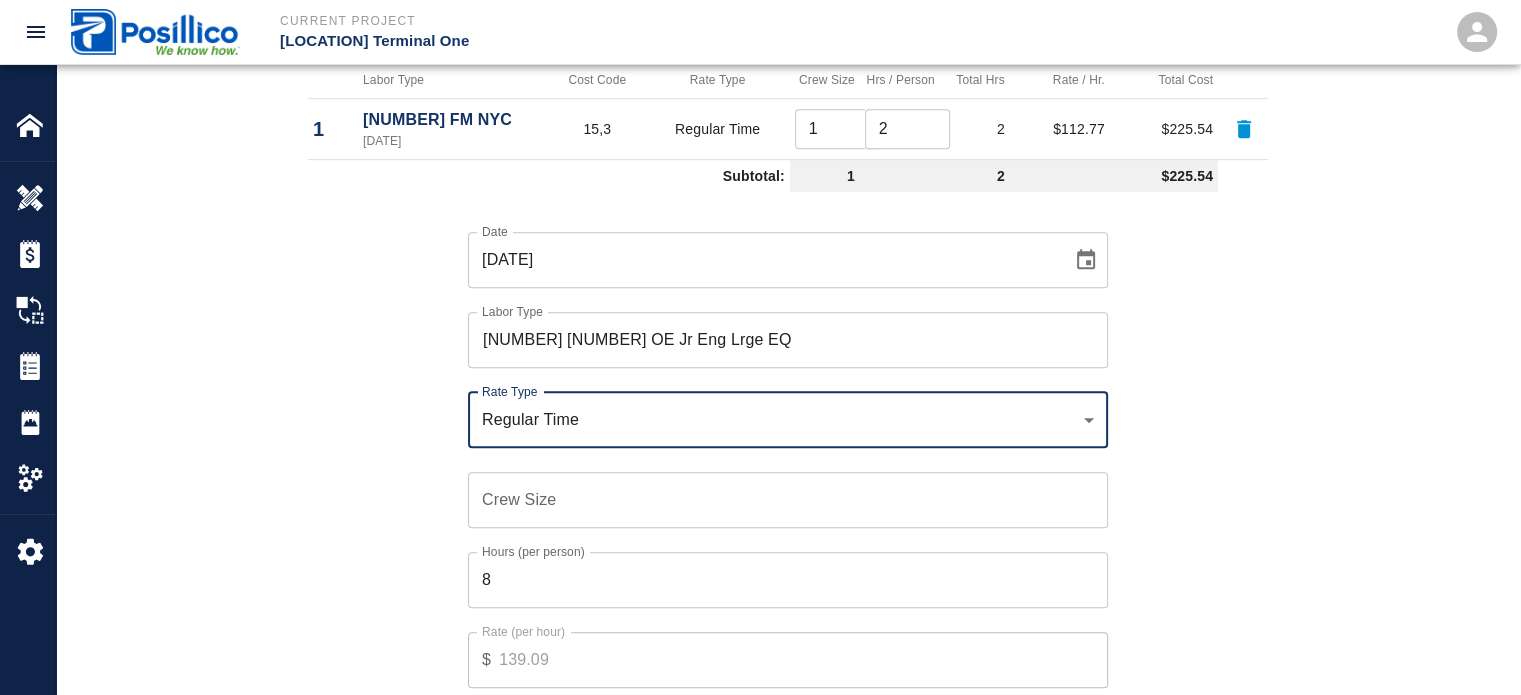 scroll, scrollTop: 1100, scrollLeft: 0, axis: vertical 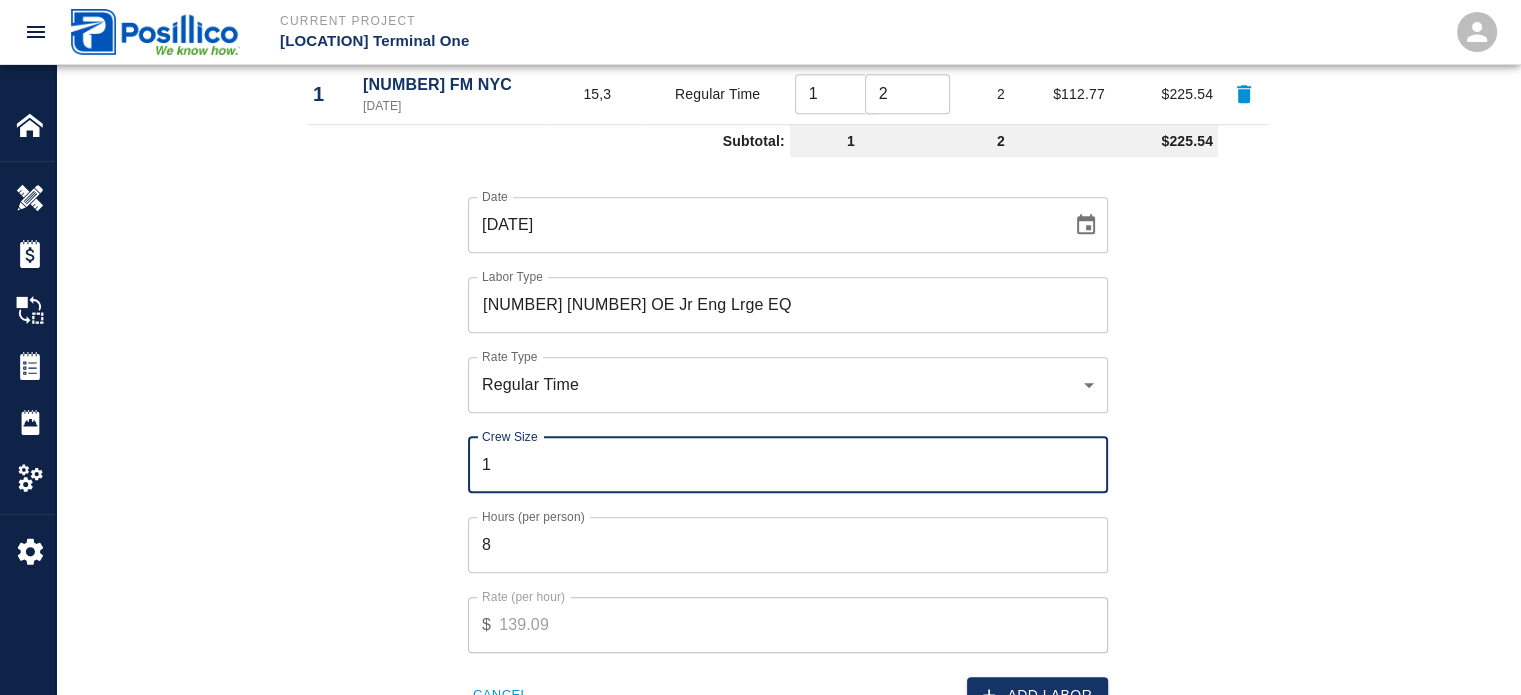 type on "1" 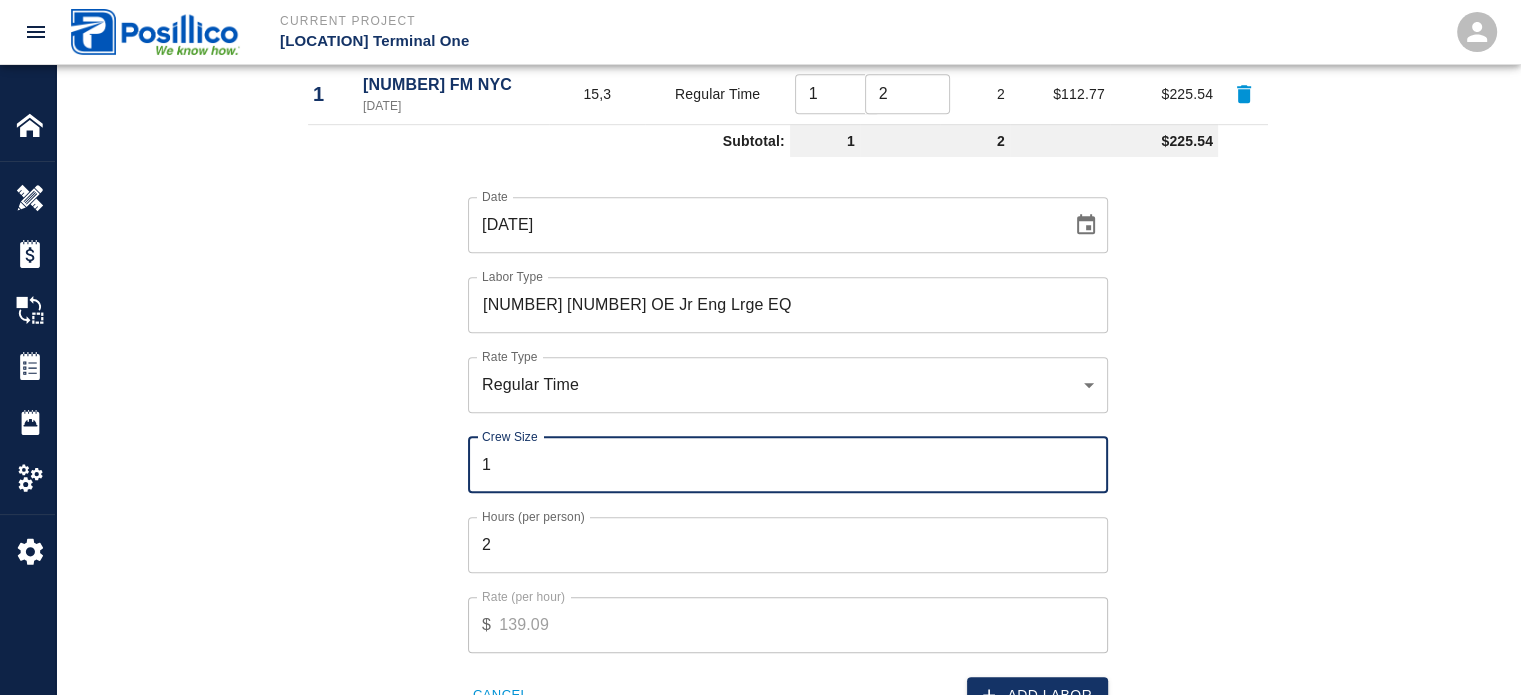 type on "2" 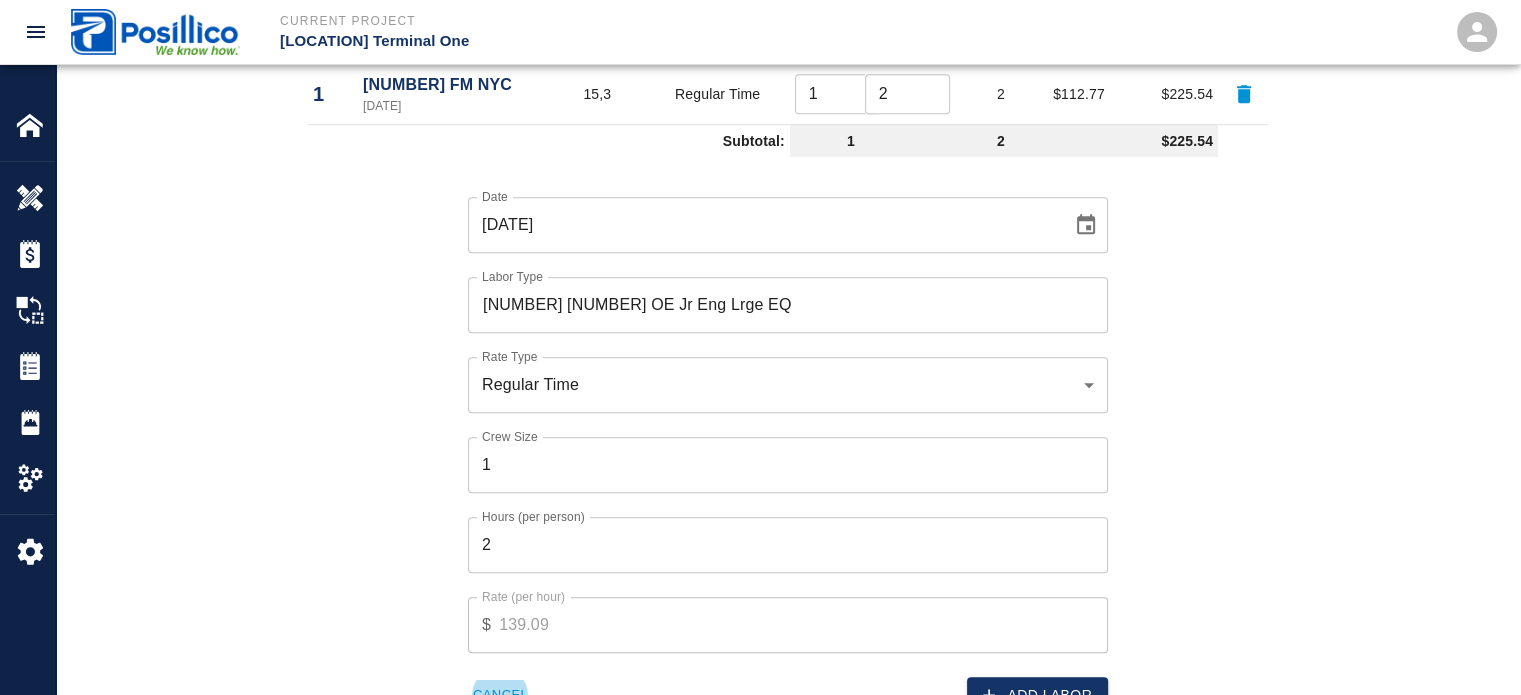 type 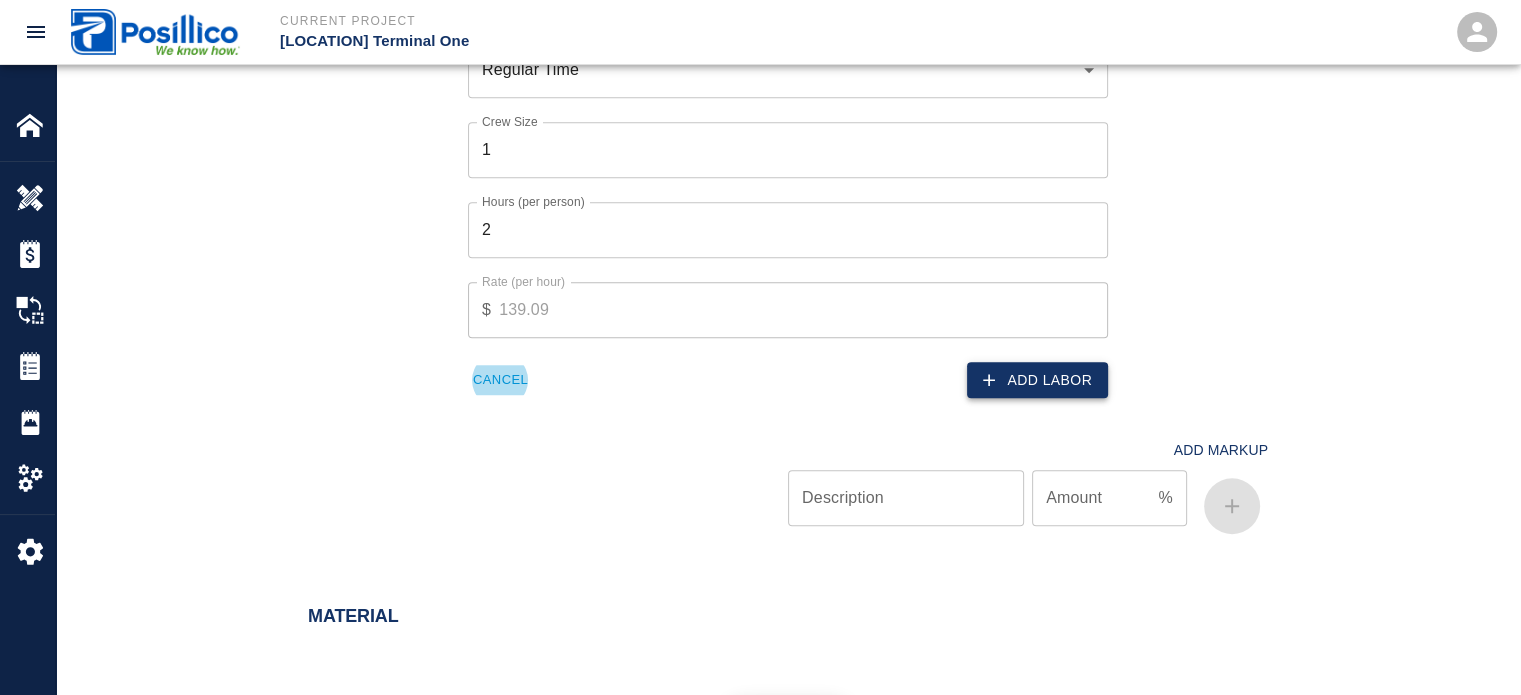 click on "Add Labor" at bounding box center [1037, 380] 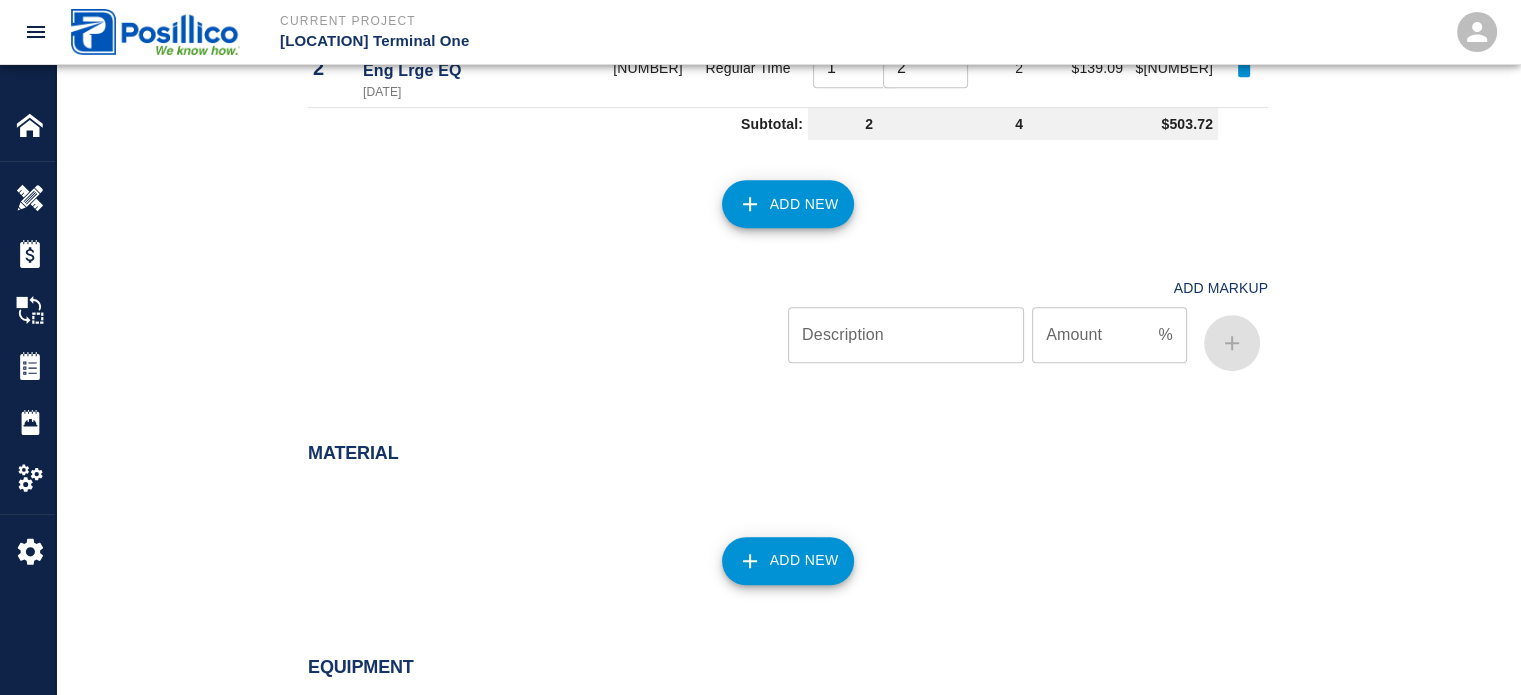 scroll, scrollTop: 1176, scrollLeft: 0, axis: vertical 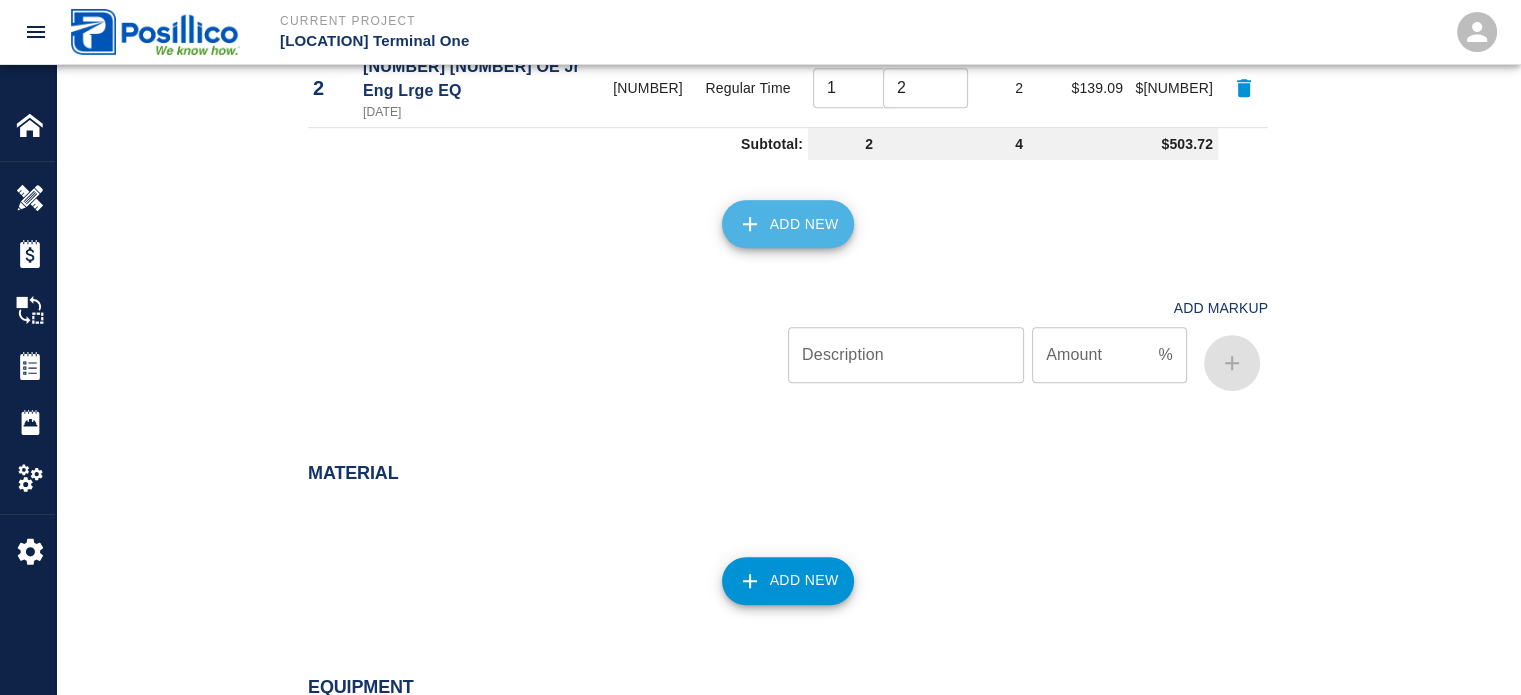click on "Add New" at bounding box center (788, 224) 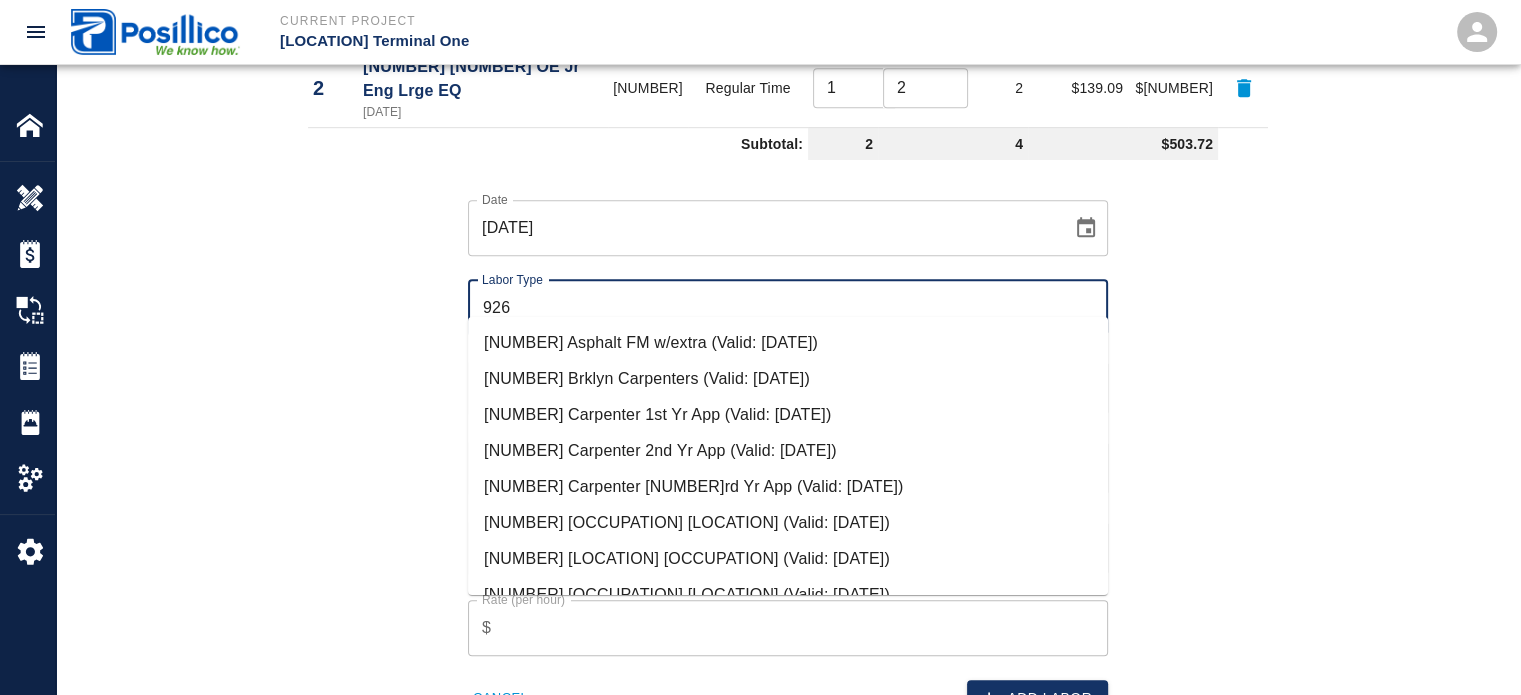 click on "[NUMBER] [LOCATION] [OCCUPATION] (Valid: [DATE])" at bounding box center [788, 559] 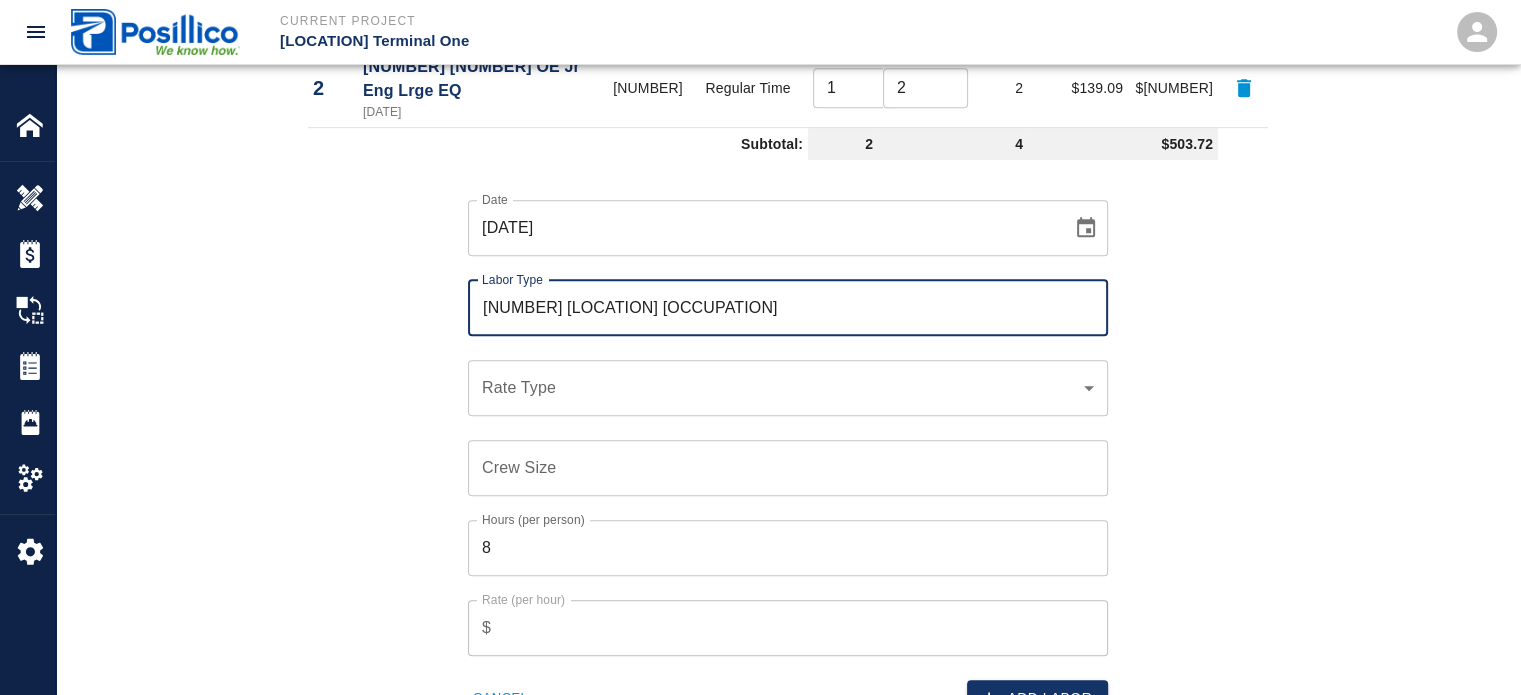 type on "[NUMBER] [LOCATION] [OCCUPATION]" 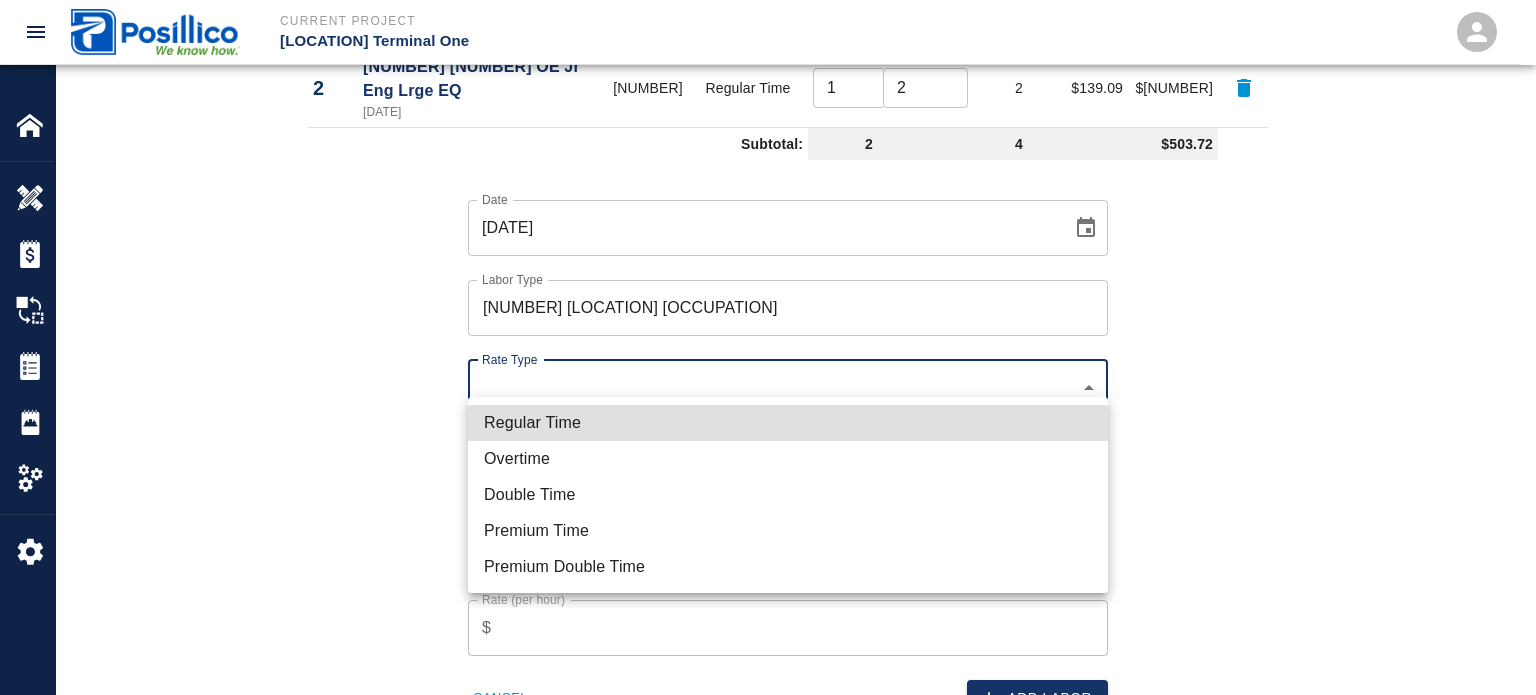 click on "Current Project JFK Terminal One Home JFK Terminal One Overview Estimates Change Orders Tickets Daily Reports Project Settings Settings Powered By Terms of Service  |  Privacy Policy Add Ticket Ticket Number Ticket Number PCO Number PCO Number Start Date  [DATE] Start Date  End Date End Date Work Description Remove bollard array for vestibule [NUMBER] access ([BUILDING]). x Work Description Notes [NUMBER]-[NUMBER] x Notes Subject Maintain Access for Building Team Subject Invoice Number [MONTH] [YEAR] Invoice Number Invoice Date Invoice Date Upload Attachments (50MB limit) Choose file No file chosen Upload Another File Add Costs Switch to Lump Sum Labor Labor Type Cost Code Rate Type Crew Size Hrs / Person Total Hrs Rate / Hr. Total Cost [NUMBER] [NUMBER] FM NYC [DATE] [NUMBER] Regular Time [NUMBER] ​ [NUMBER] ​ [NUMBER] $[NUMBER] $[NUMBER] [NUMBER] [NUMBER]  [NUMBER] OE Jr Eng Lrge EQ [DATE] [NUMBER] Regular Time [NUMBER] ​ [NUMBER] ​ [NUMBER] $[NUMBER] $[NUMBER] Subtotal: [NUMBER] [NUMBER] $[NUMBER] Date [DATE] Date Labor Type [NUMBER] Carpenter FM Labor Type Rate Type ​ Rate Type Crew Size Crew Size [NUMBER] $ Cancel" at bounding box center (768, -829) 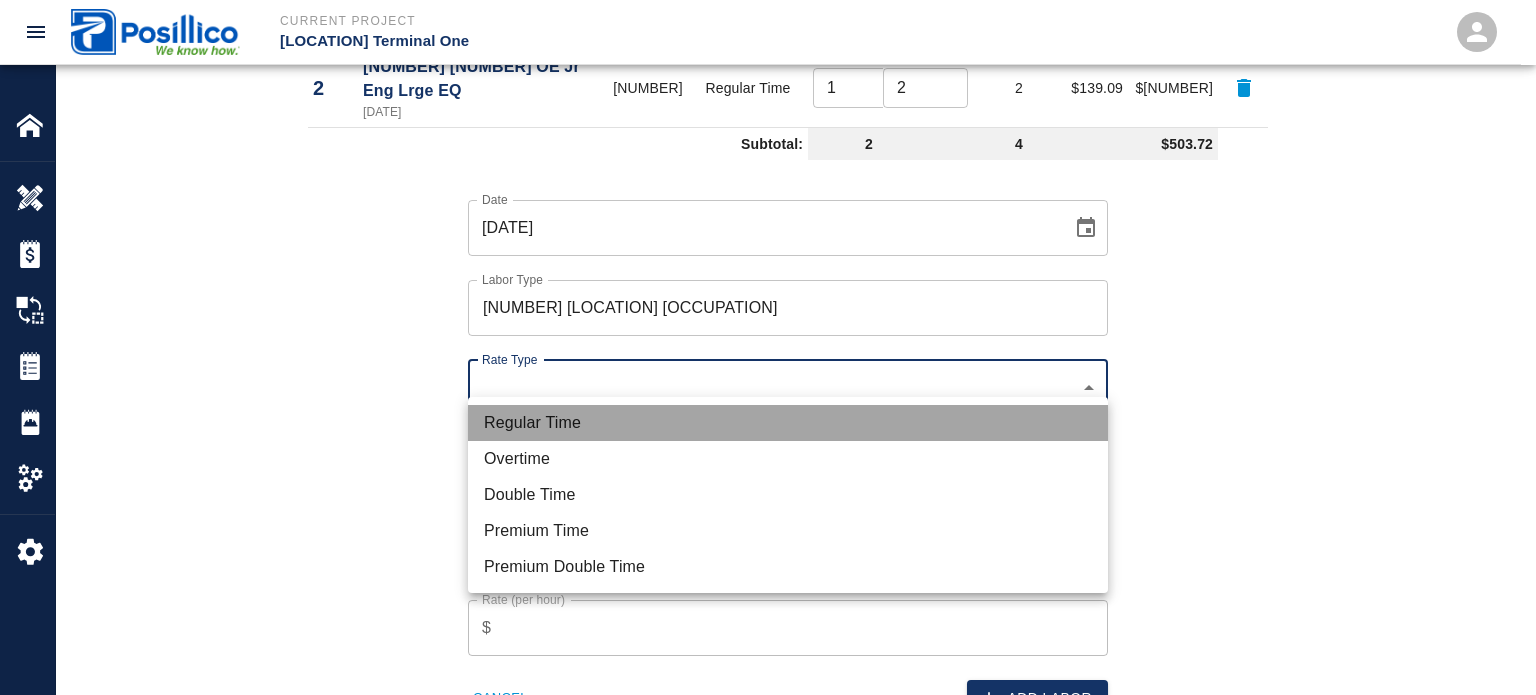 click on "Regular Time" at bounding box center [788, 423] 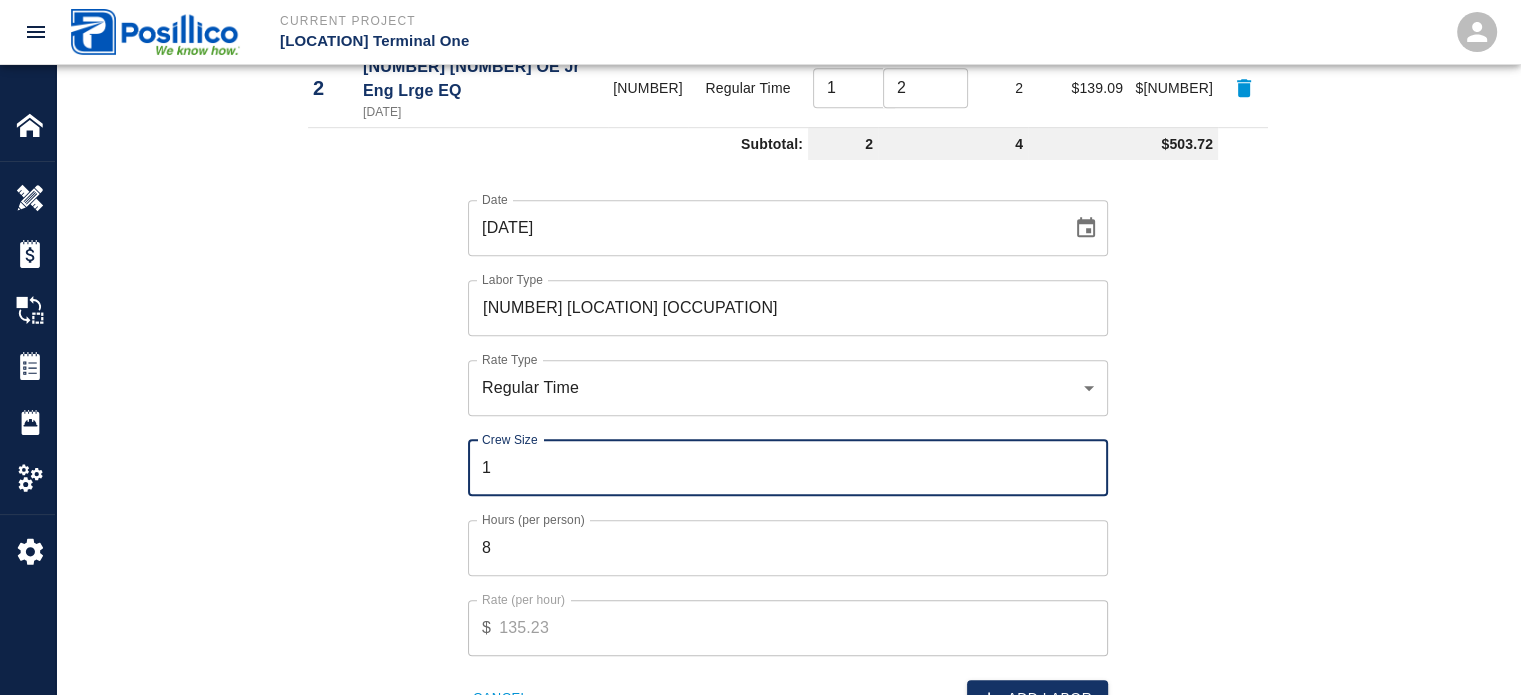 type on "1" 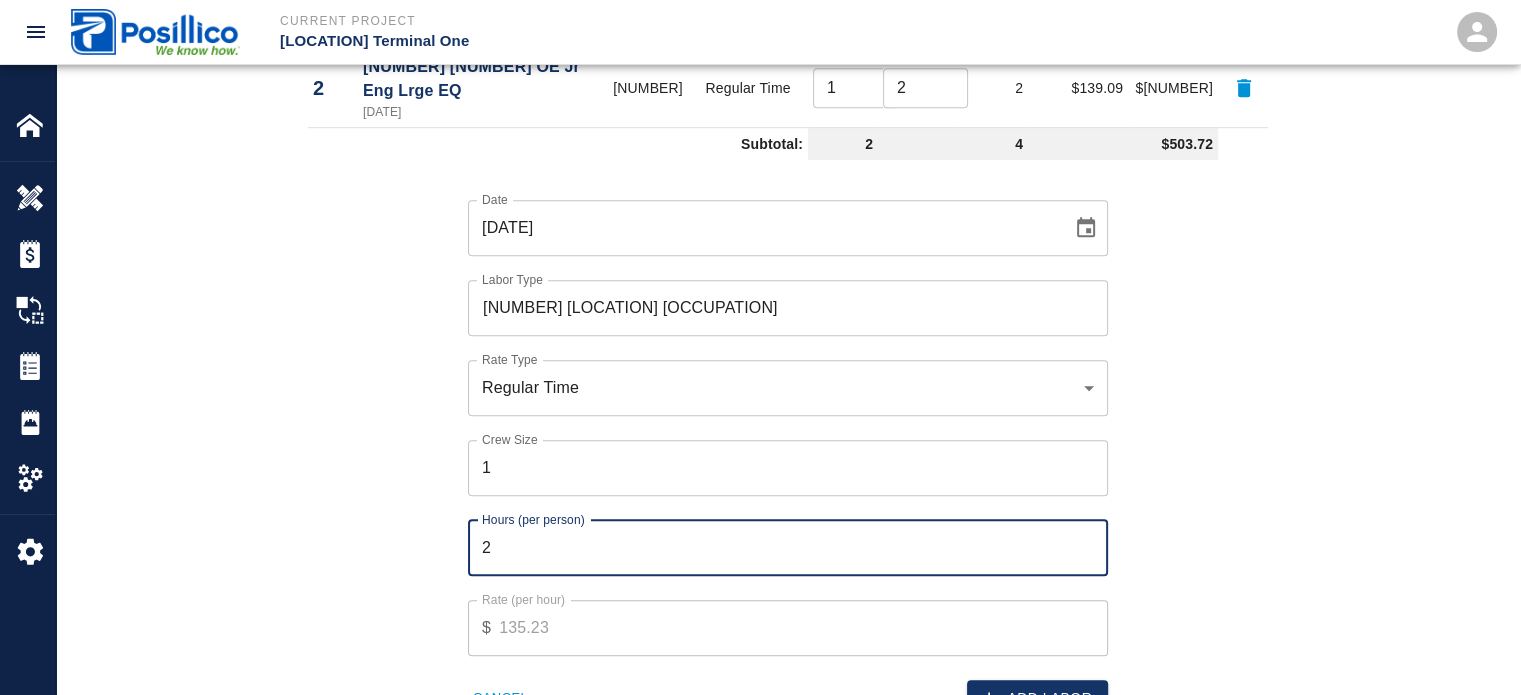 type on "2" 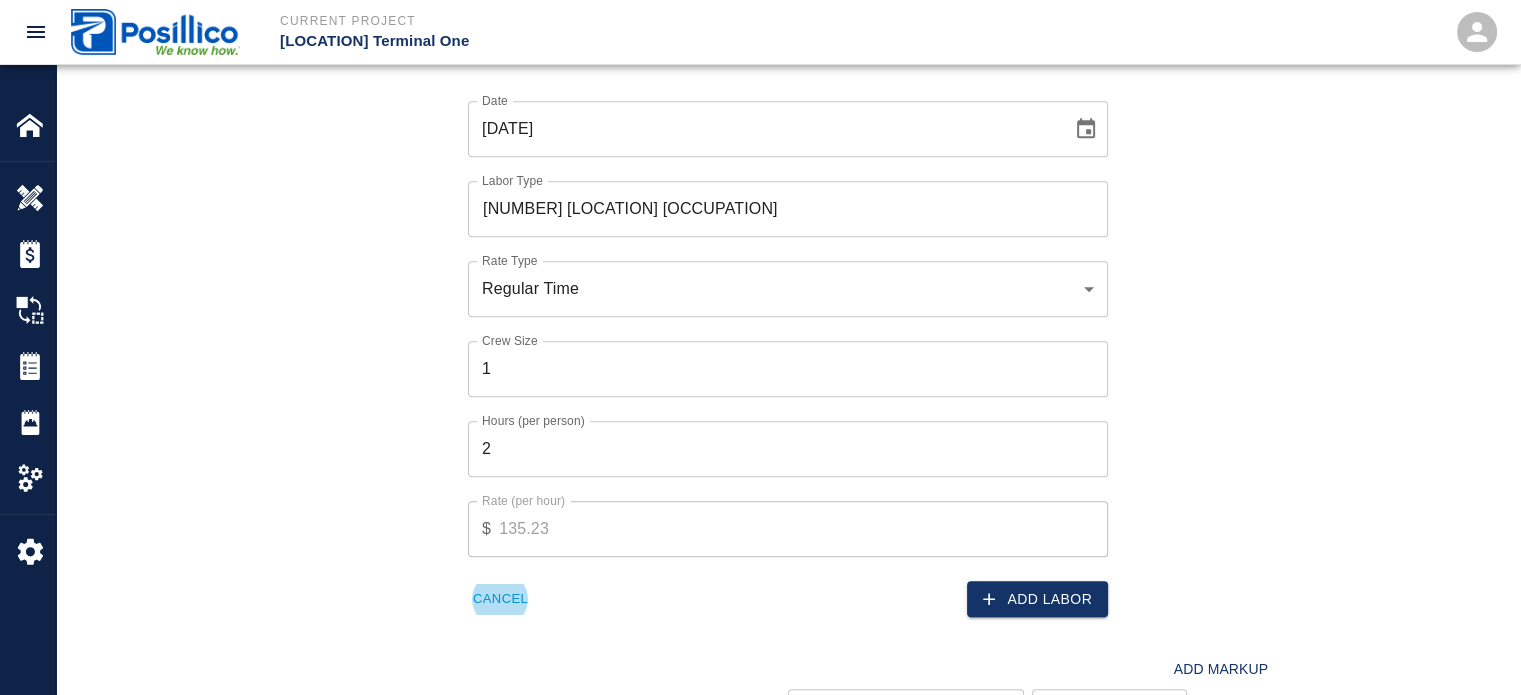scroll, scrollTop: 1276, scrollLeft: 0, axis: vertical 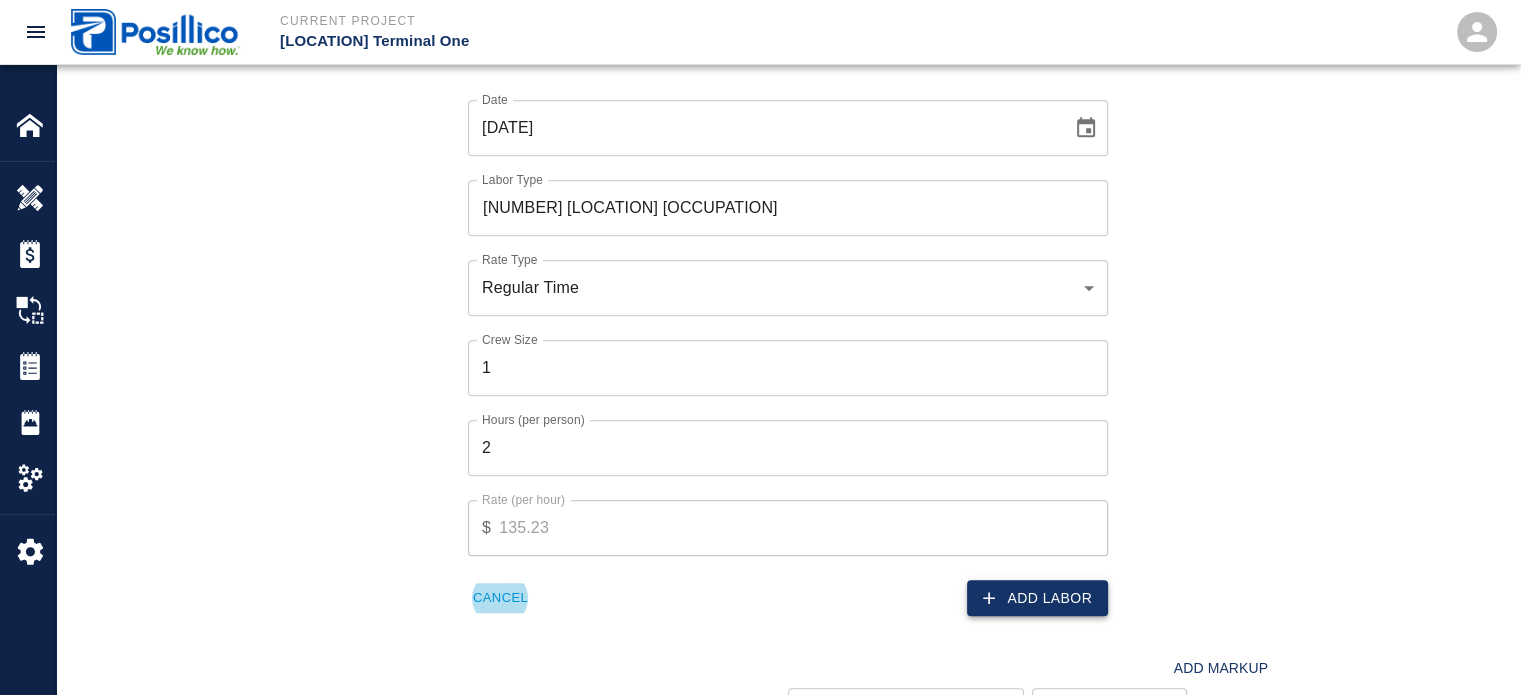 click on "Add Labor" at bounding box center (1037, 598) 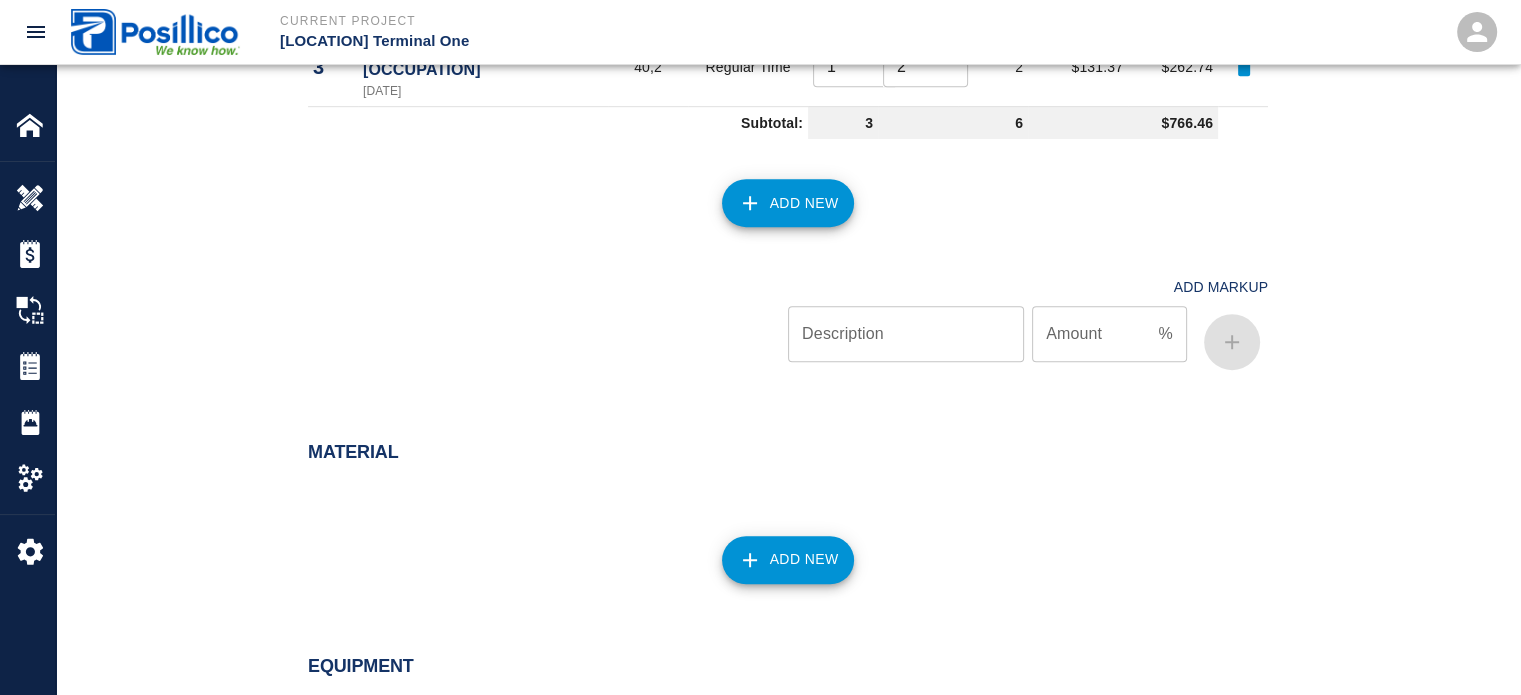 click 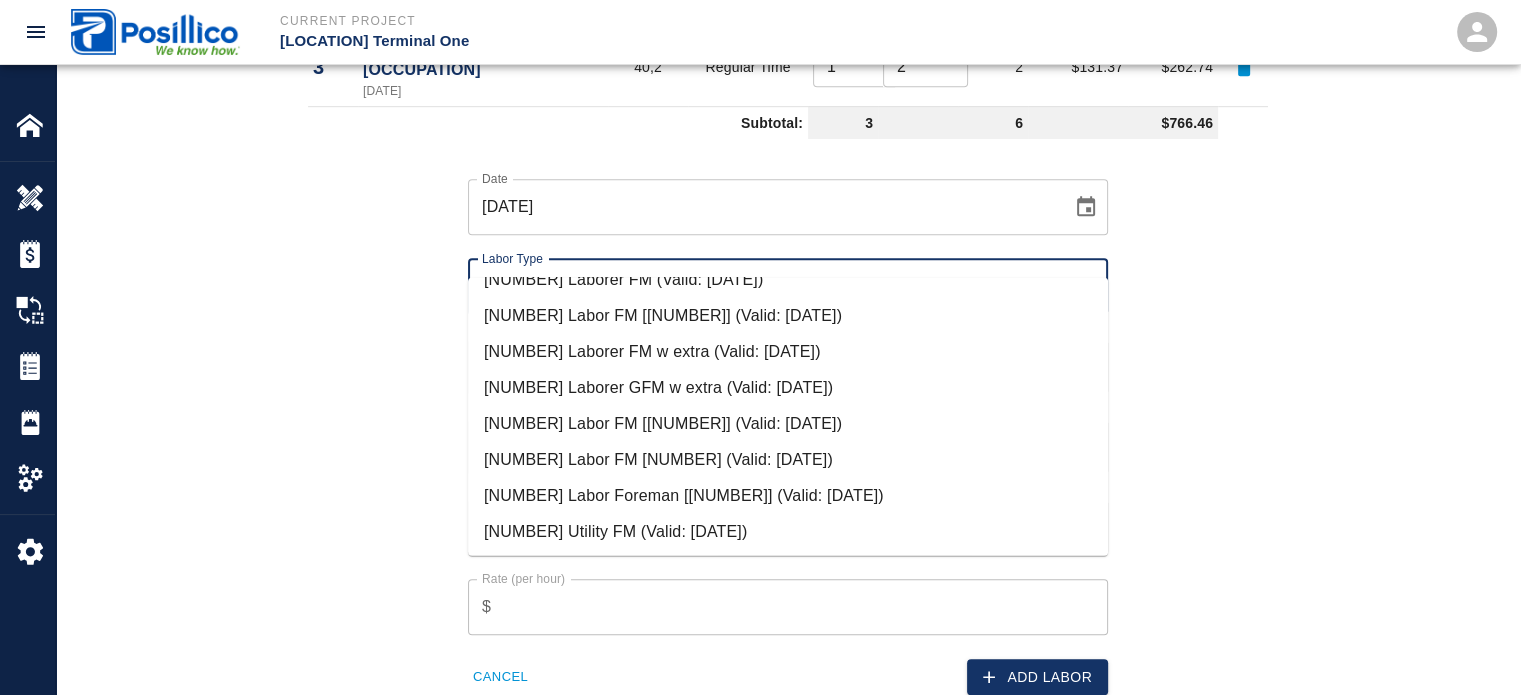 scroll, scrollTop: 500, scrollLeft: 0, axis: vertical 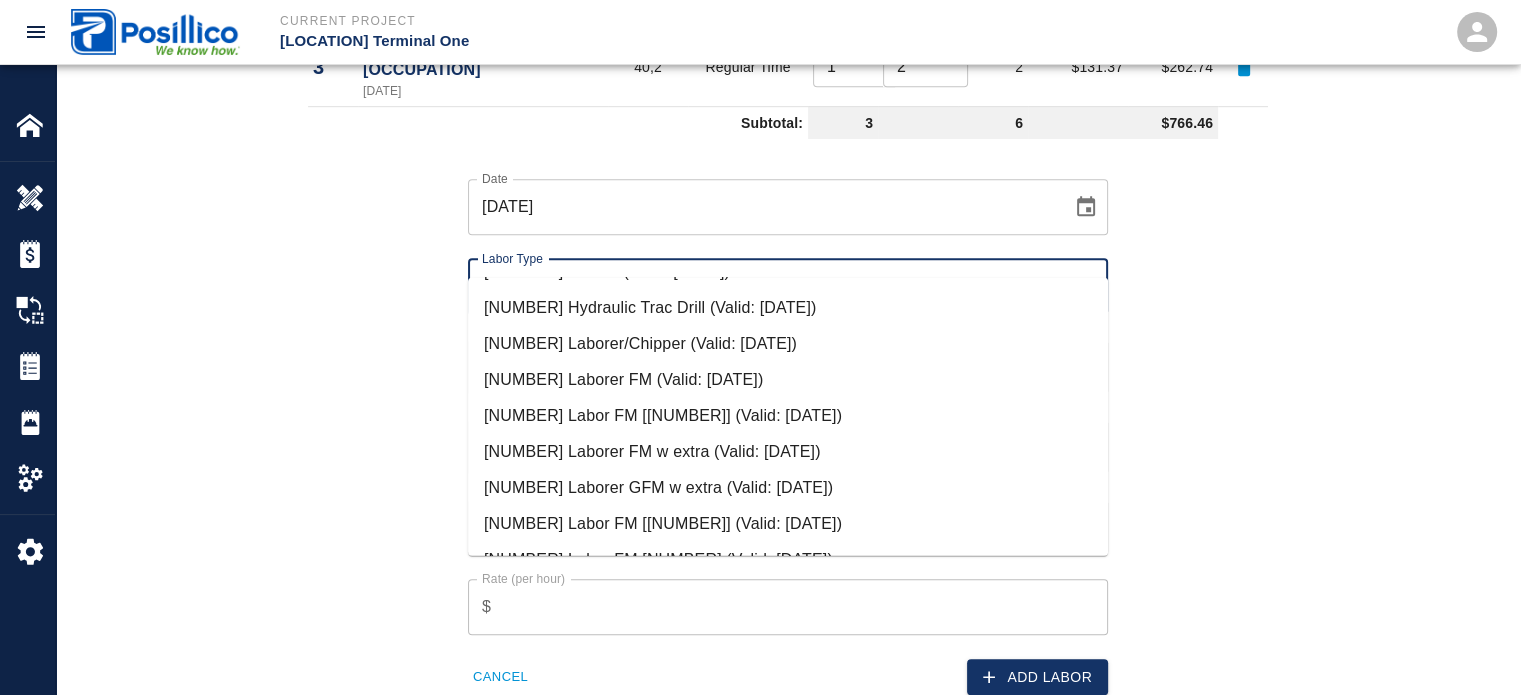 click on "[NUMBER] Laborer/Chipper (Valid: [DATE])" at bounding box center (788, 344) 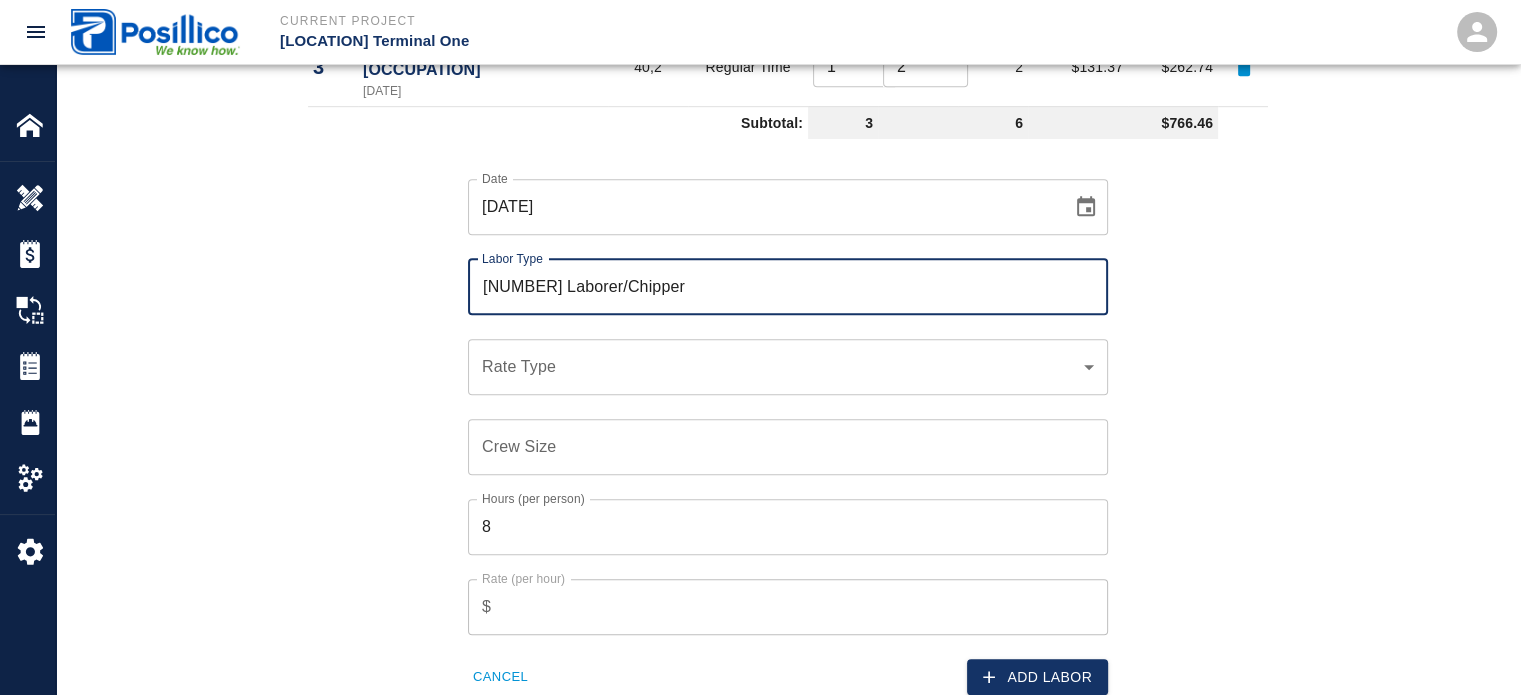 type on "[NUMBER] Laborer/Chipper" 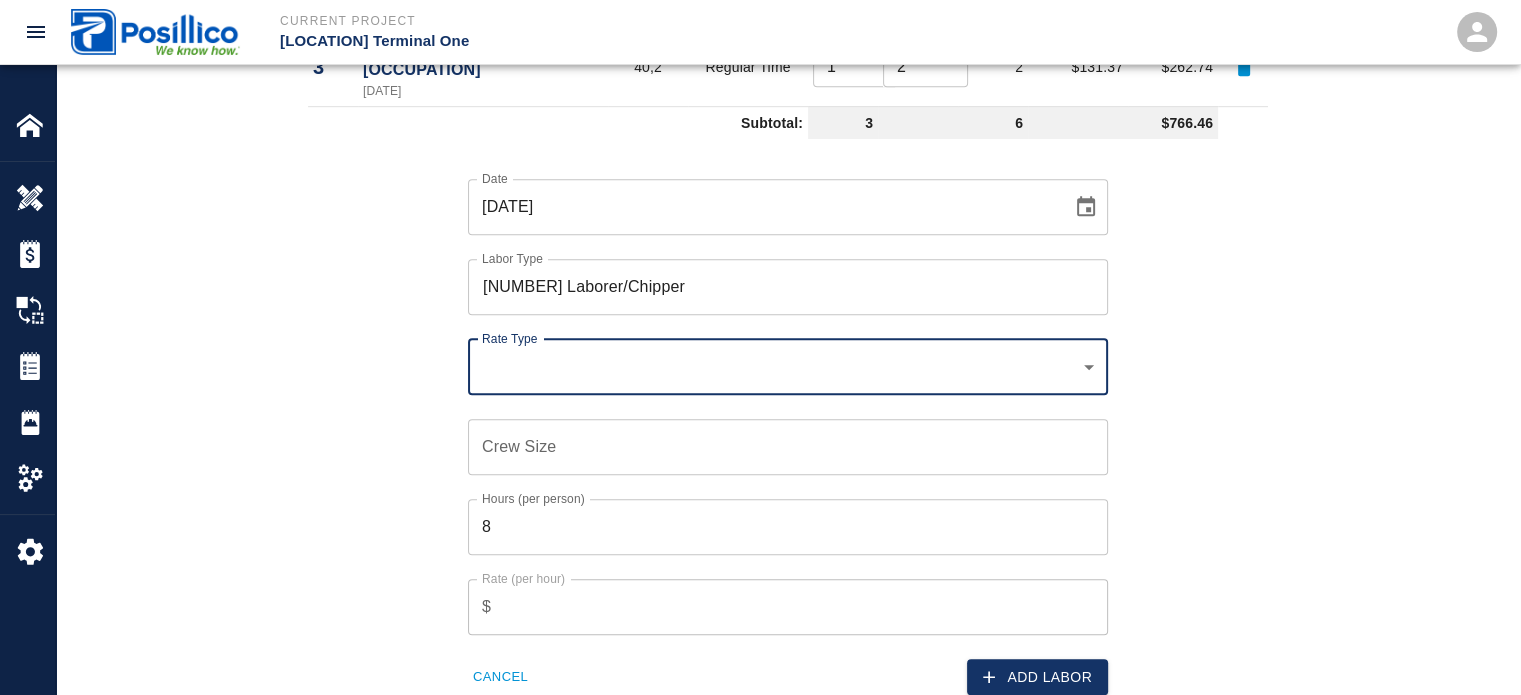 click on "​ Rate Type" at bounding box center (788, 367) 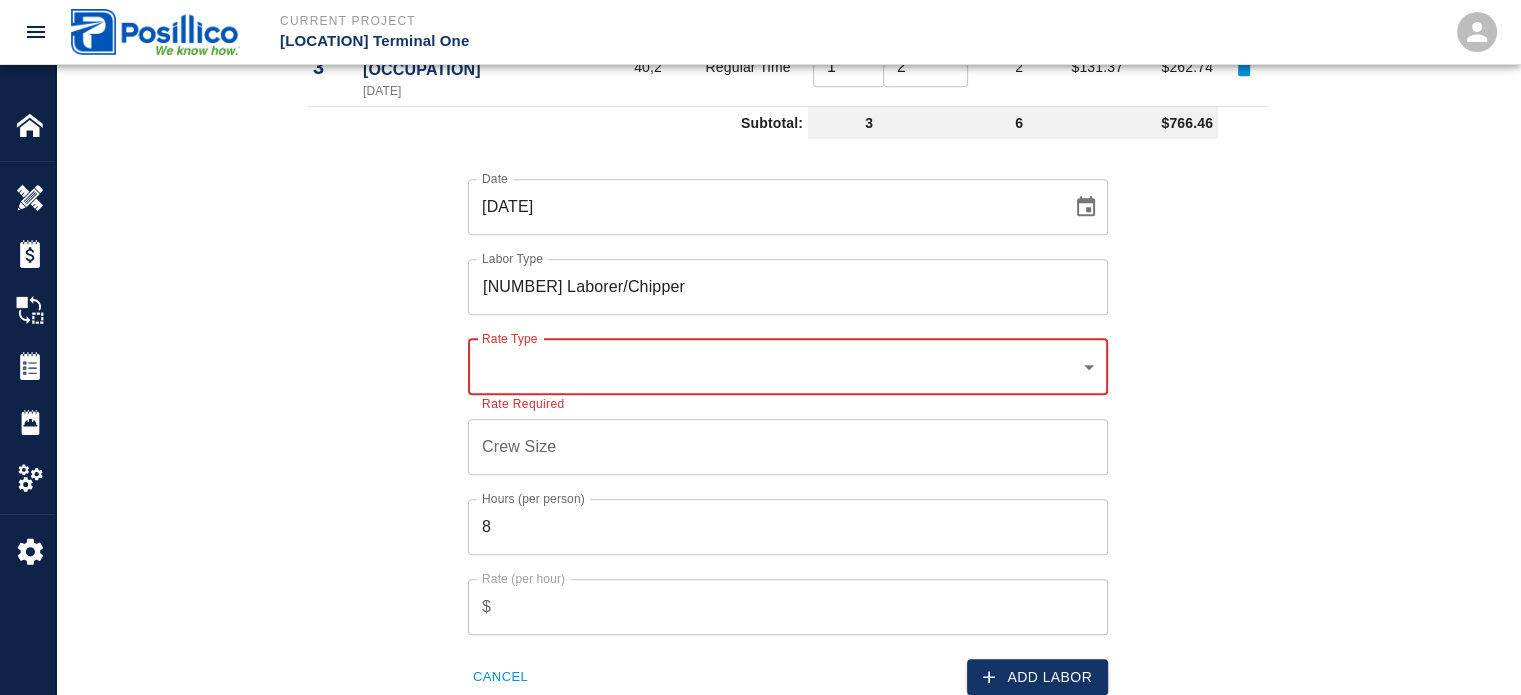 click on "​ Rate Type" at bounding box center [788, 367] 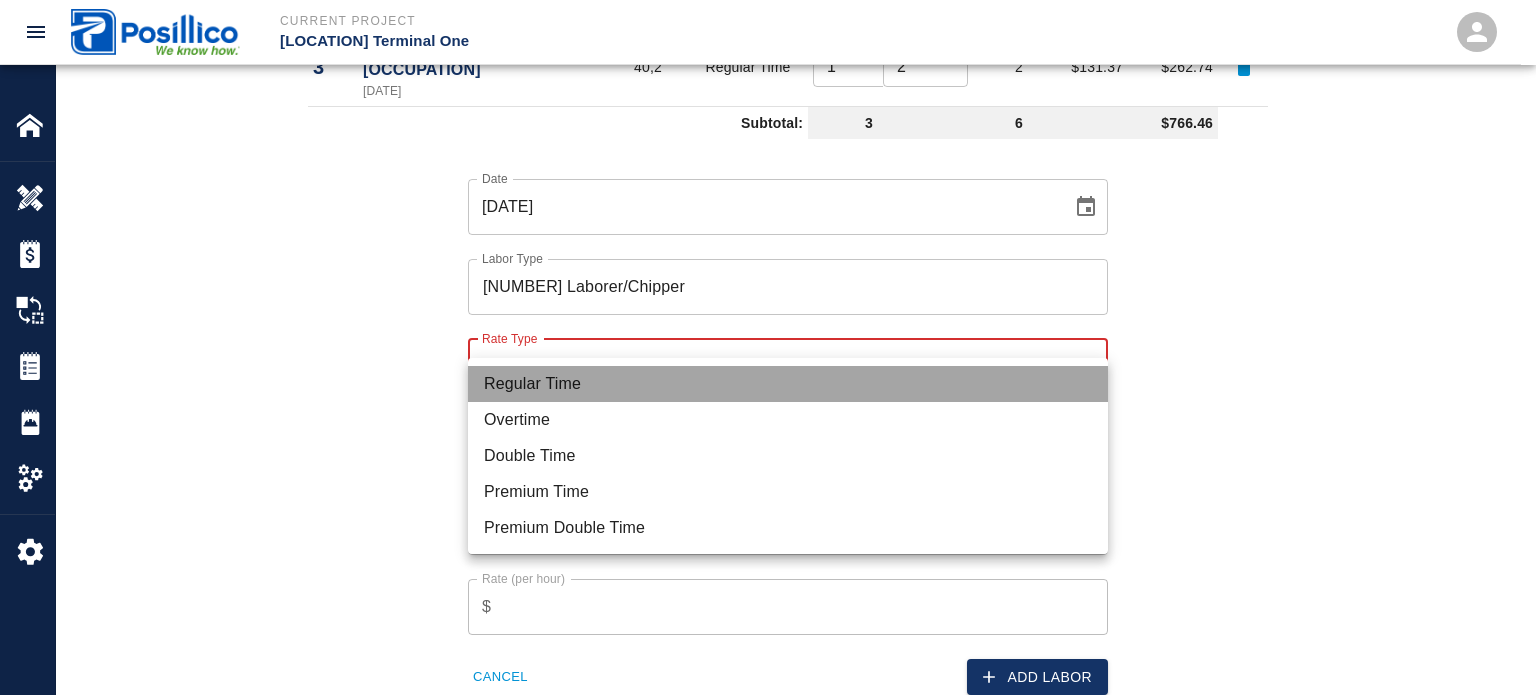 click on "Regular Time" at bounding box center (788, 384) 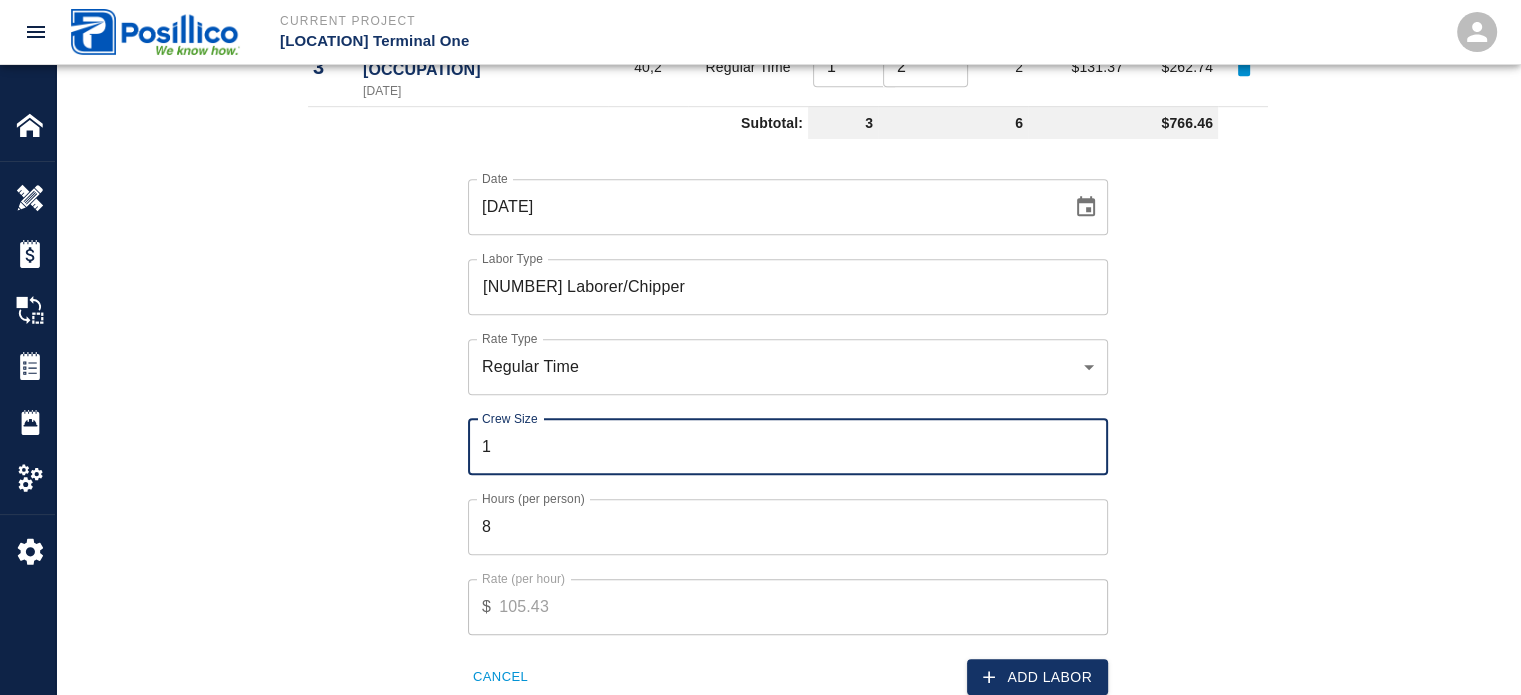 type on "1" 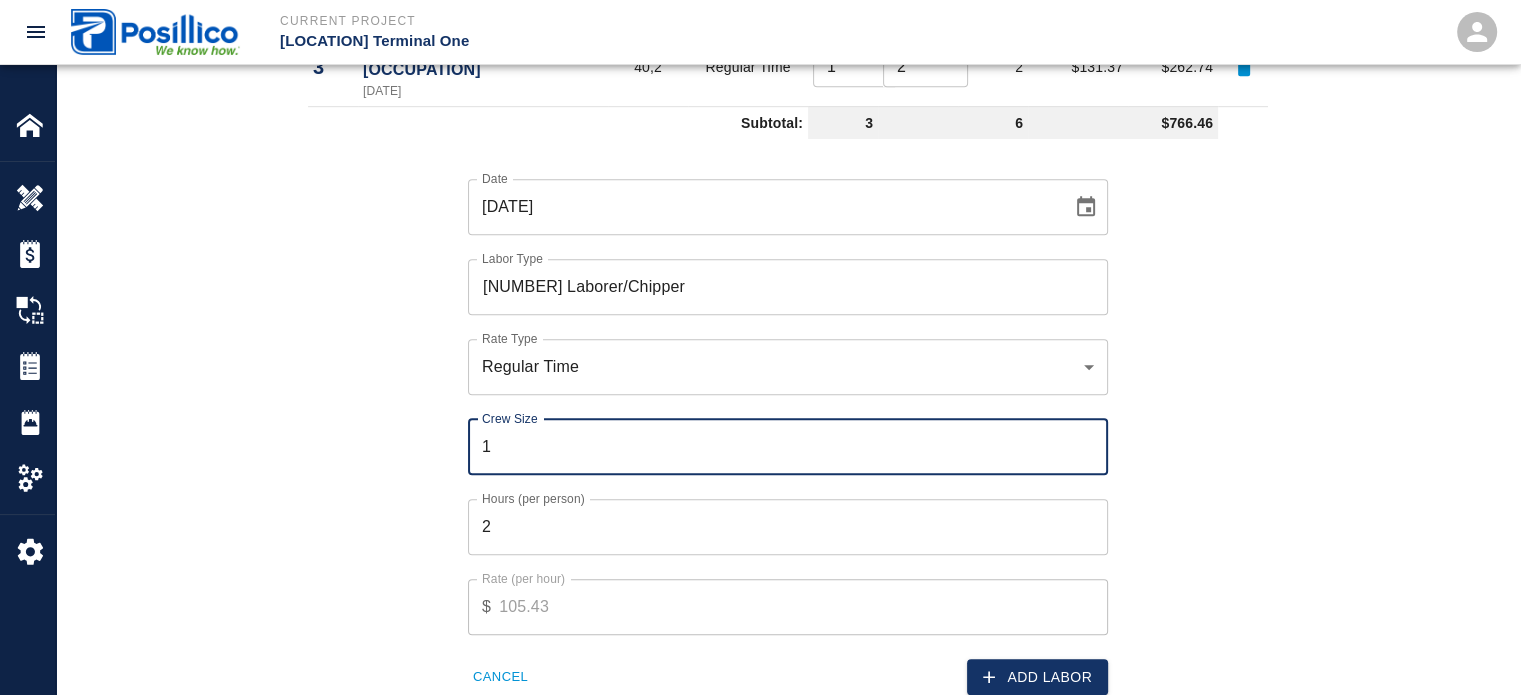type on "2" 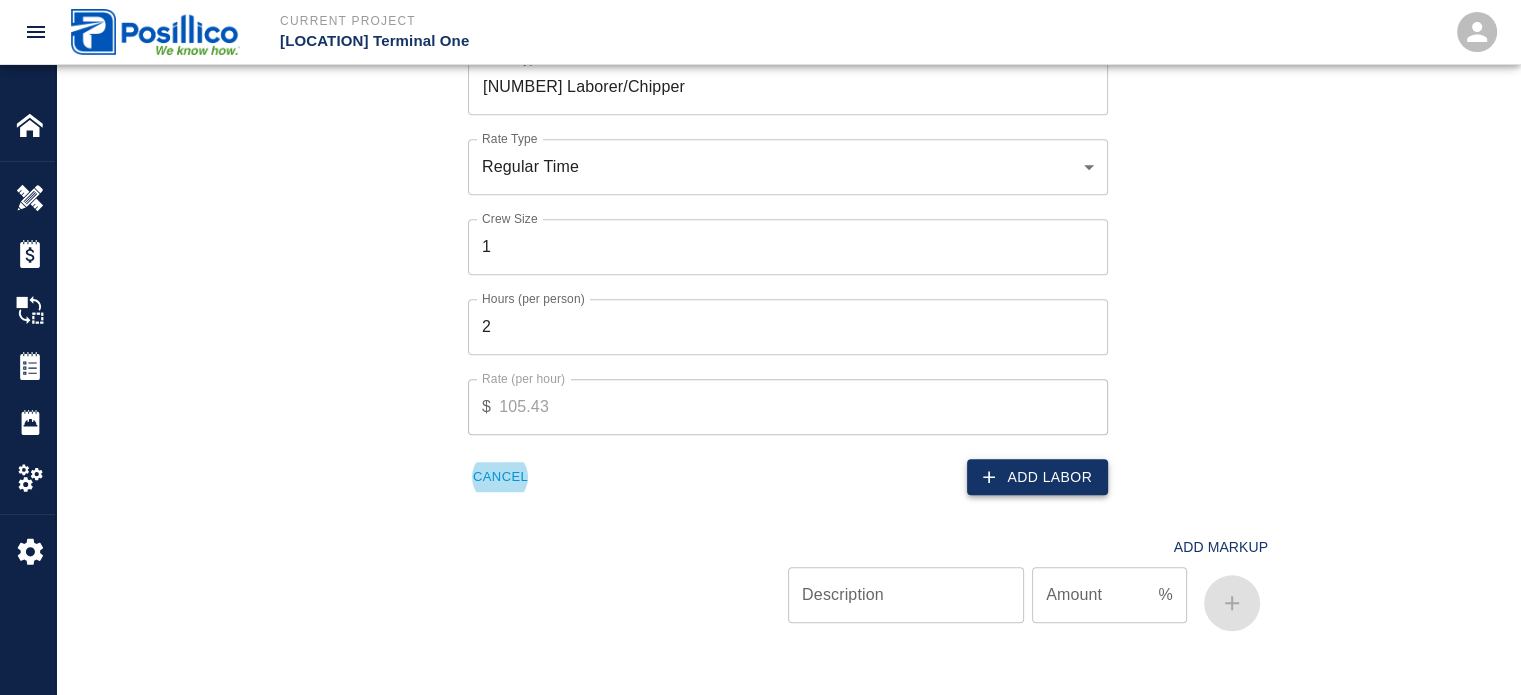 click on "Add Labor" at bounding box center (1037, 477) 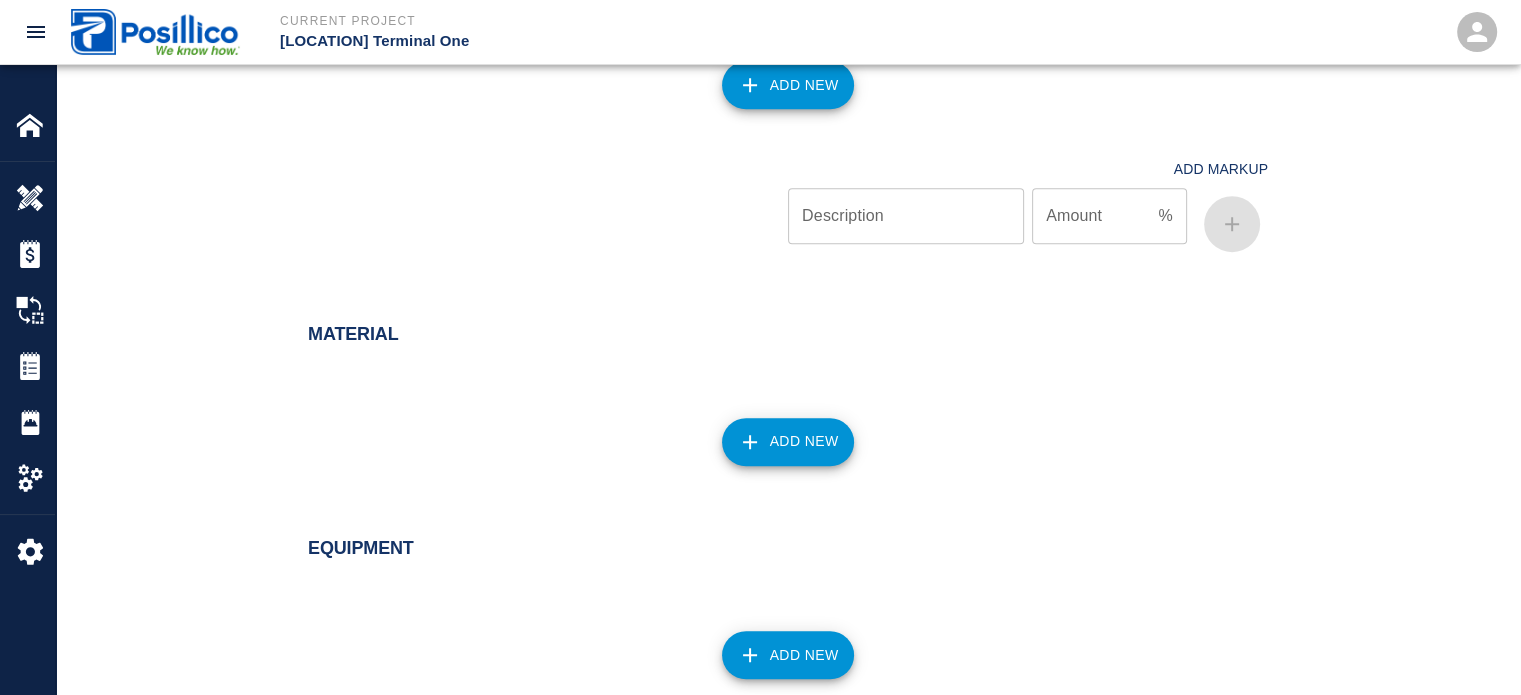 scroll, scrollTop: 1636, scrollLeft: 0, axis: vertical 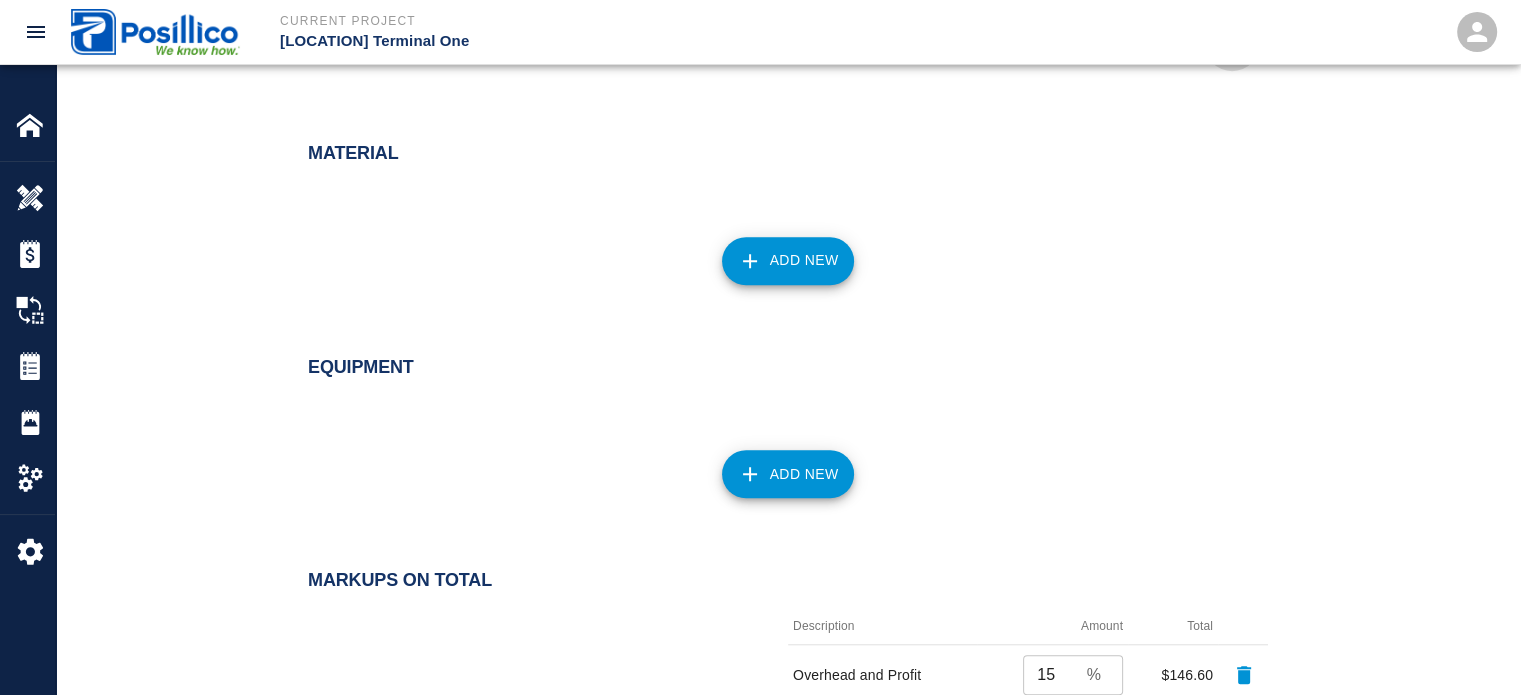 click on "Add New" at bounding box center (788, 474) 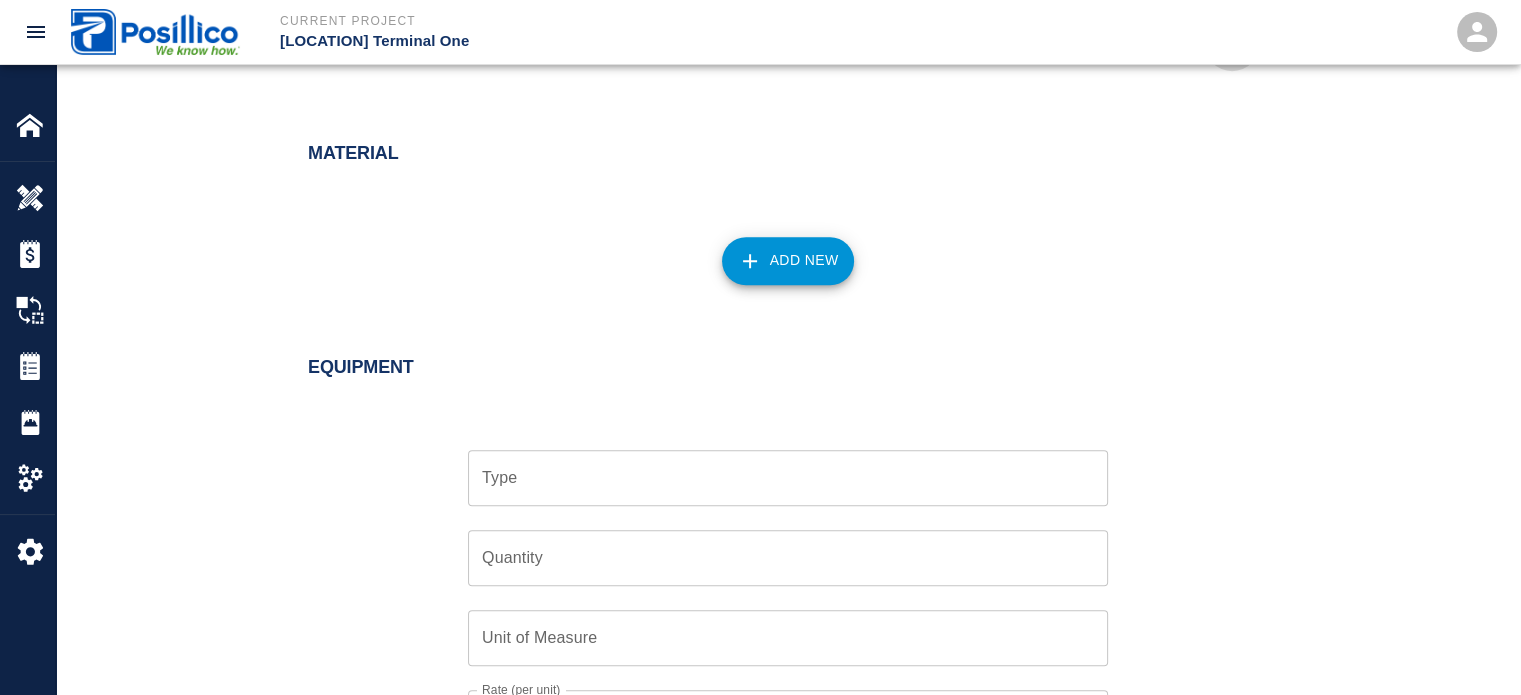 click on "Type" at bounding box center (788, 478) 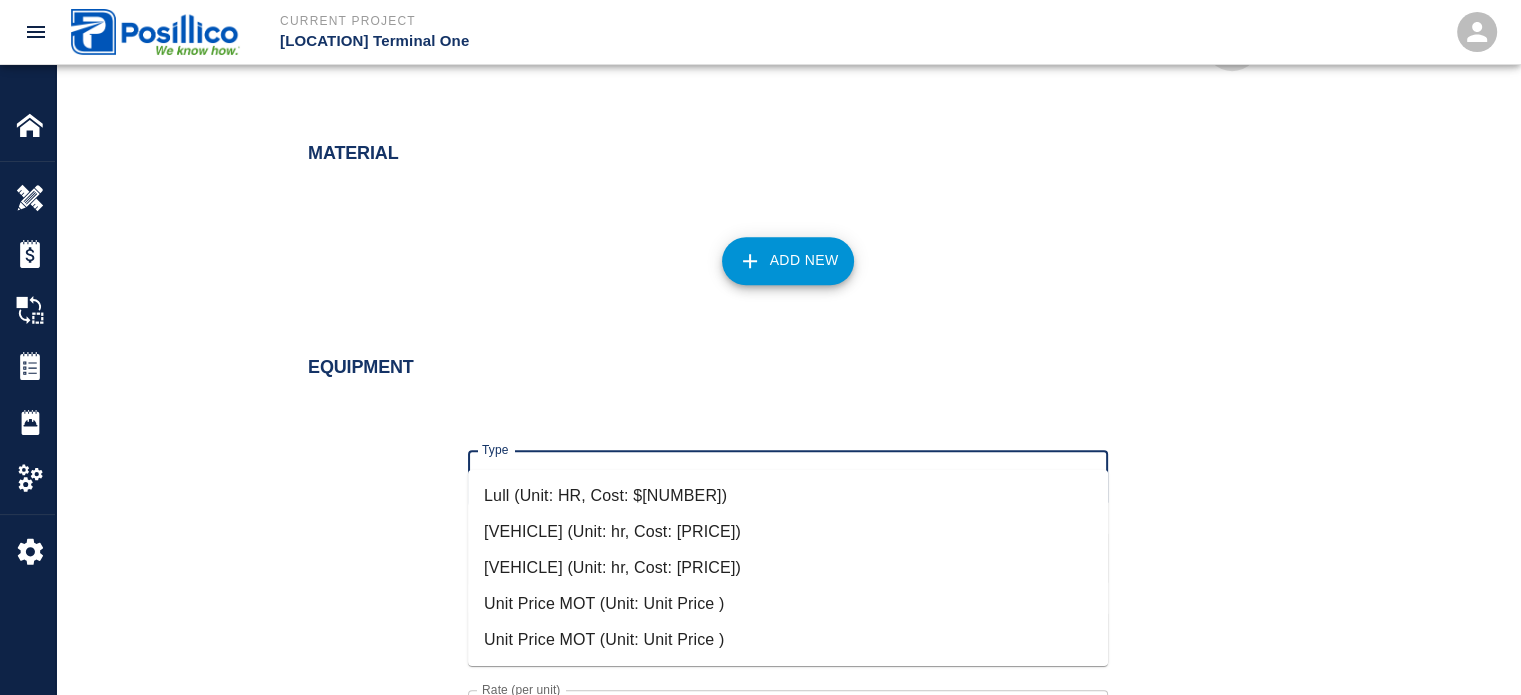 click on "Lull (Unit: HR, Cost: $[NUMBER])" at bounding box center (788, 496) 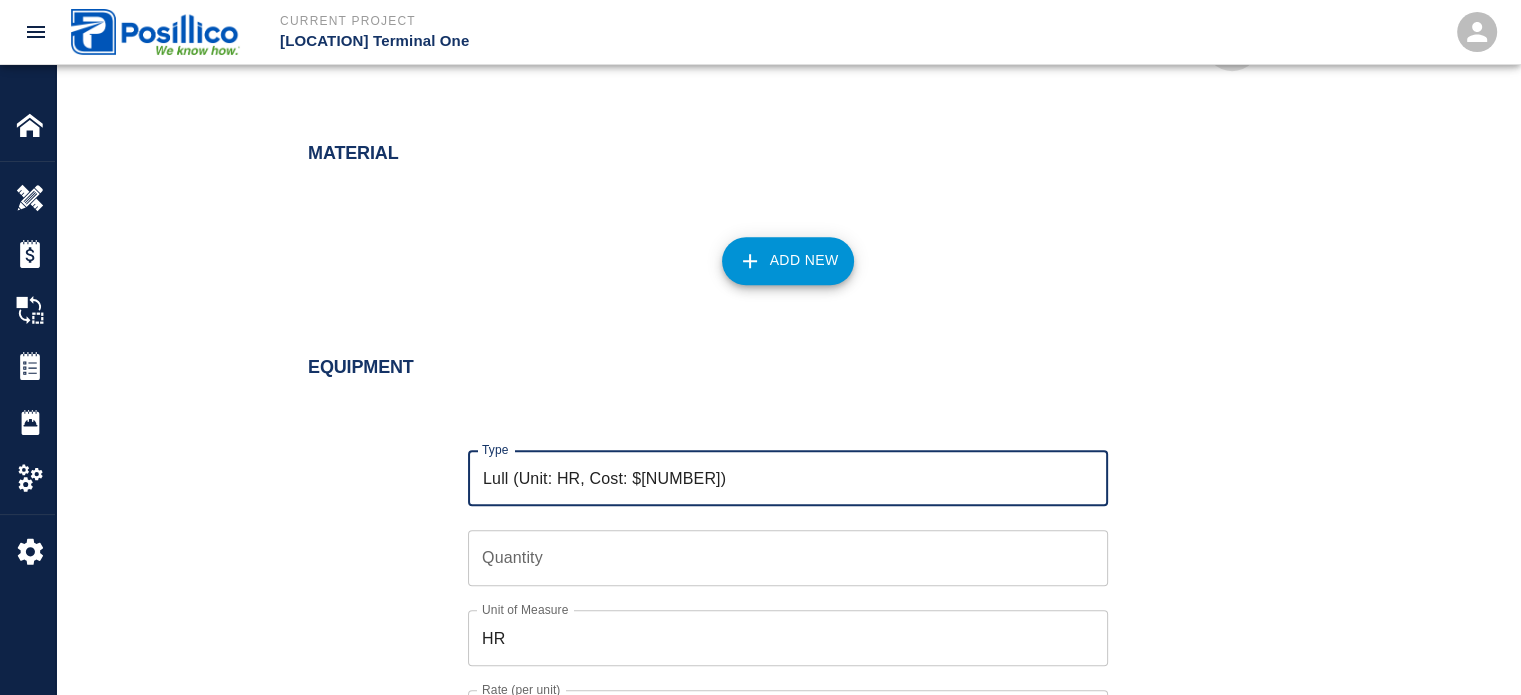 type on "Lull (Unit: HR, Cost: $[NUMBER])" 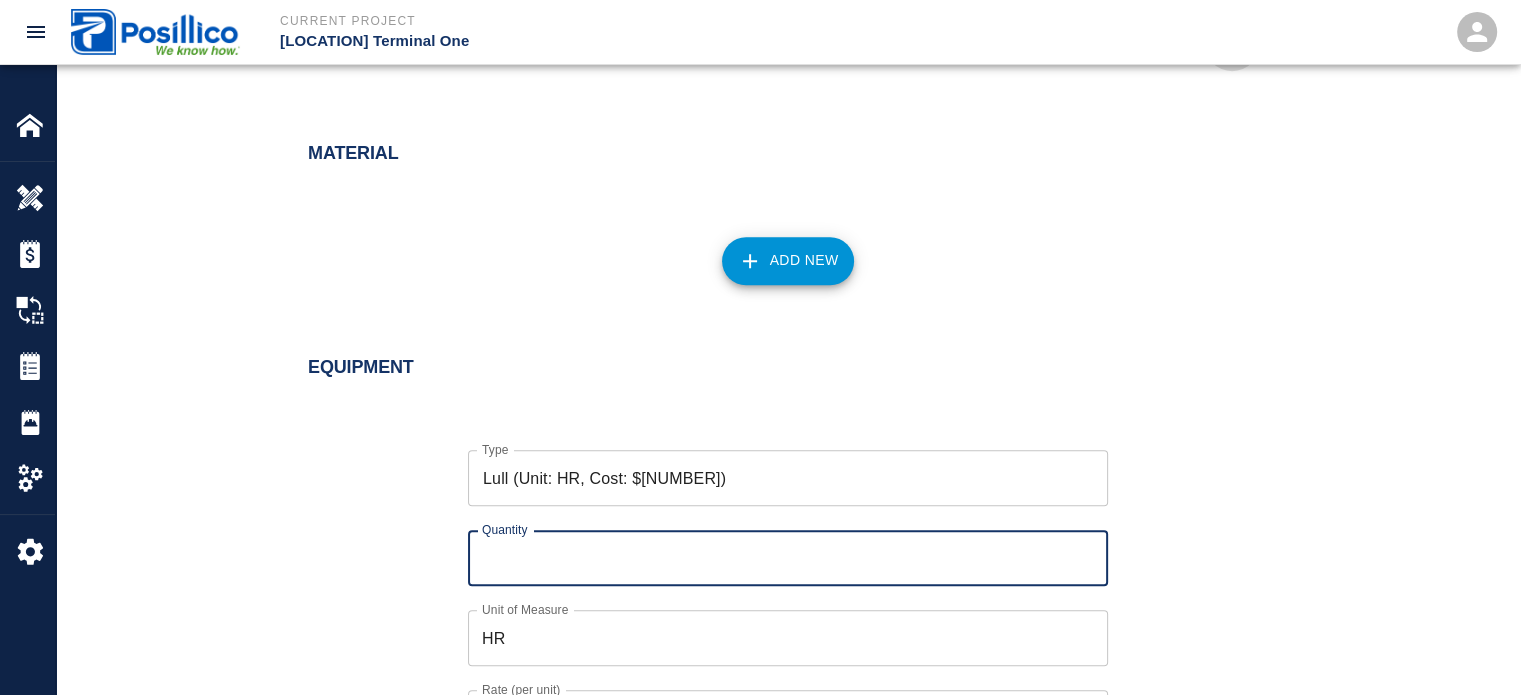 click on "Quantity" at bounding box center [788, 558] 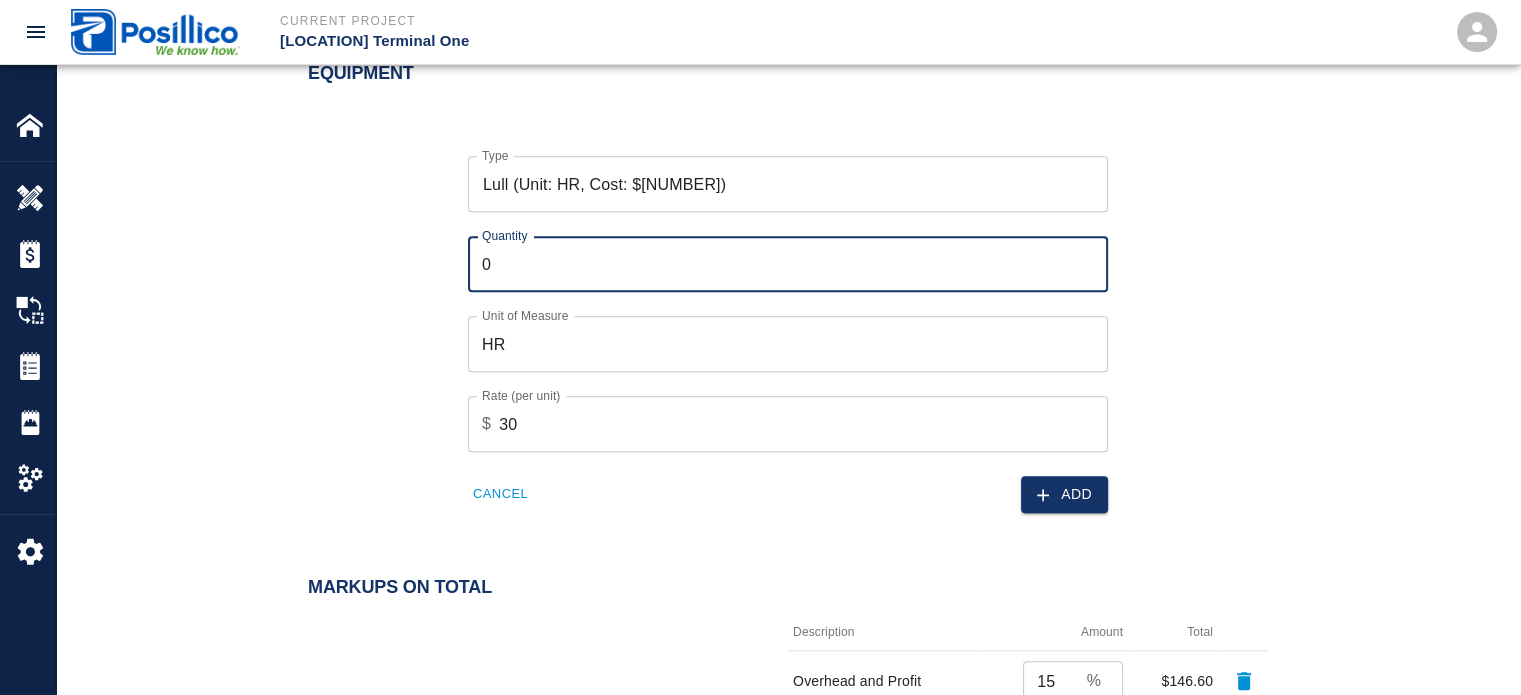 scroll, scrollTop: 1936, scrollLeft: 0, axis: vertical 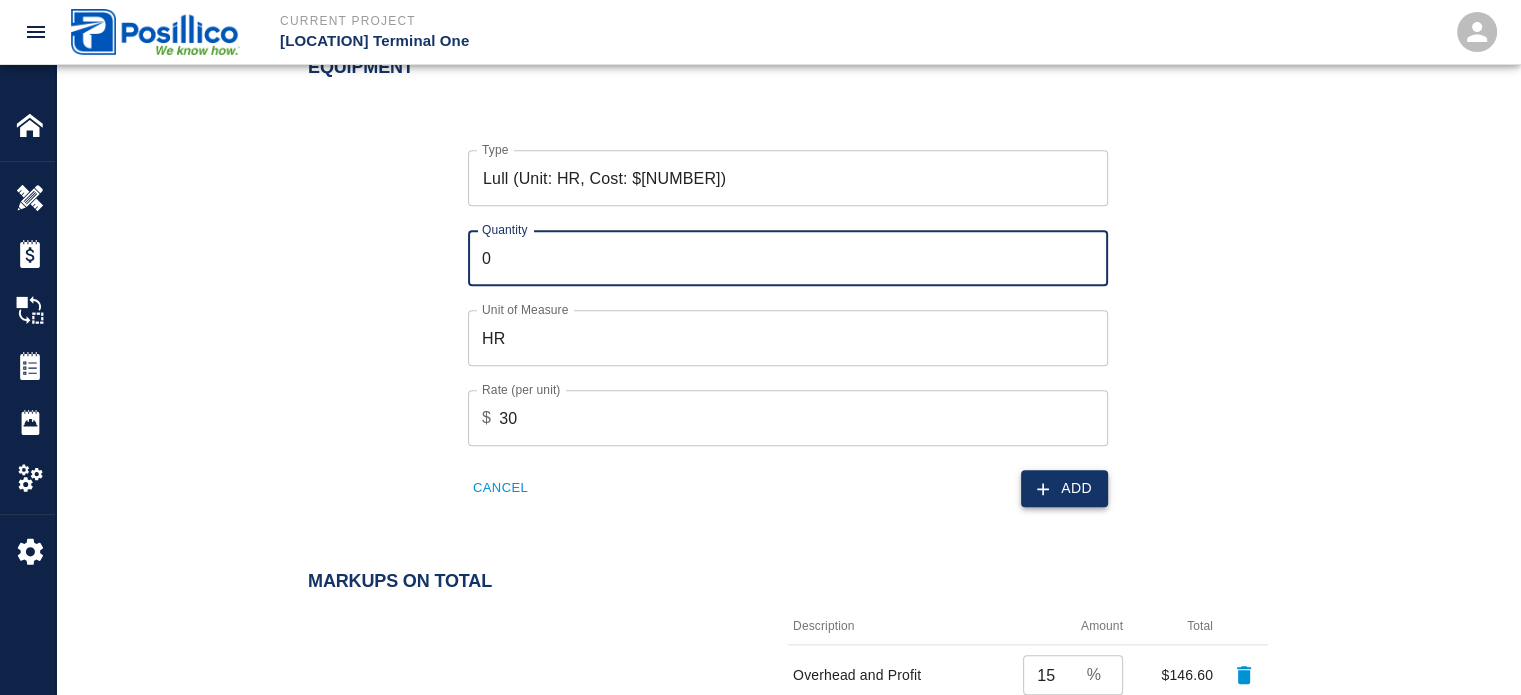 type on "0" 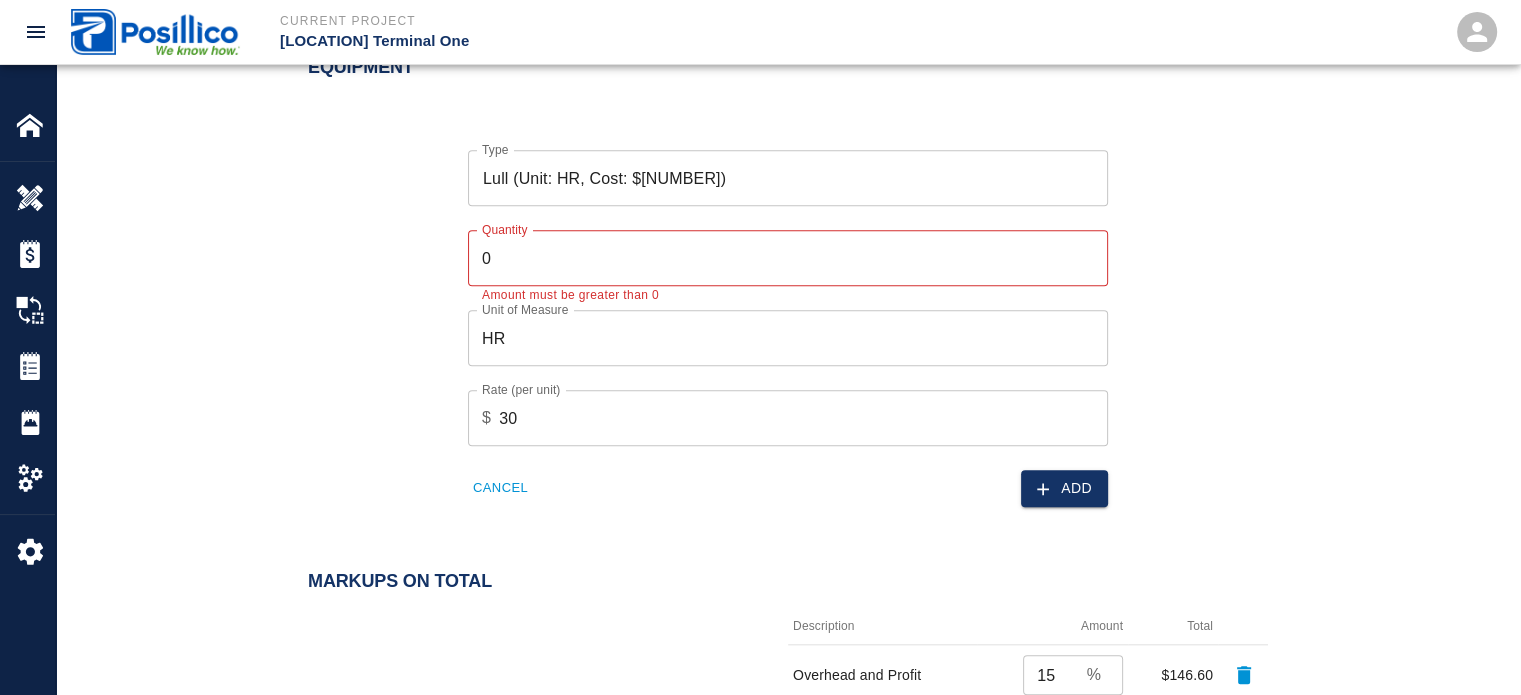 click on "0" at bounding box center (788, 258) 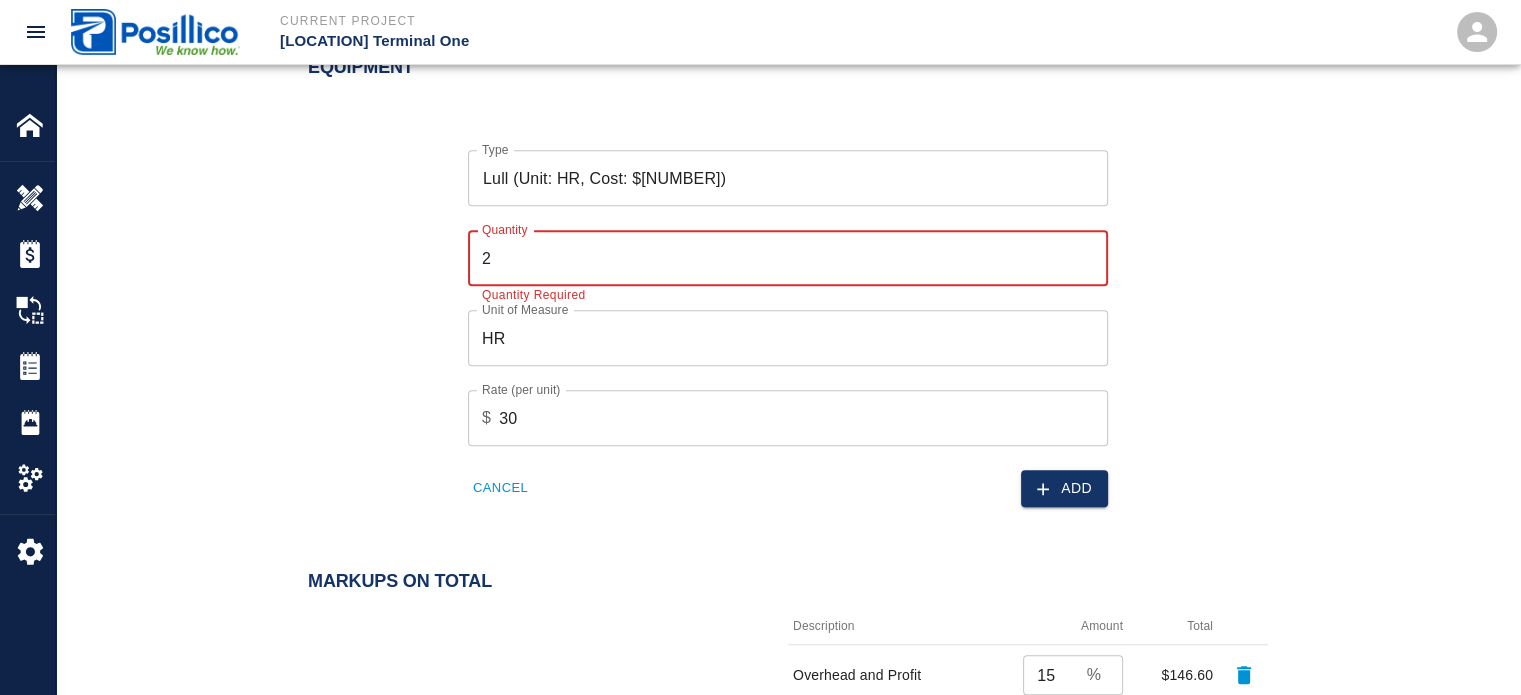 type on "2" 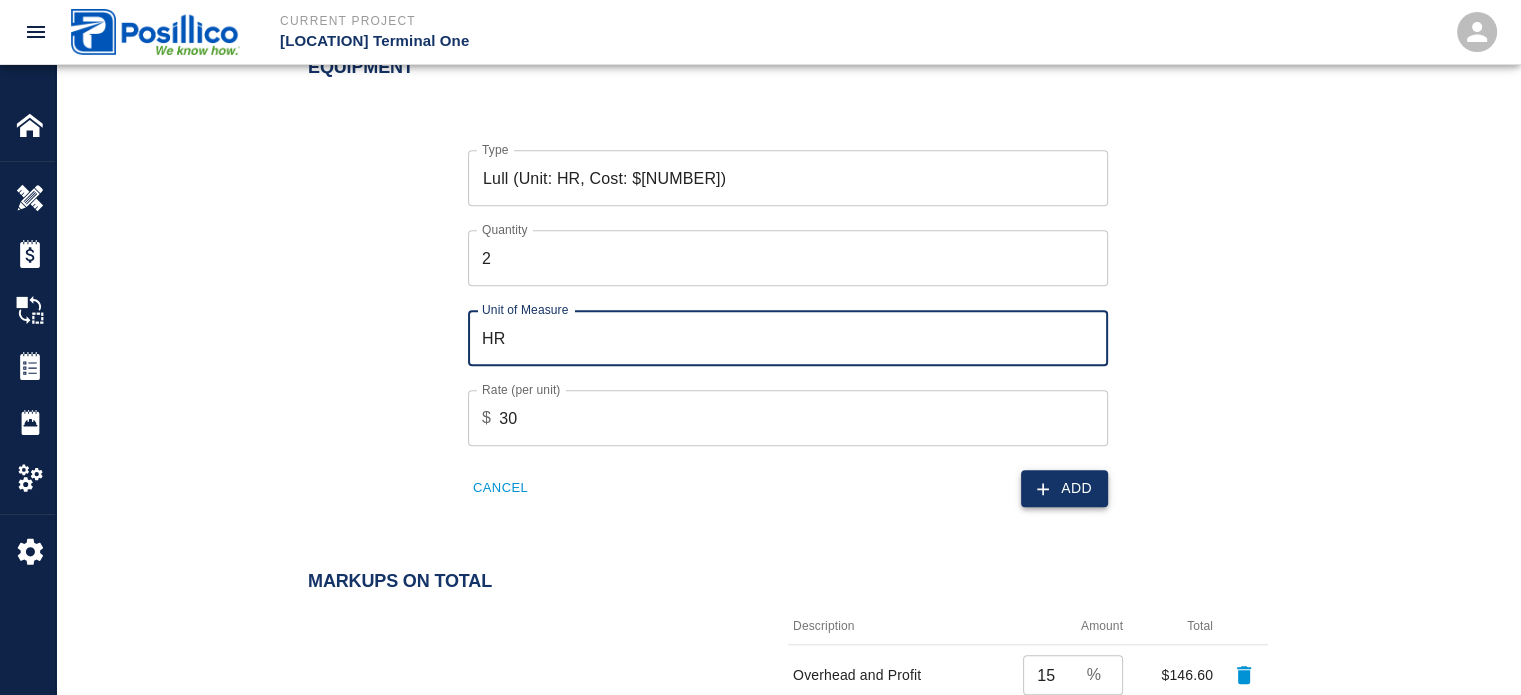 click on "Add" at bounding box center (1064, 488) 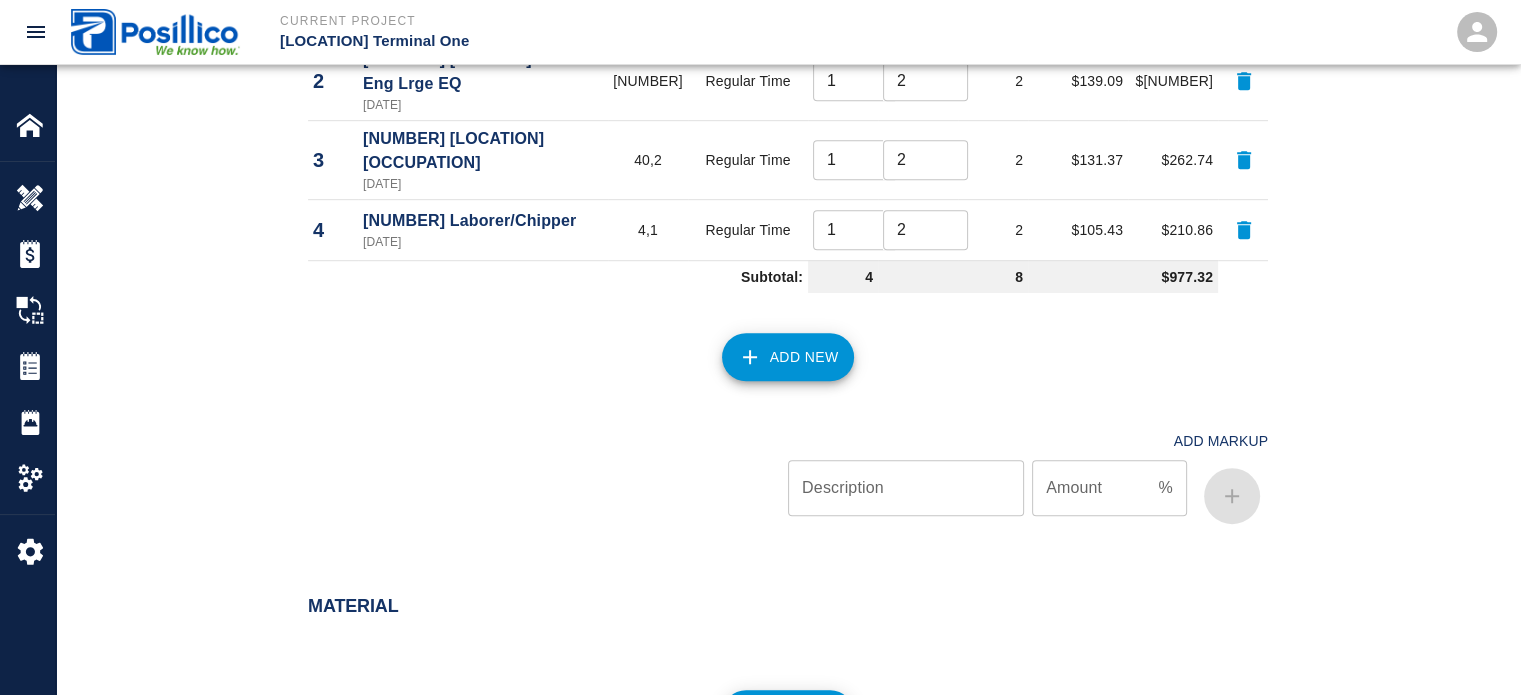drag, startPoint x: 698, startPoint y: 494, endPoint x: 517, endPoint y: 171, distance: 370.25665 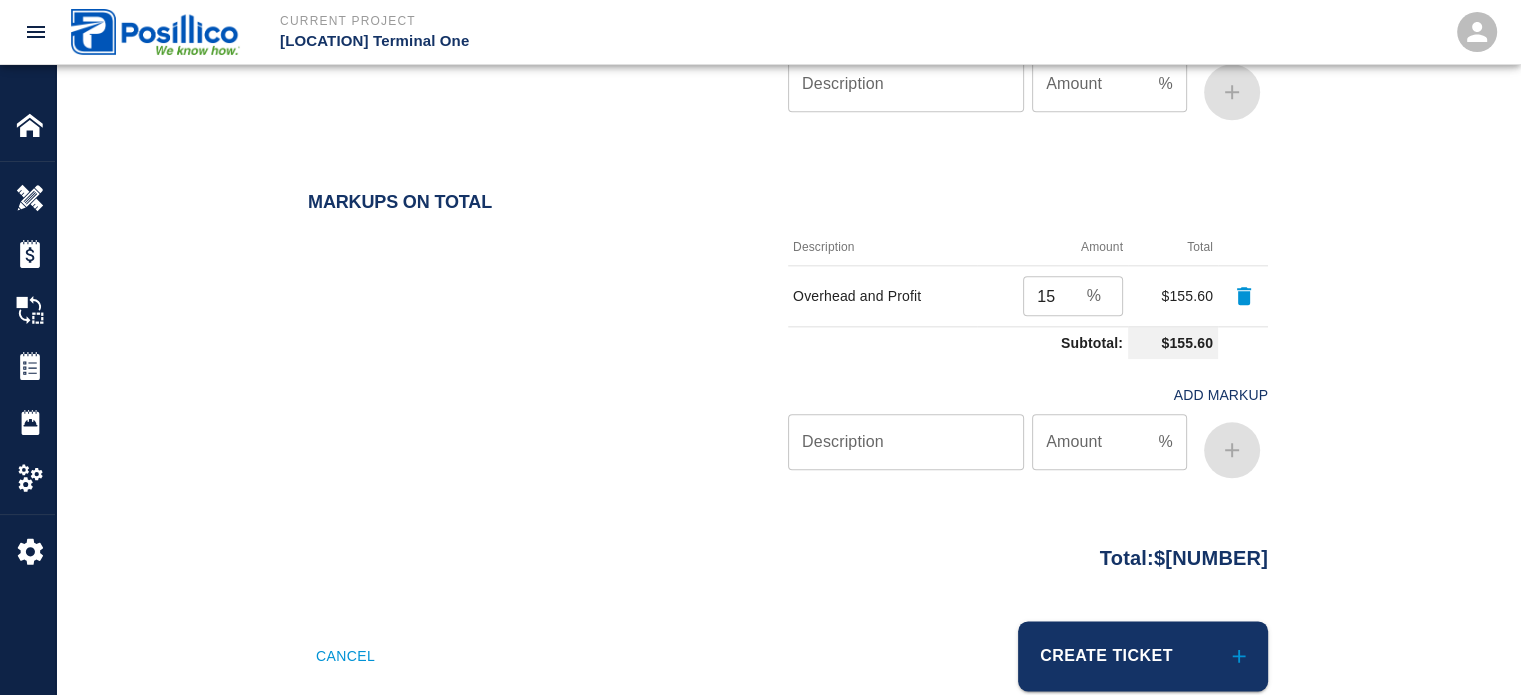scroll, scrollTop: 2302, scrollLeft: 0, axis: vertical 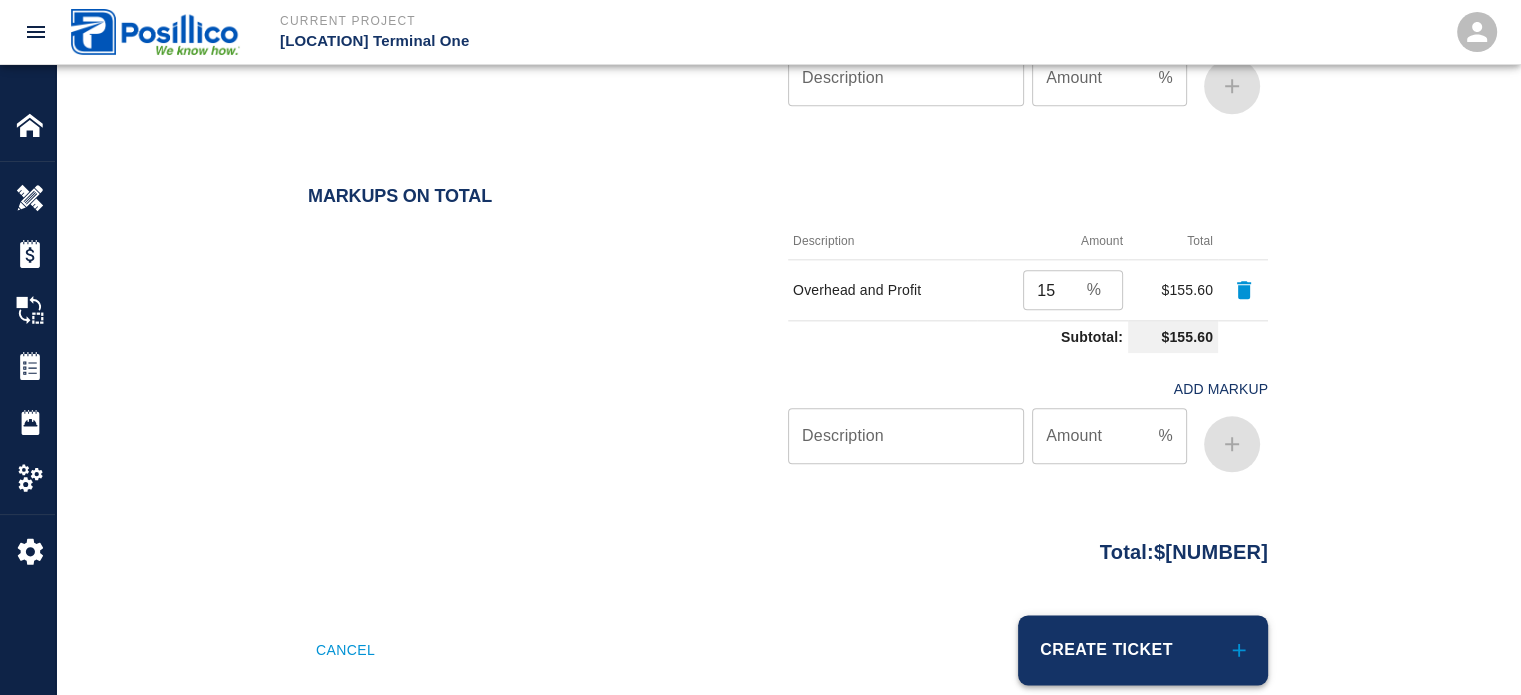 click on "Create Ticket" at bounding box center (1143, 650) 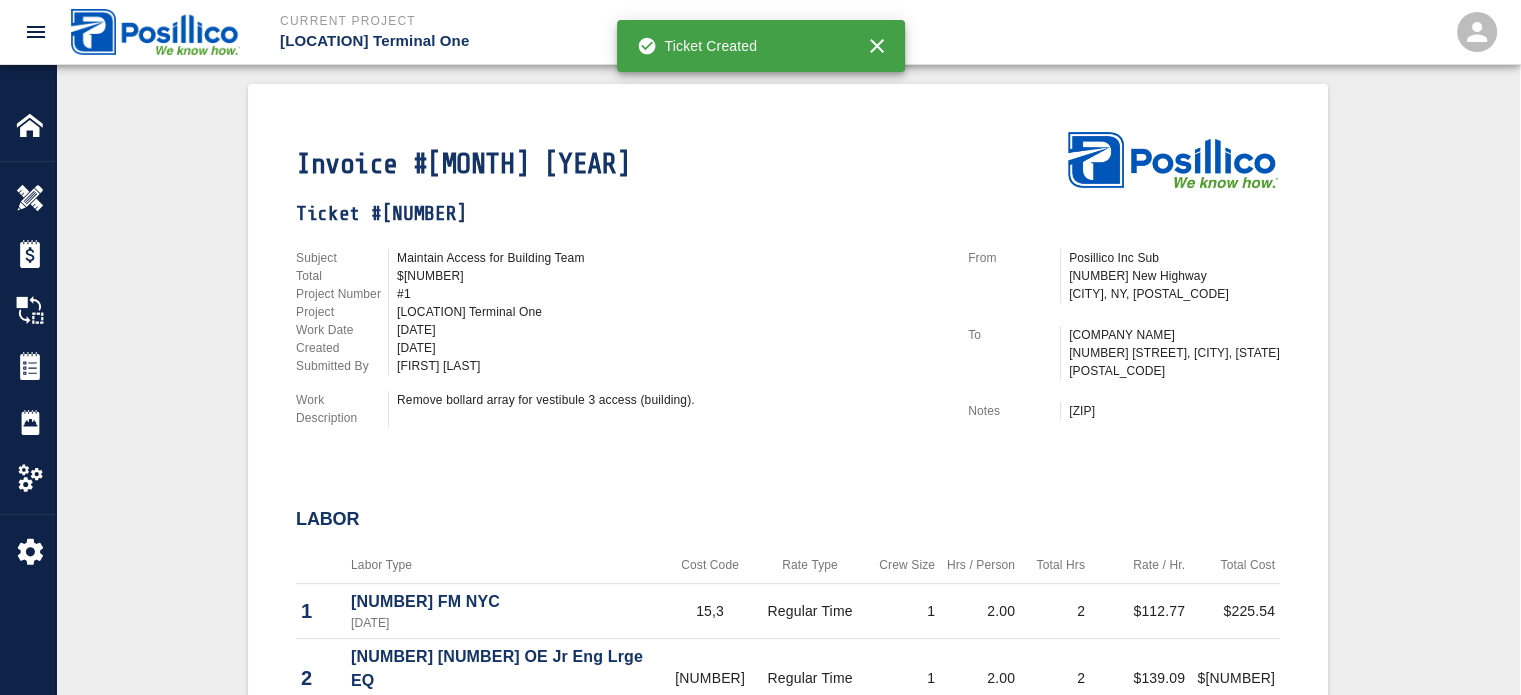 scroll, scrollTop: 500, scrollLeft: 0, axis: vertical 